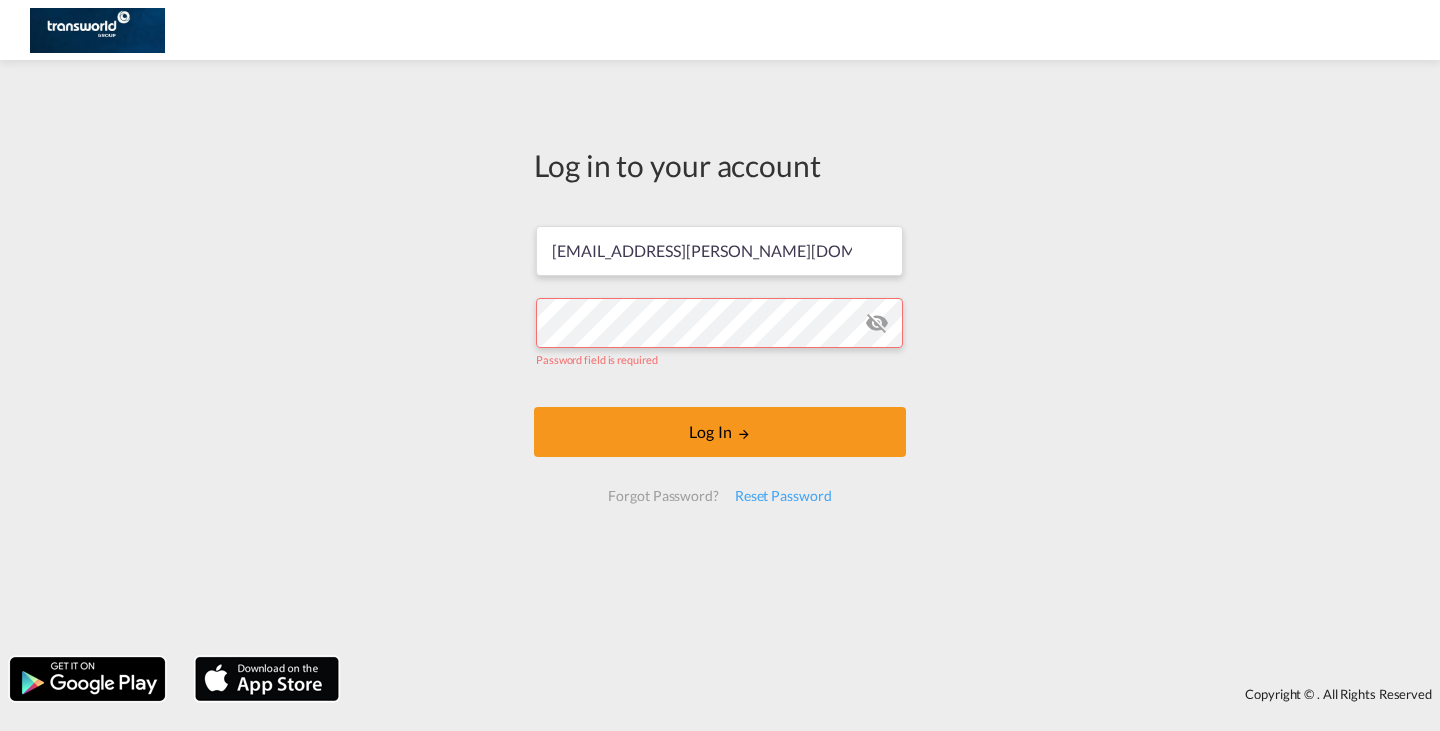 scroll, scrollTop: 0, scrollLeft: 0, axis: both 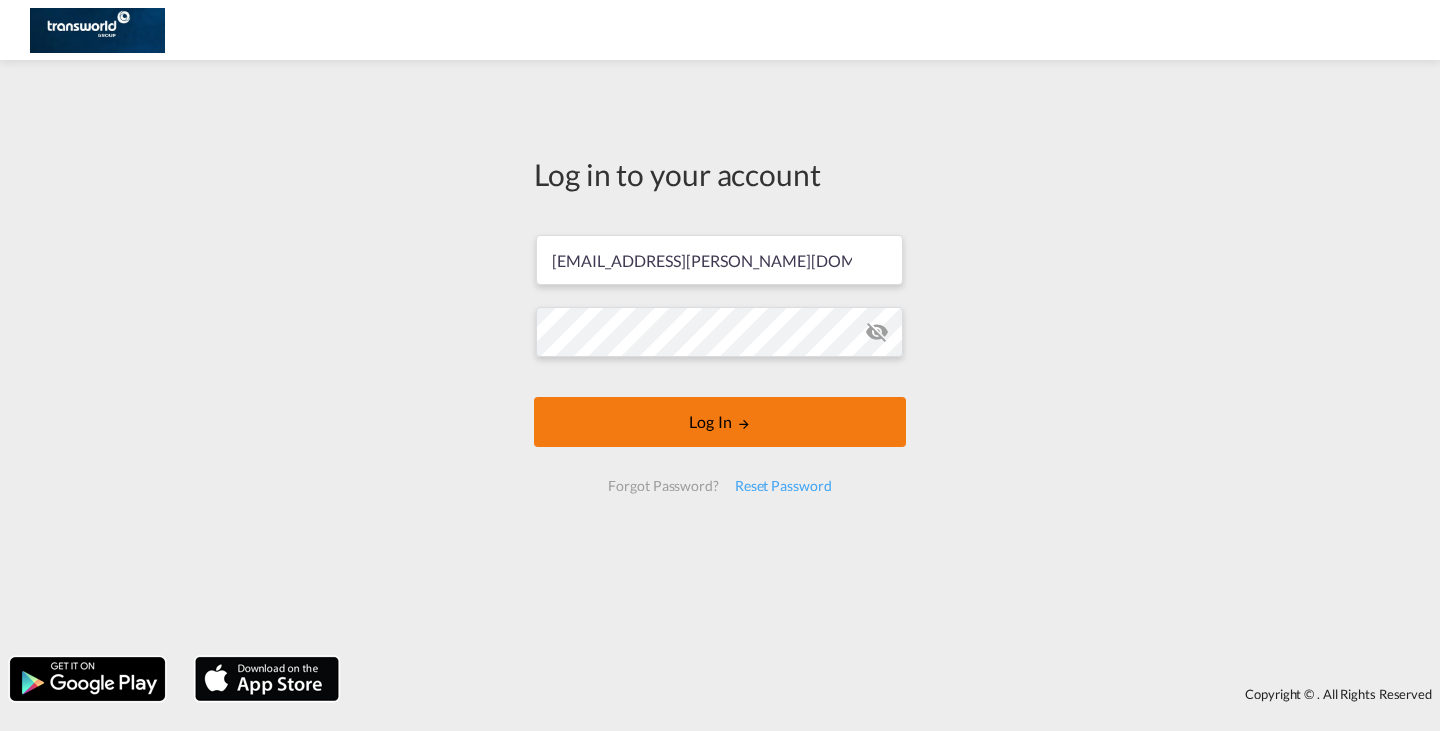 click on "Log In" at bounding box center (720, 422) 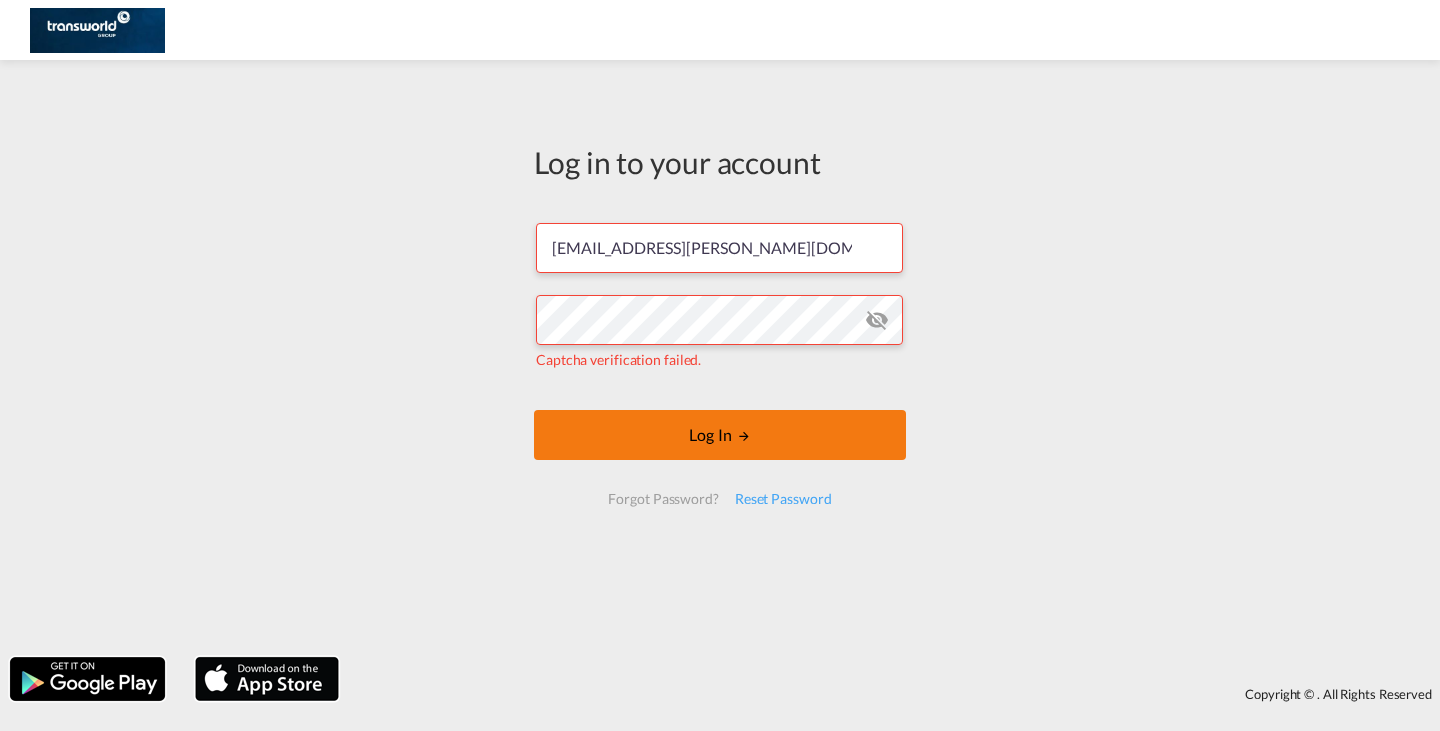 click on "Log In" at bounding box center (720, 435) 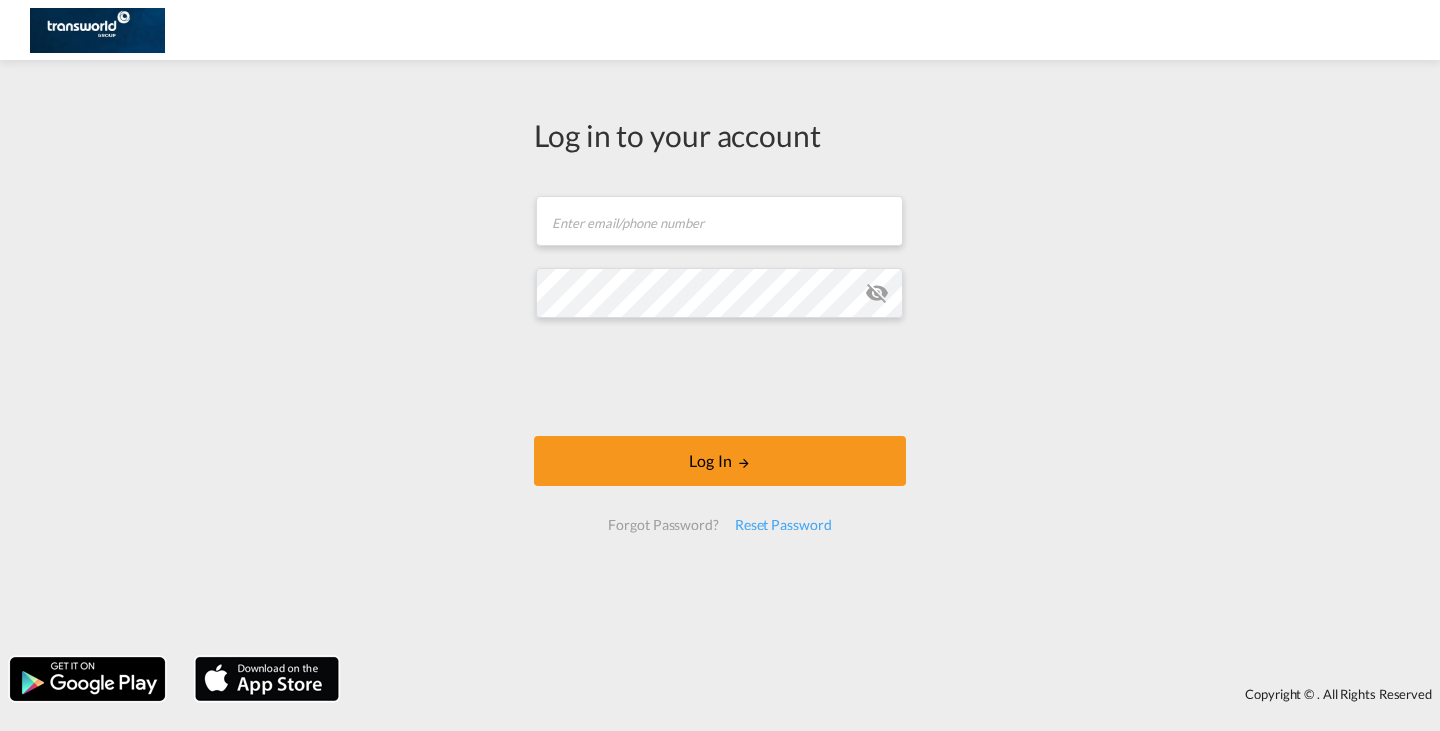 scroll, scrollTop: 0, scrollLeft: 0, axis: both 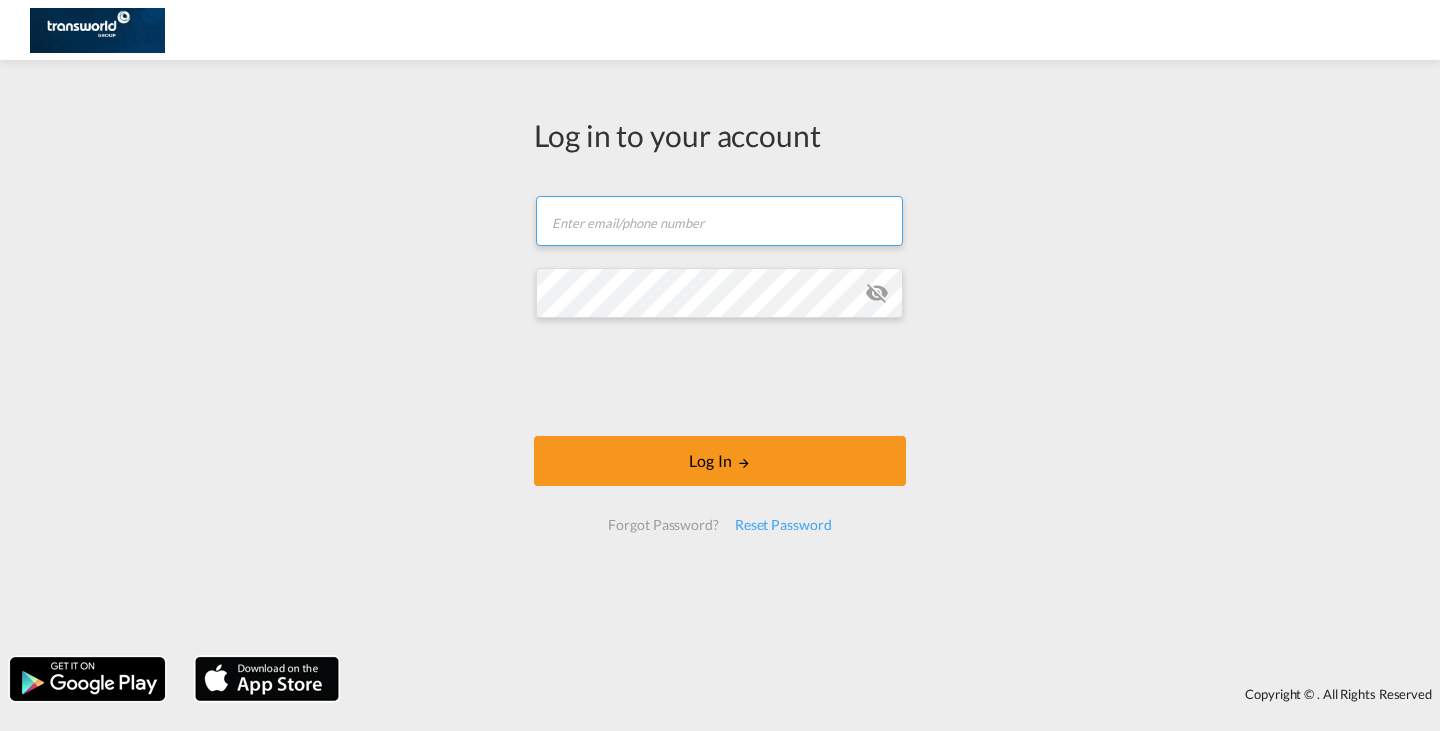click at bounding box center (719, 221) 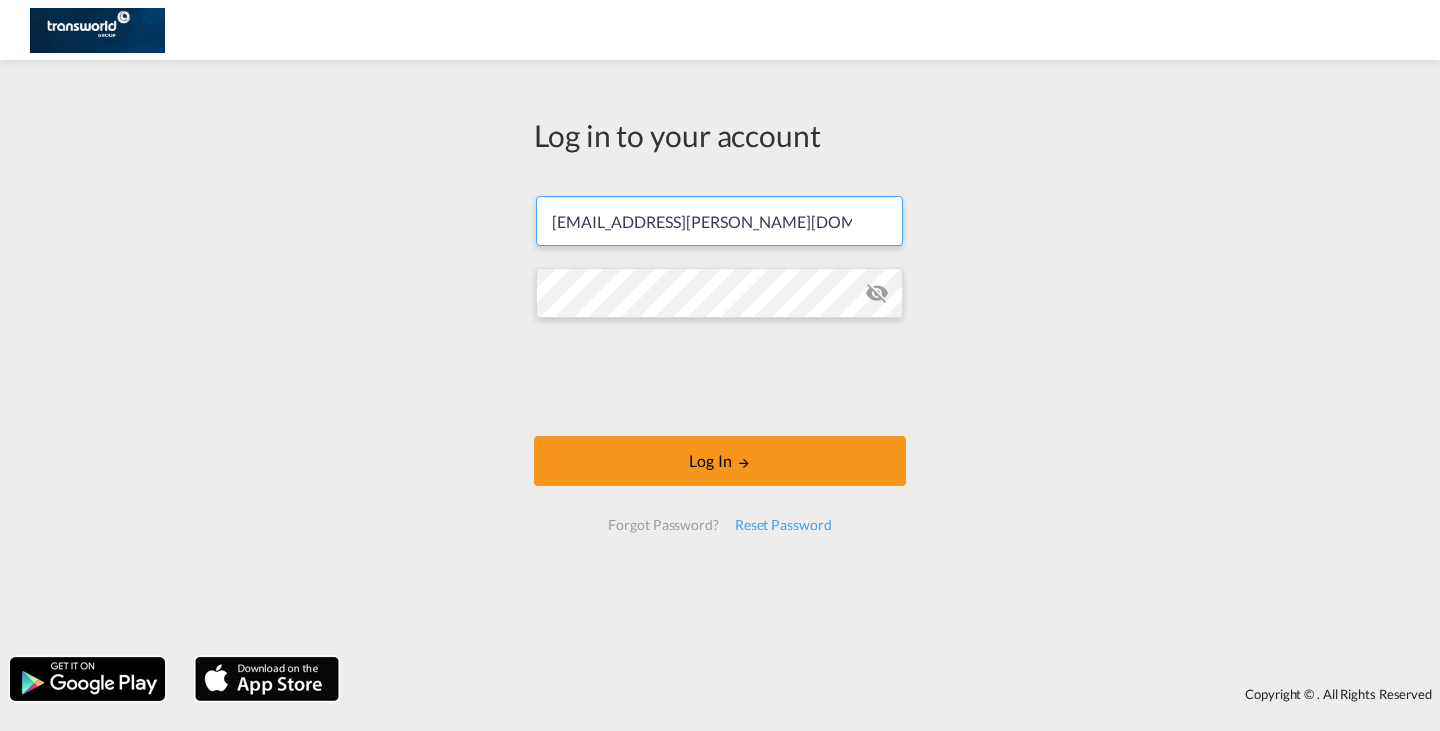 type on "[EMAIL_ADDRESS][PERSON_NAME][DOMAIN_NAME]" 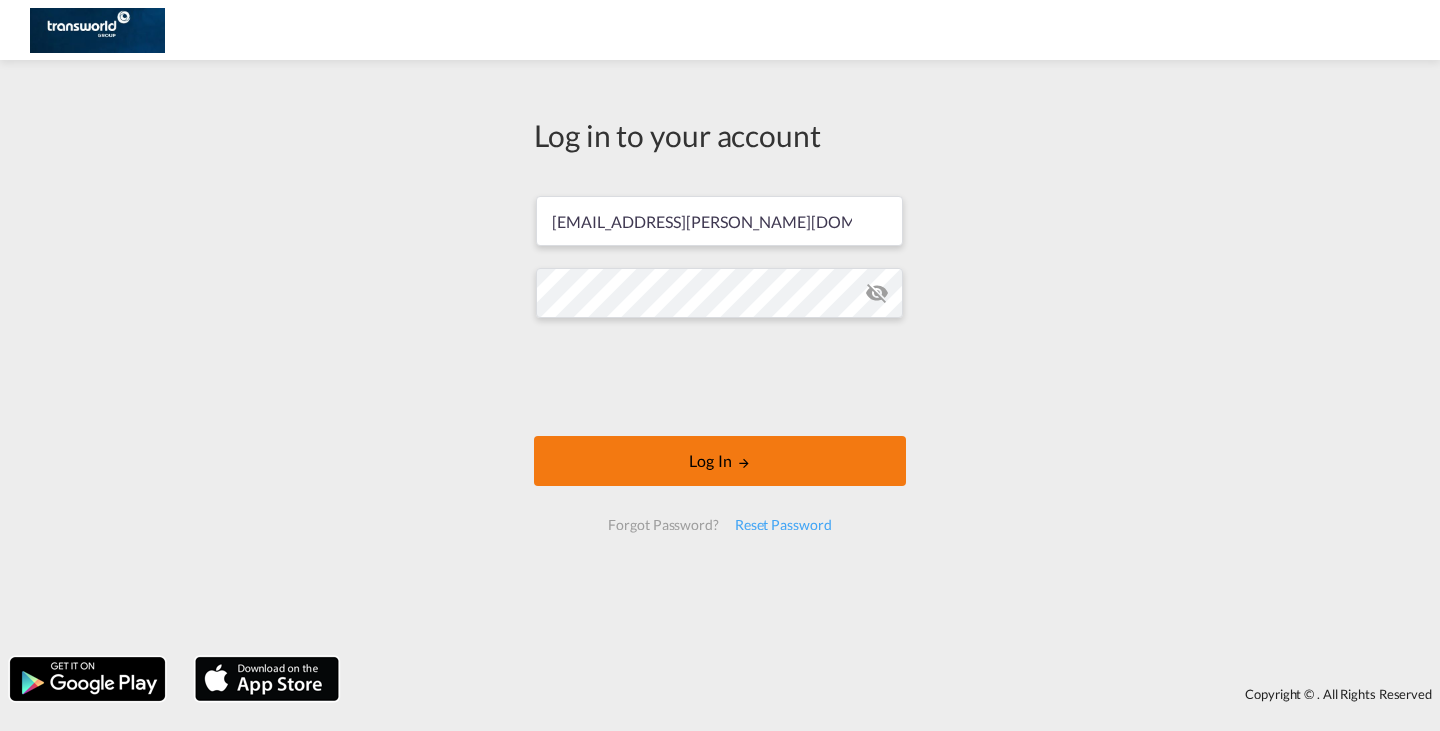 click on "Log In" at bounding box center (720, 461) 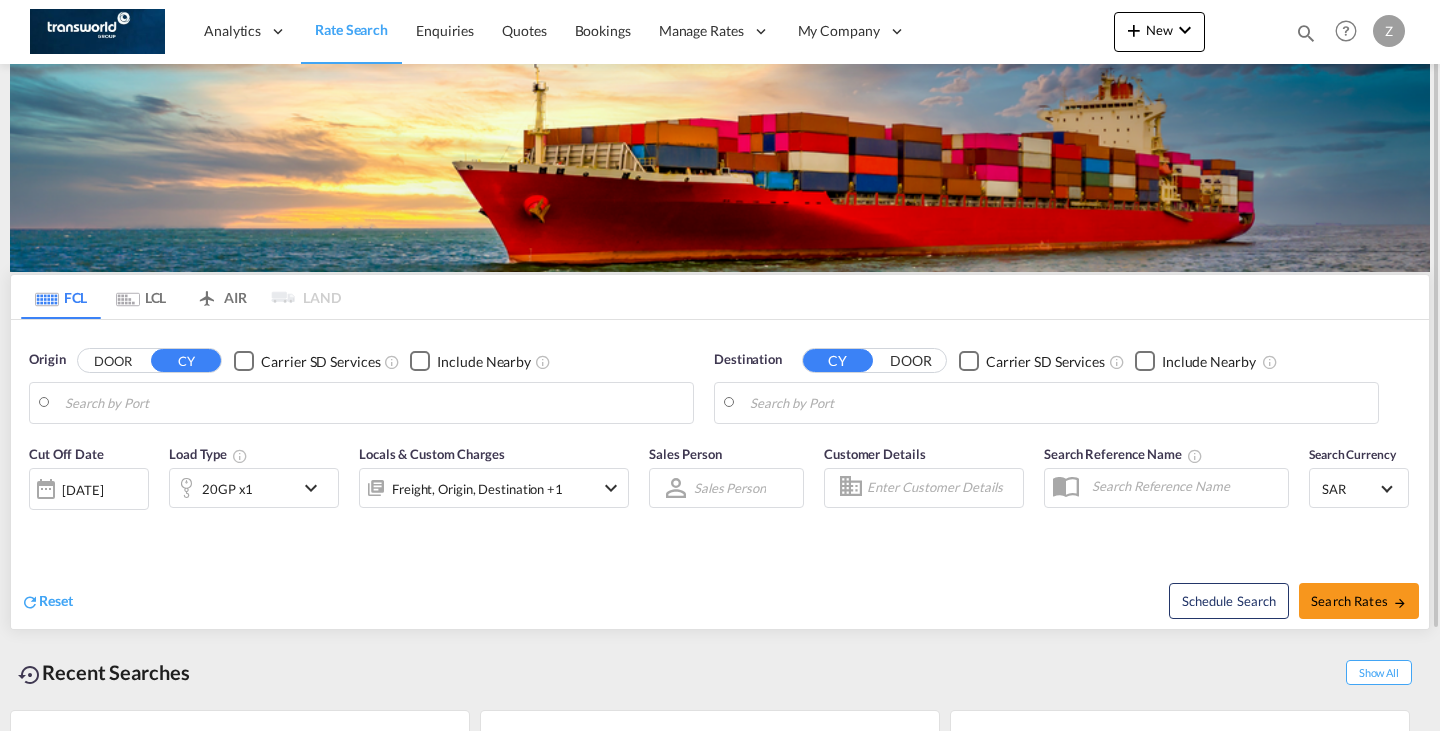 type on "[PERSON_NAME] ([PERSON_NAME]), [GEOGRAPHIC_DATA]" 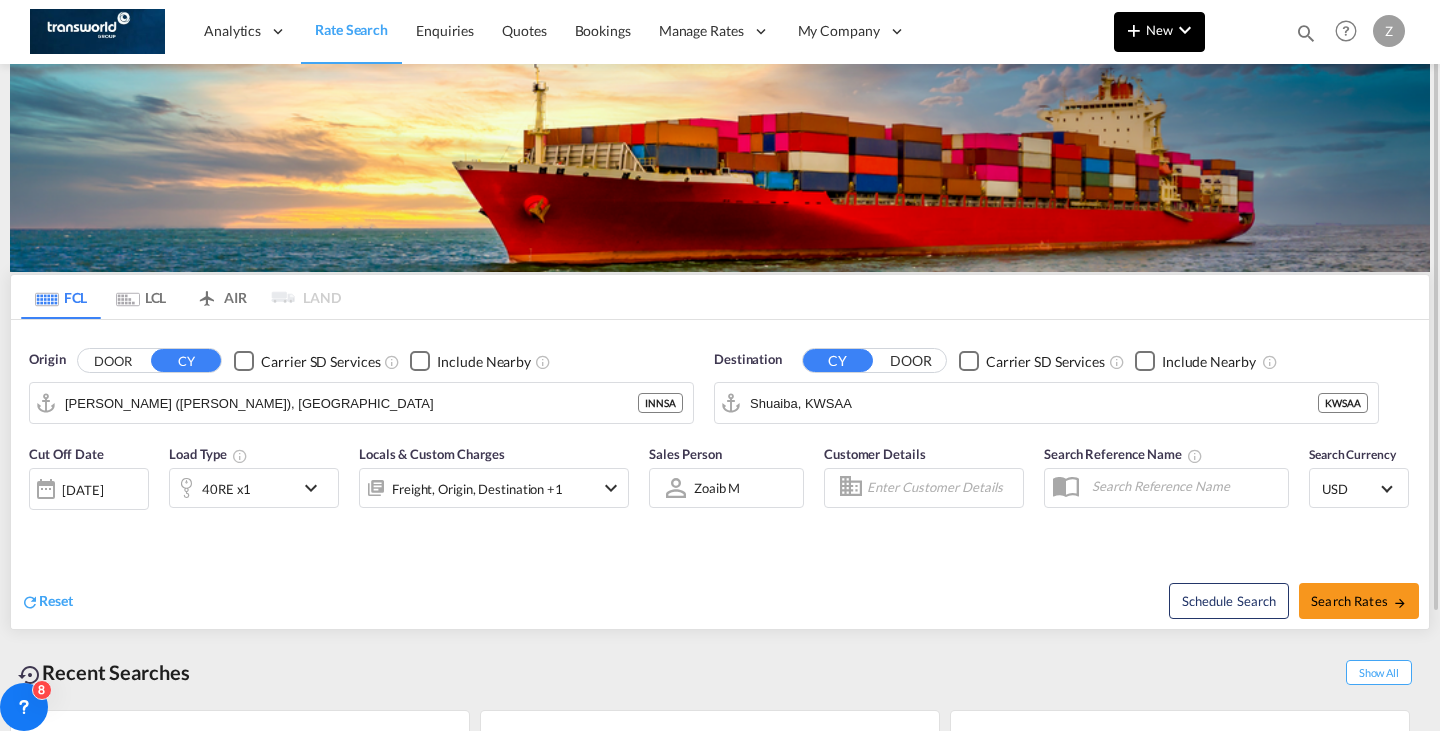 click on "New" at bounding box center (1159, 32) 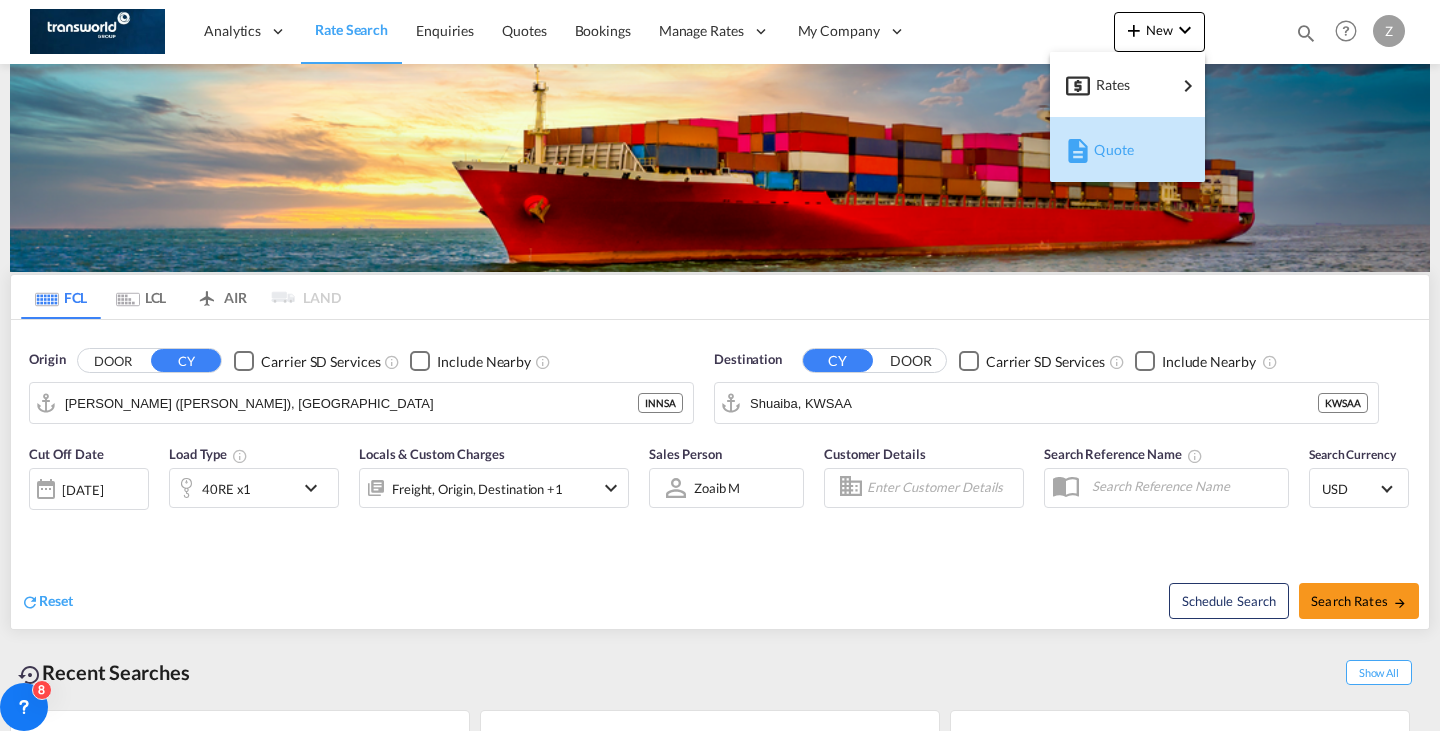 click on "Quote" at bounding box center (1105, 150) 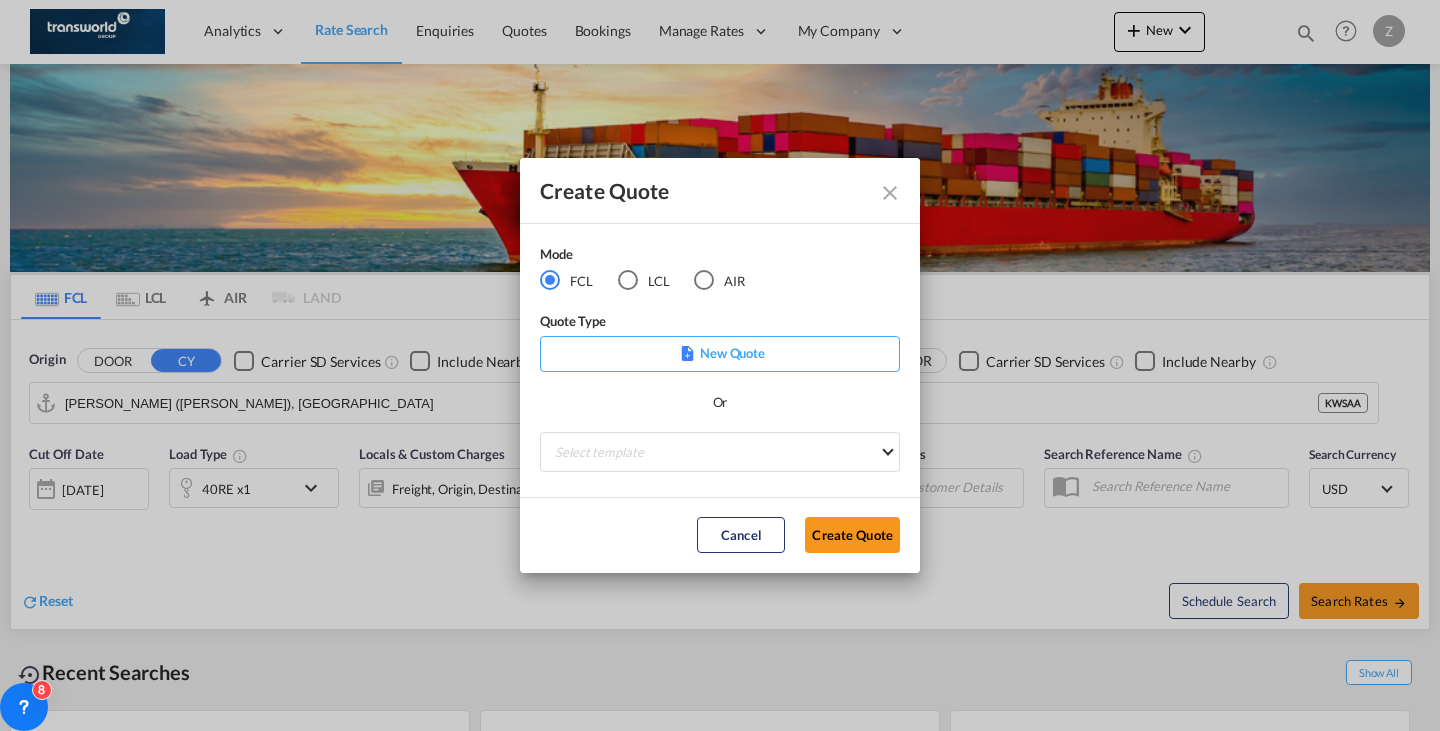 type 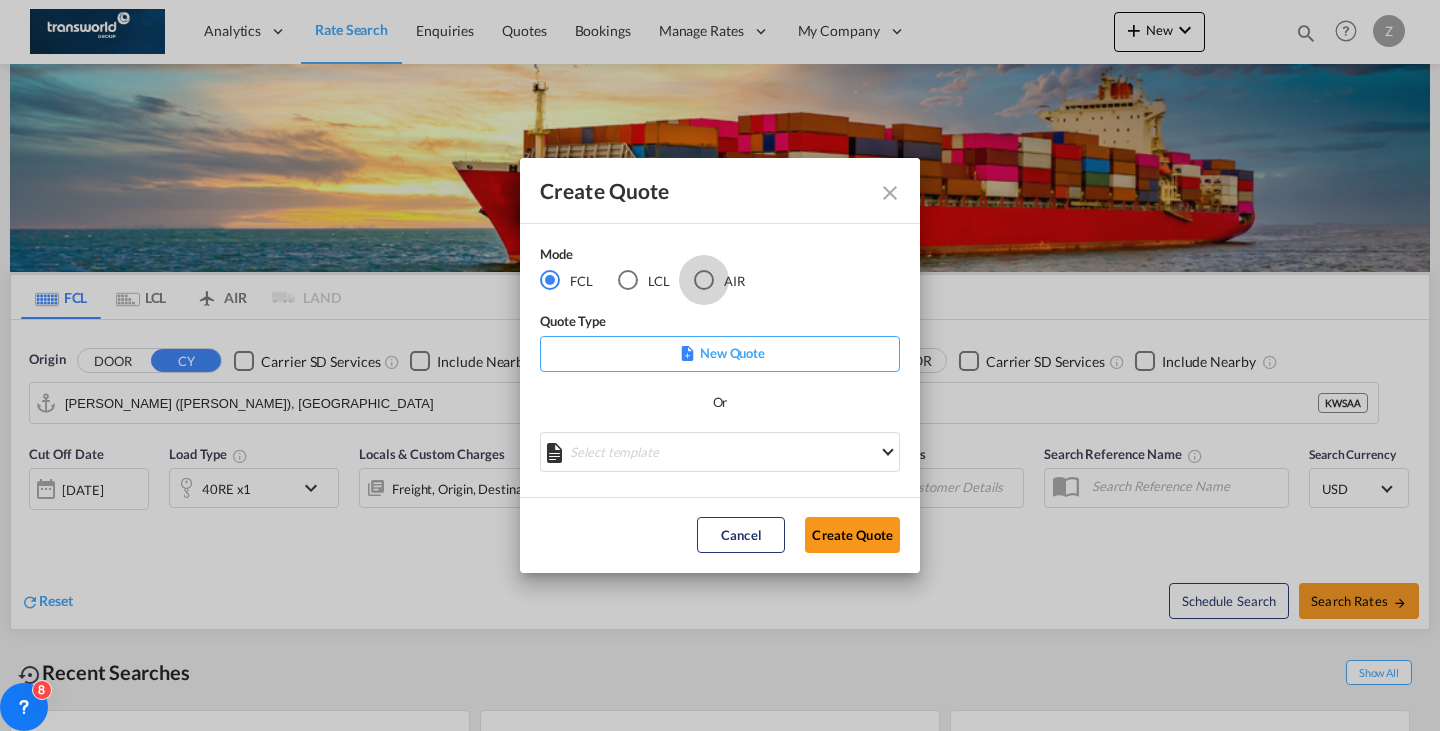 click at bounding box center (704, 280) 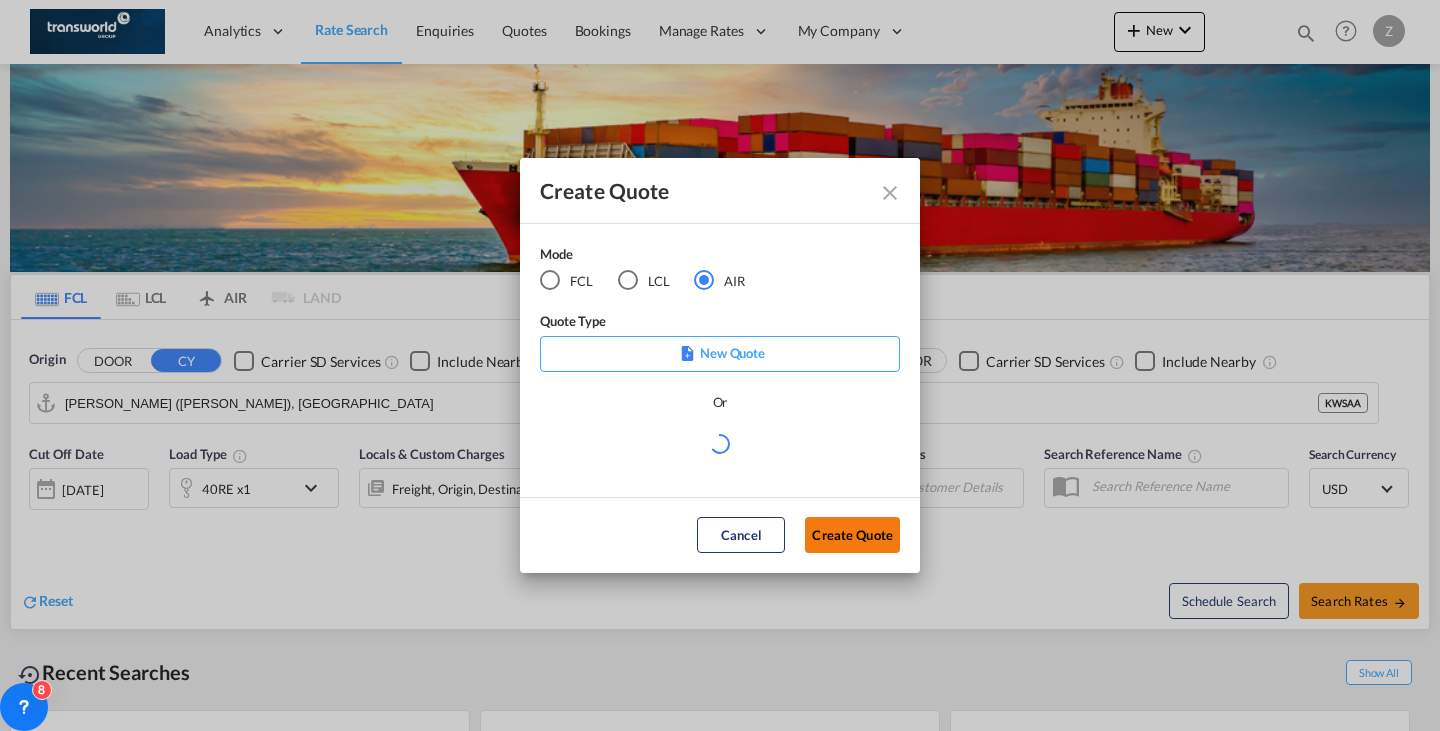 click on "Create Quote" 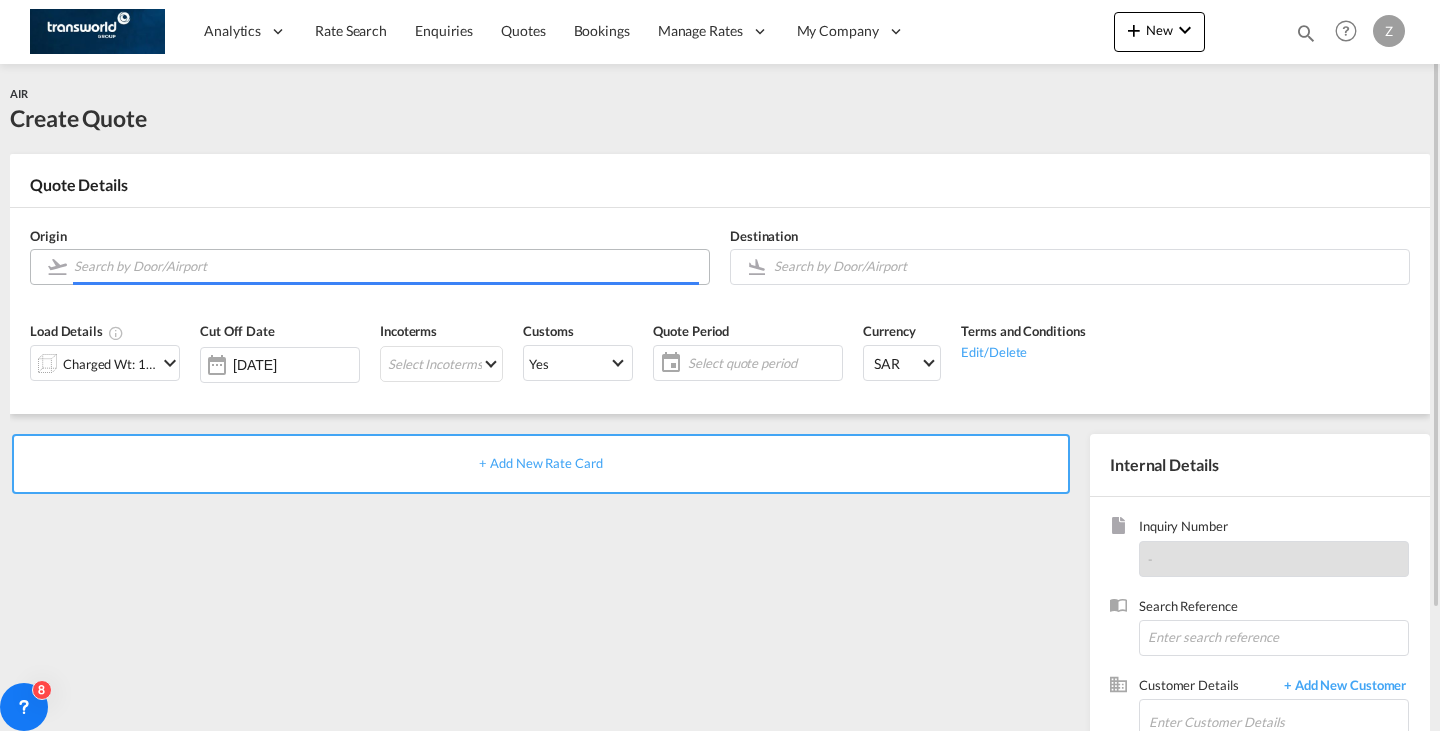 click at bounding box center (386, 266) 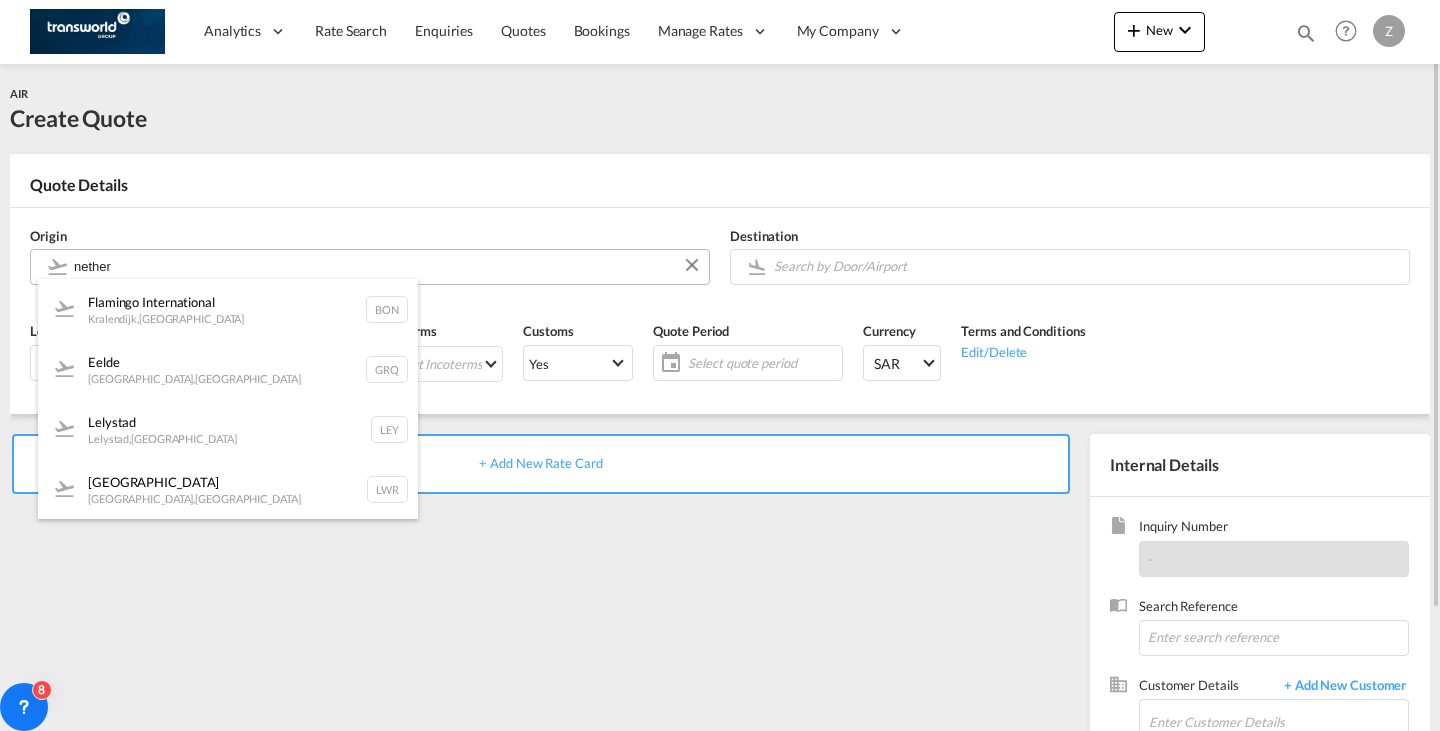 type on "nether" 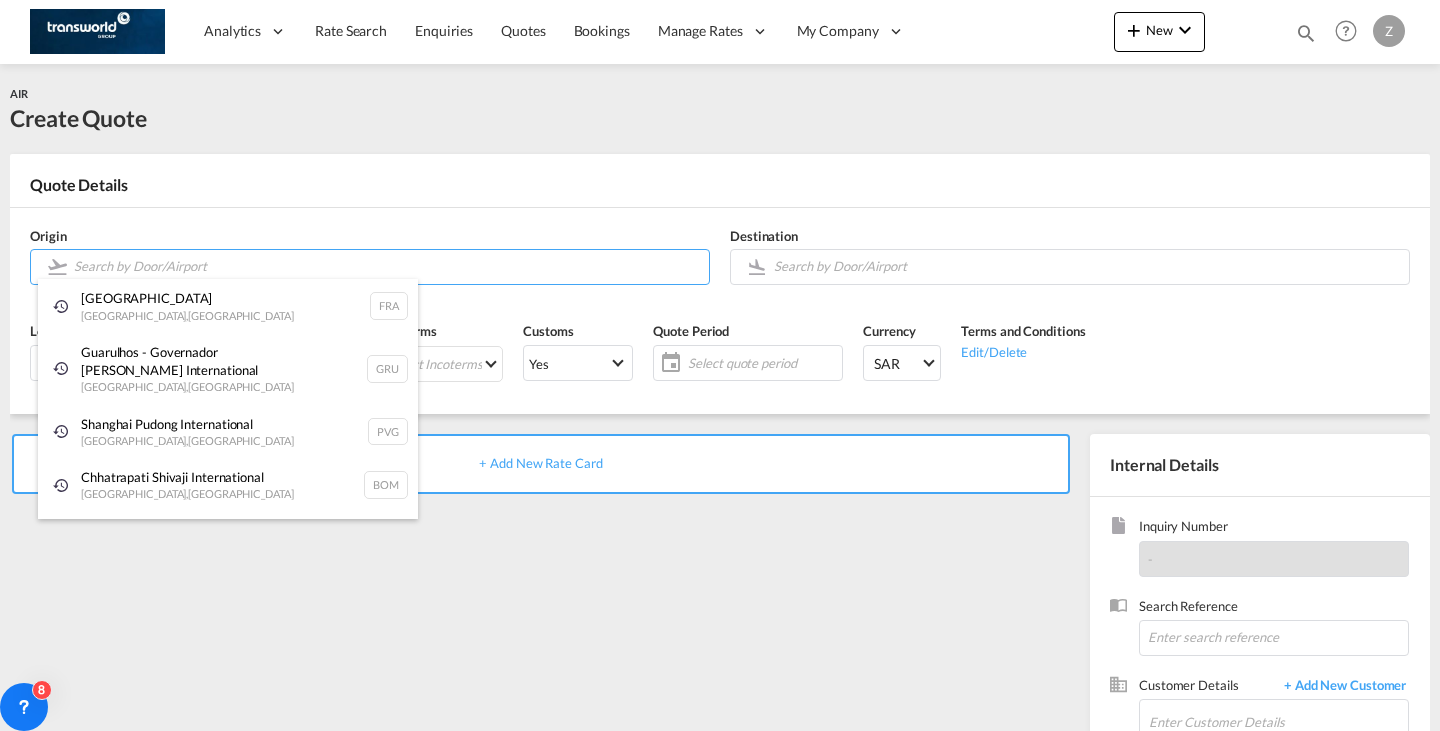 type 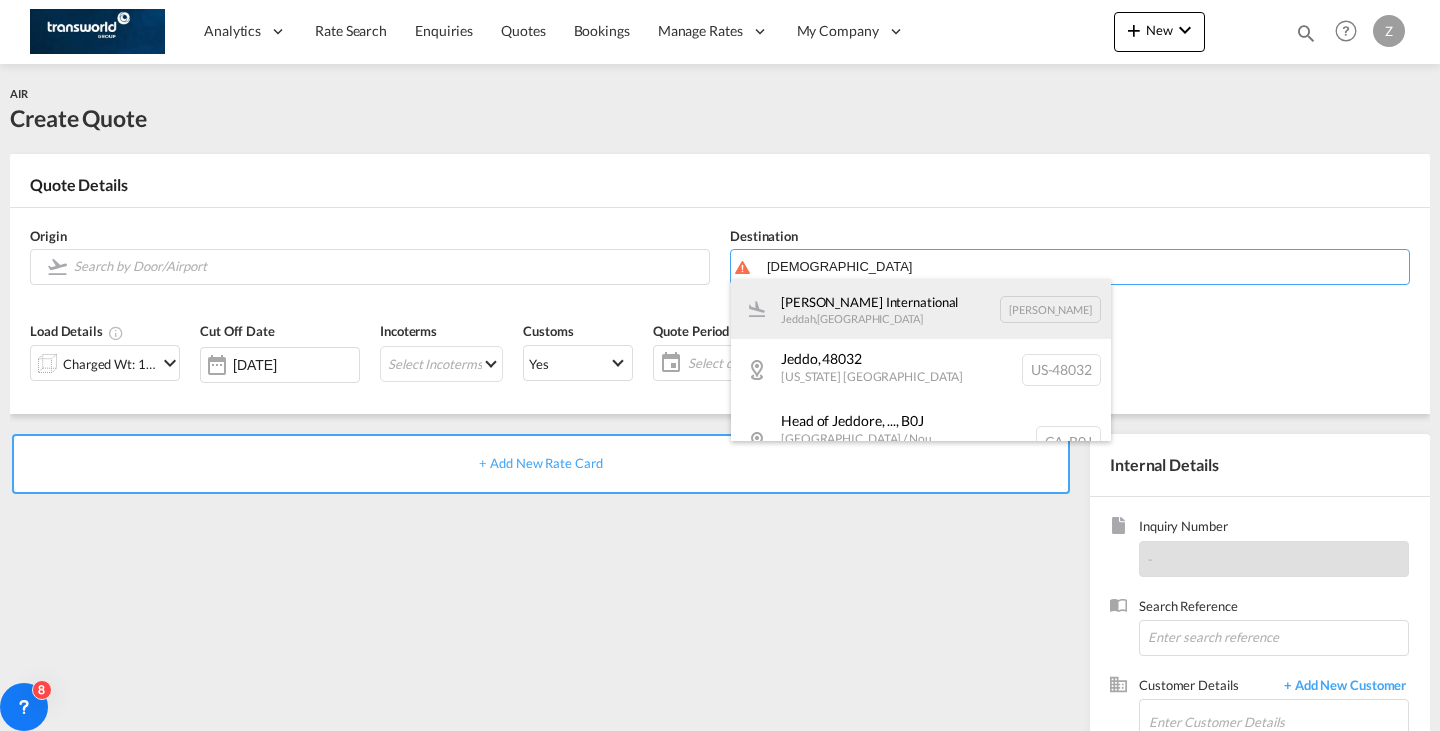 click on "[PERSON_NAME] International
Jeddah ,  [GEOGRAPHIC_DATA]
[PERSON_NAME]" at bounding box center [921, 309] 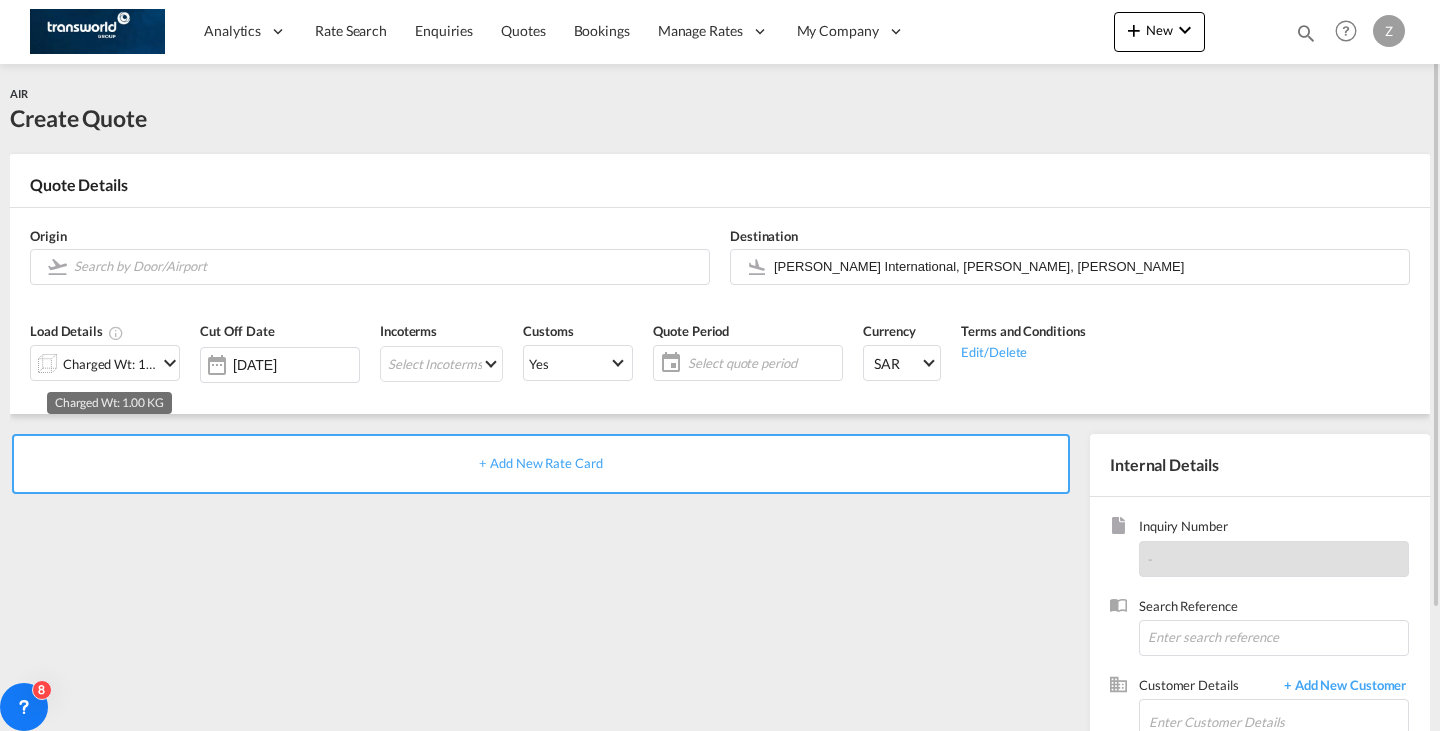 click on "Charged Wt: 1.00 KG" at bounding box center [110, 364] 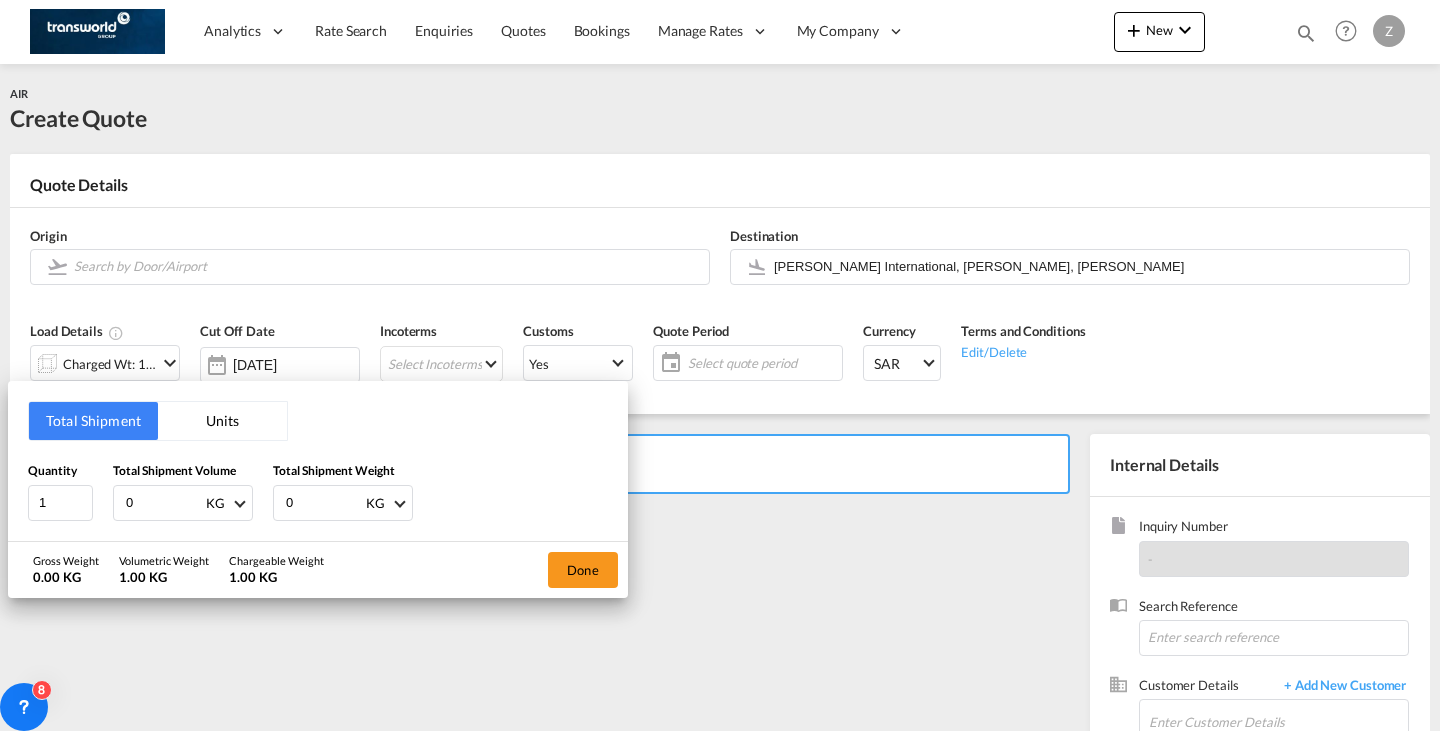 click on "0" at bounding box center [164, 503] 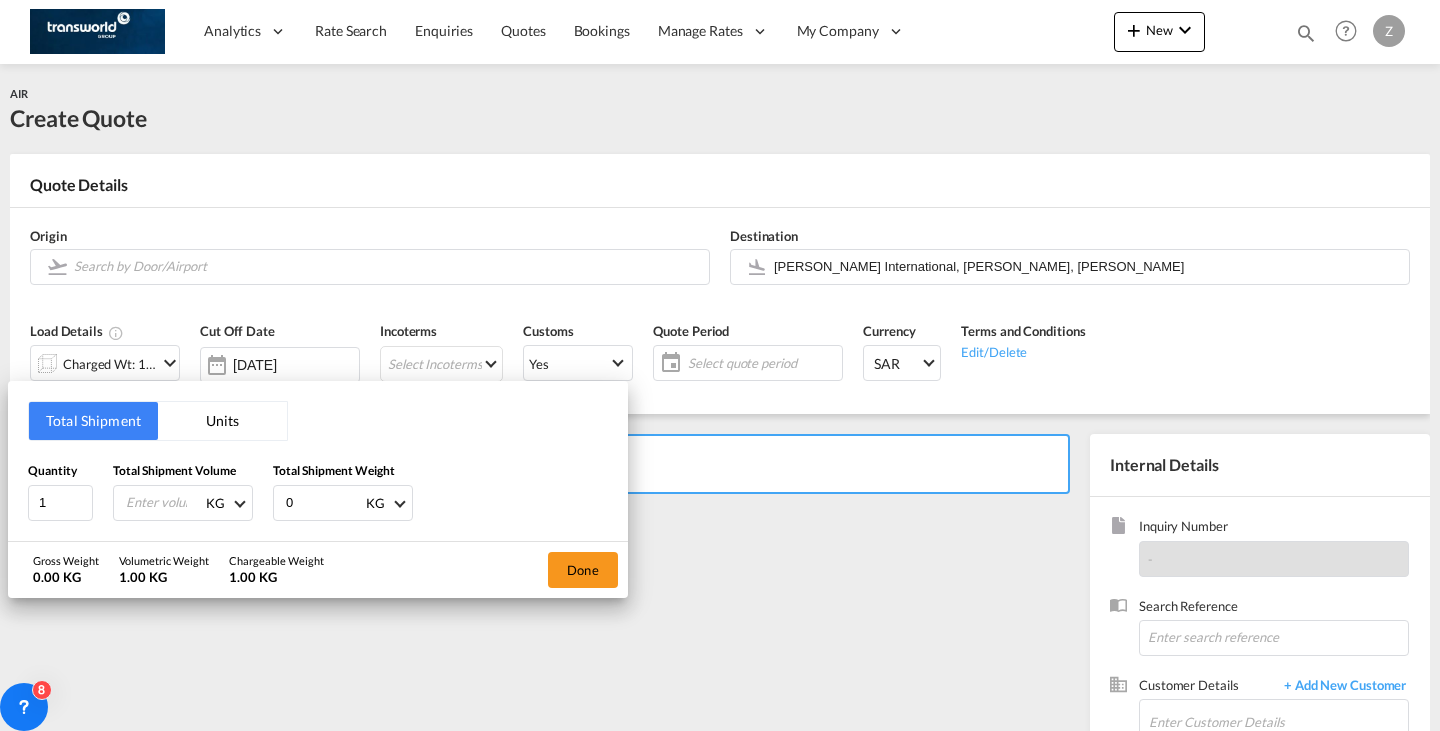 type 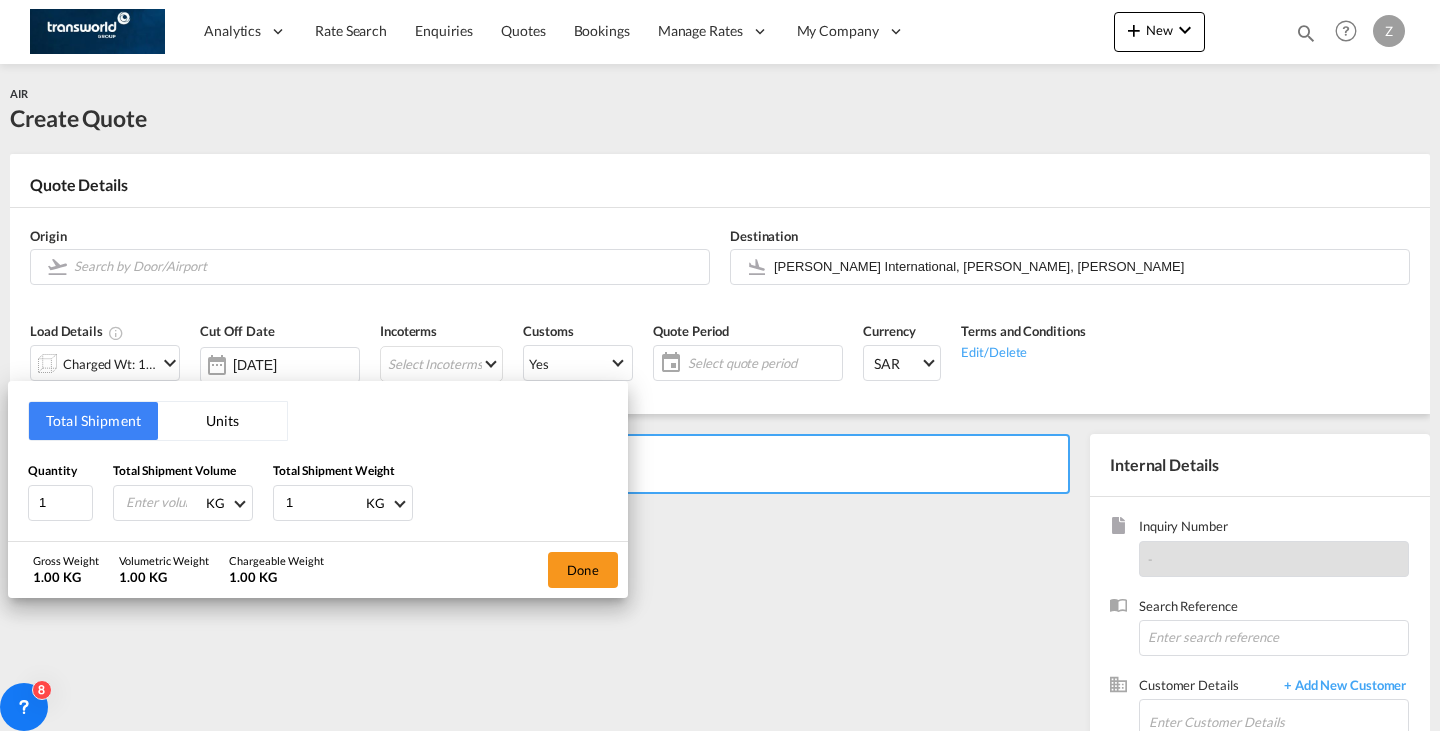 type on "1" 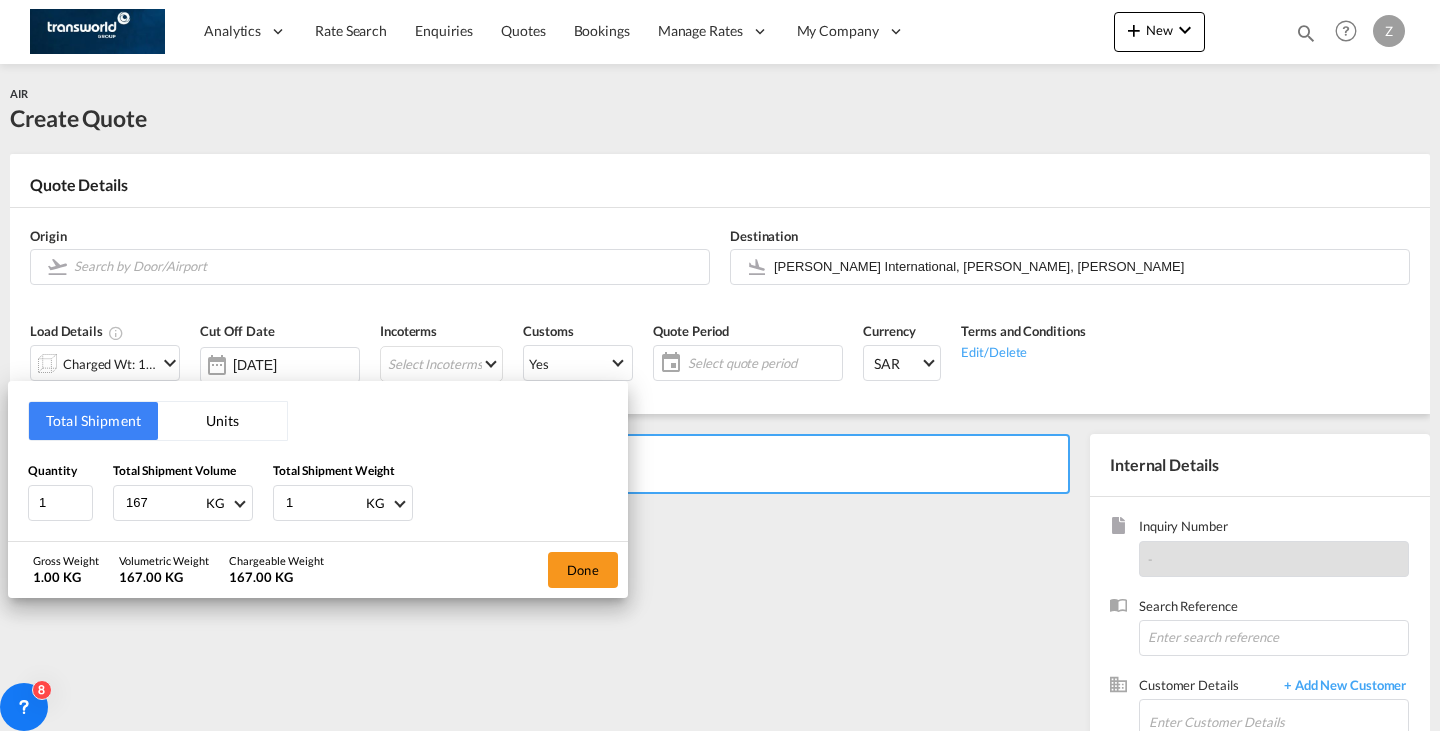 click on "167" at bounding box center [164, 503] 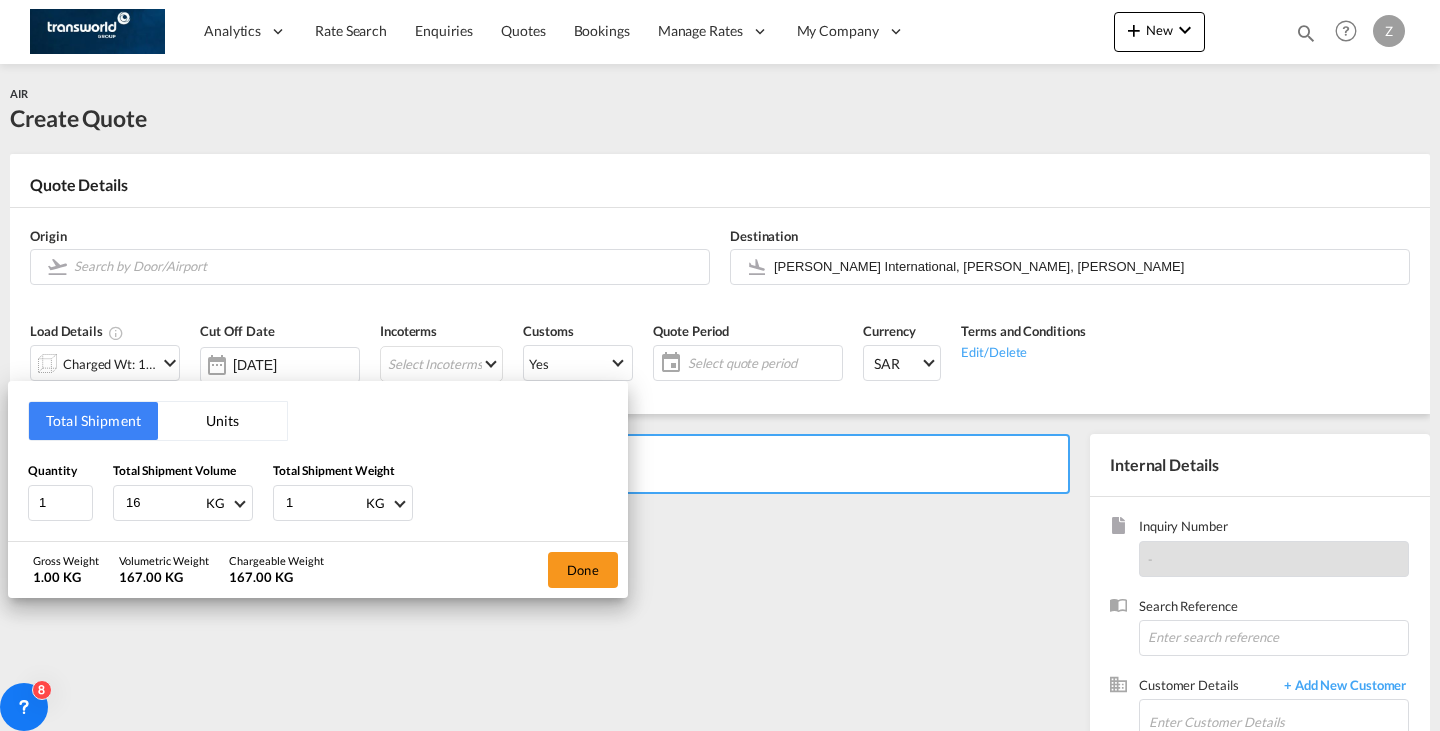 type on "1" 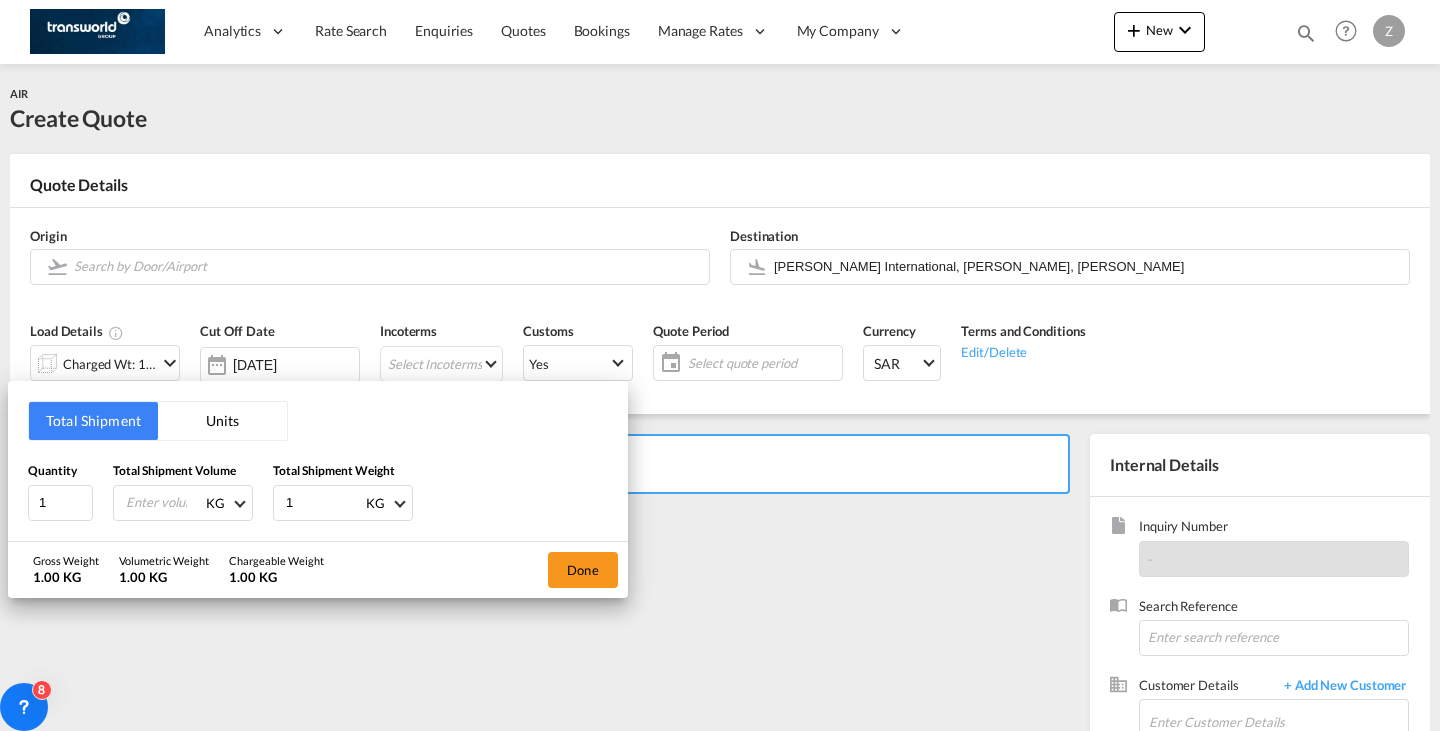 type 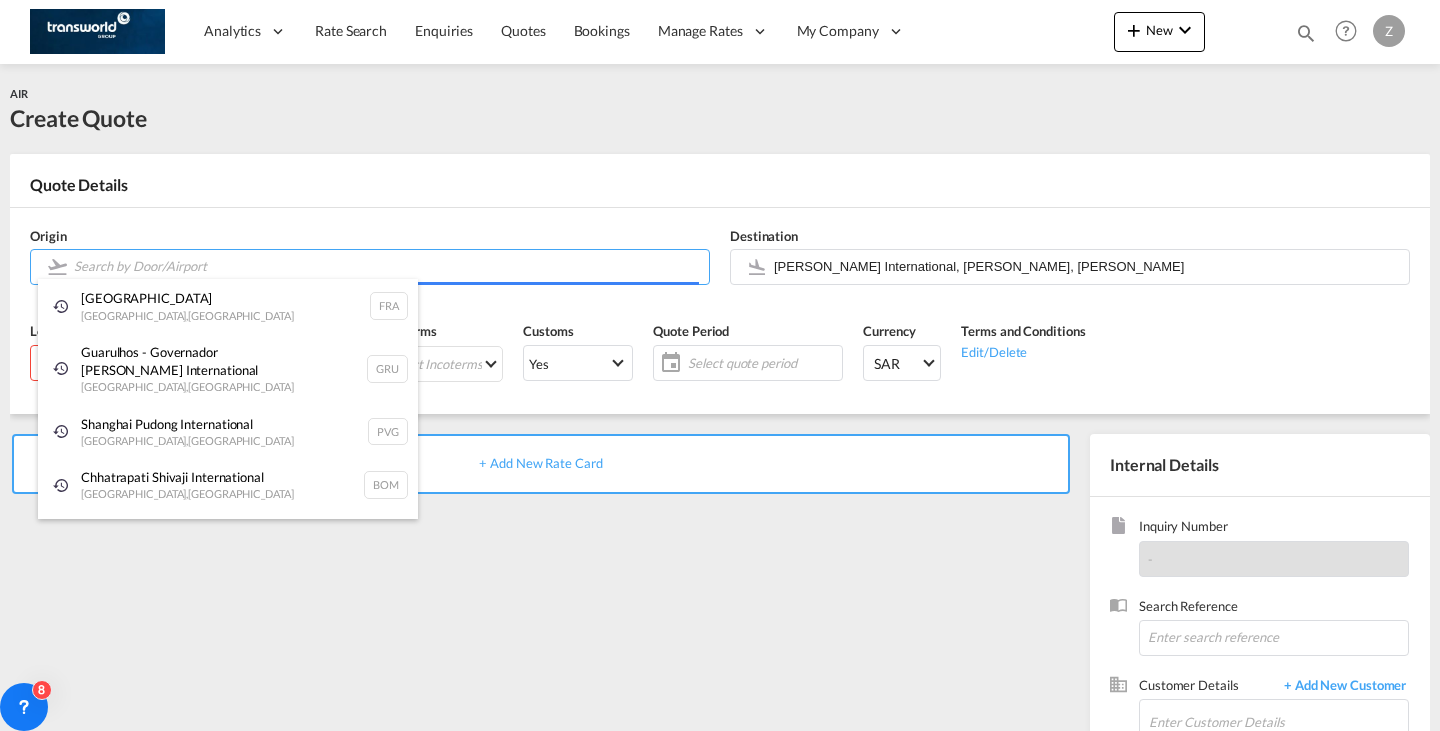 click on "Analytics
Dashboard
Reports
Rate Search
Enquiries
Quotes
Bookings" at bounding box center [720, 365] 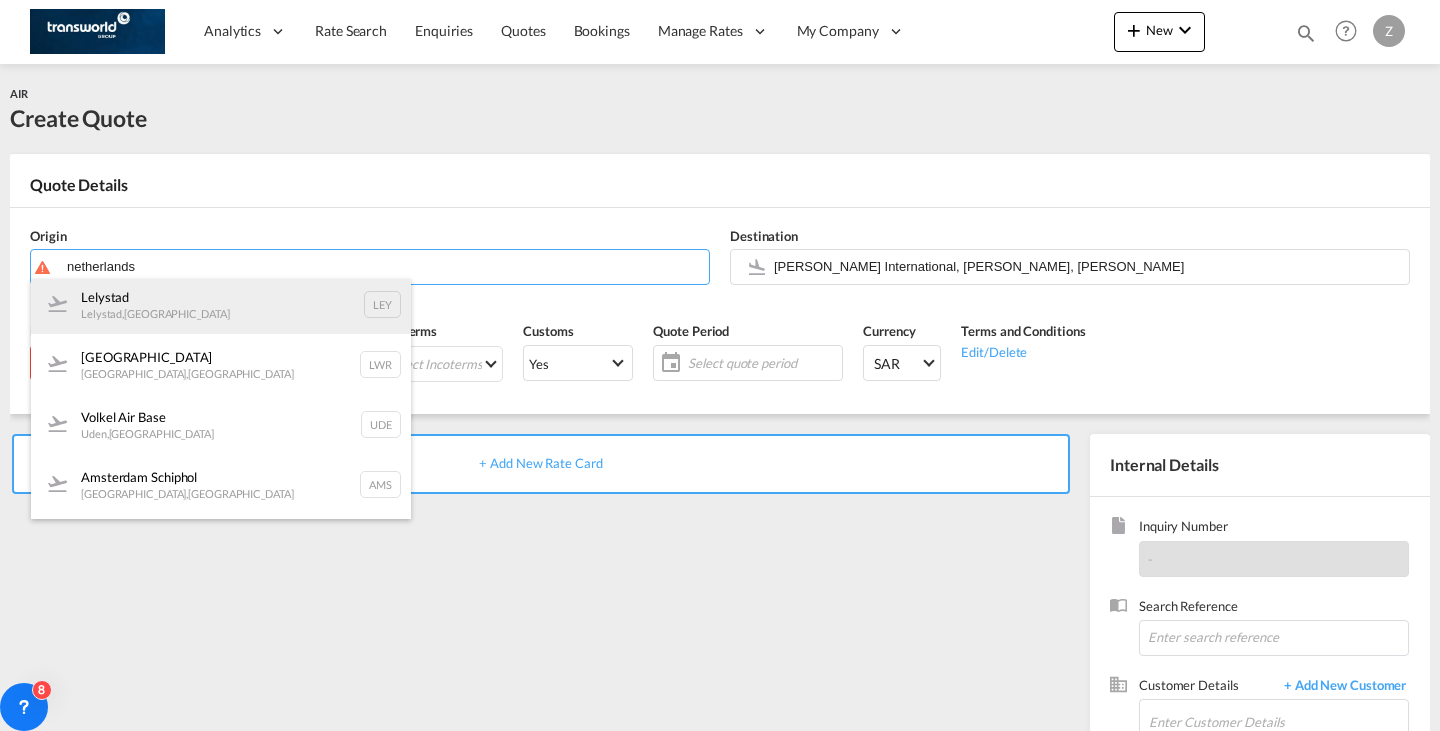 scroll, scrollTop: 141, scrollLeft: 0, axis: vertical 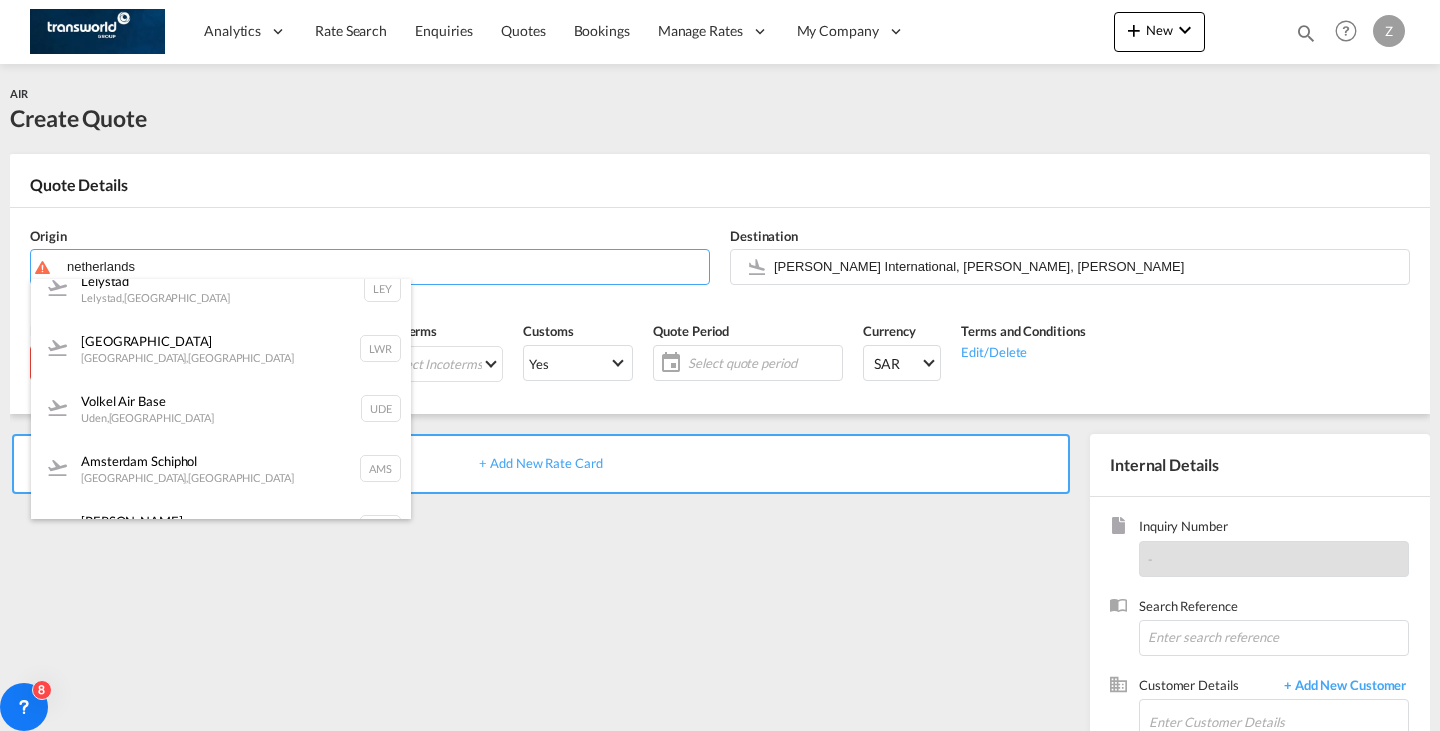 type on "netherlands" 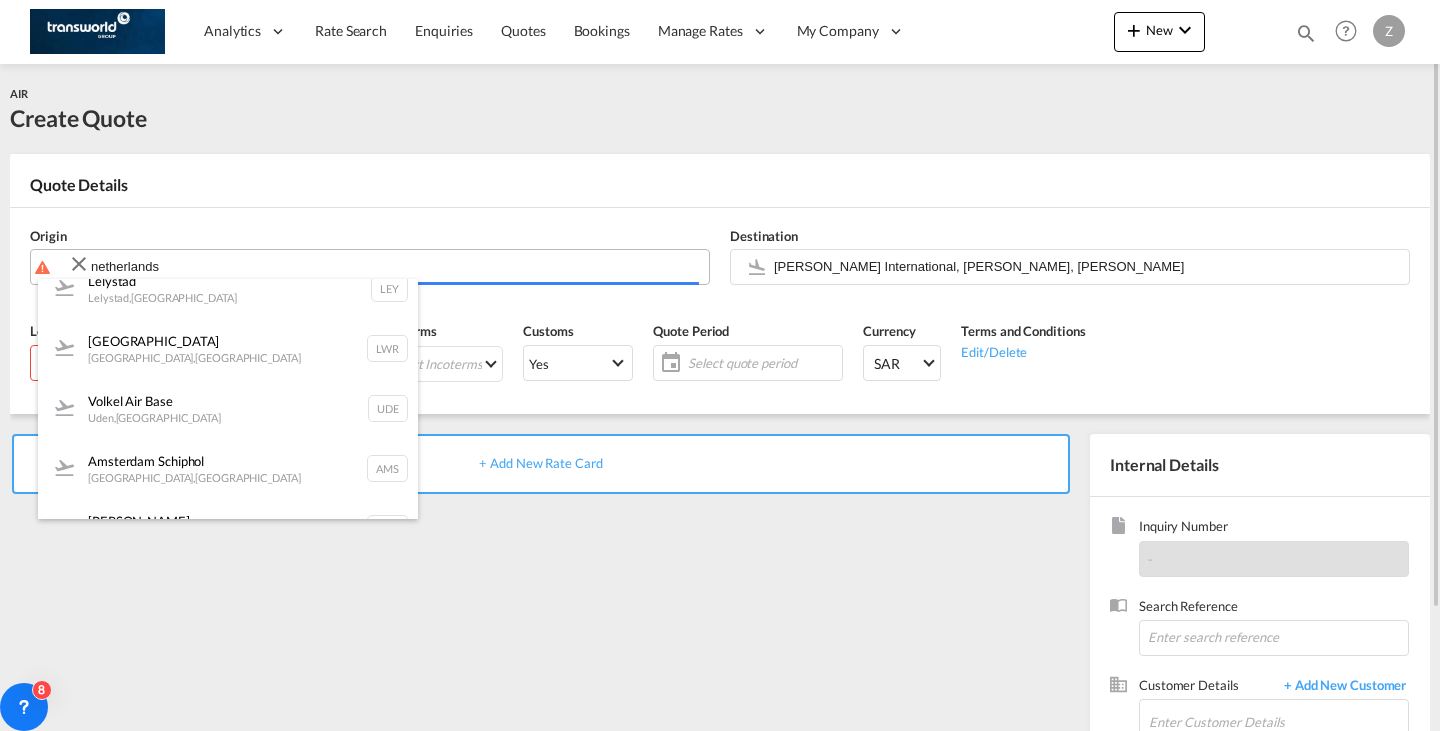 click on "Analytics
Dashboard
Reports
Rate Search
Enquiries
Quotes
Bookings" at bounding box center (720, 365) 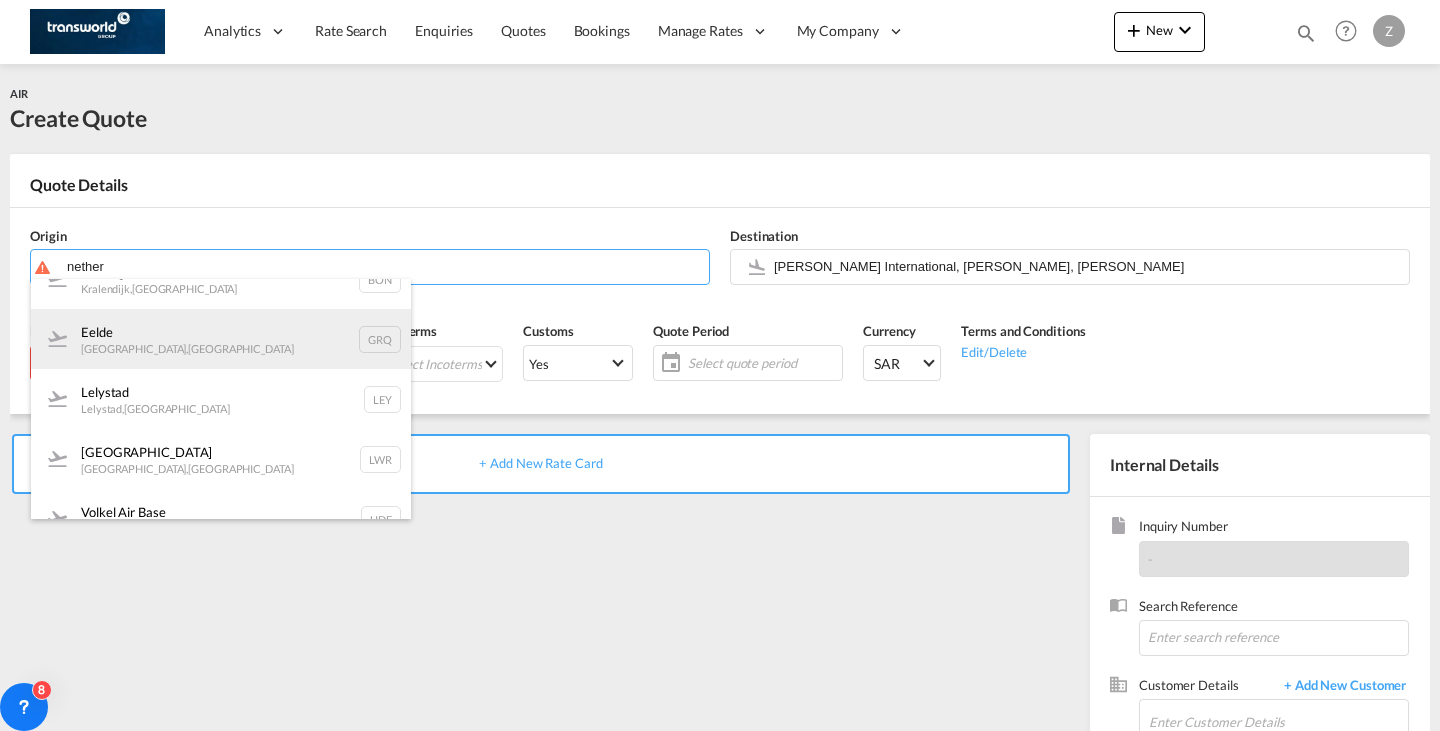 scroll, scrollTop: 0, scrollLeft: 0, axis: both 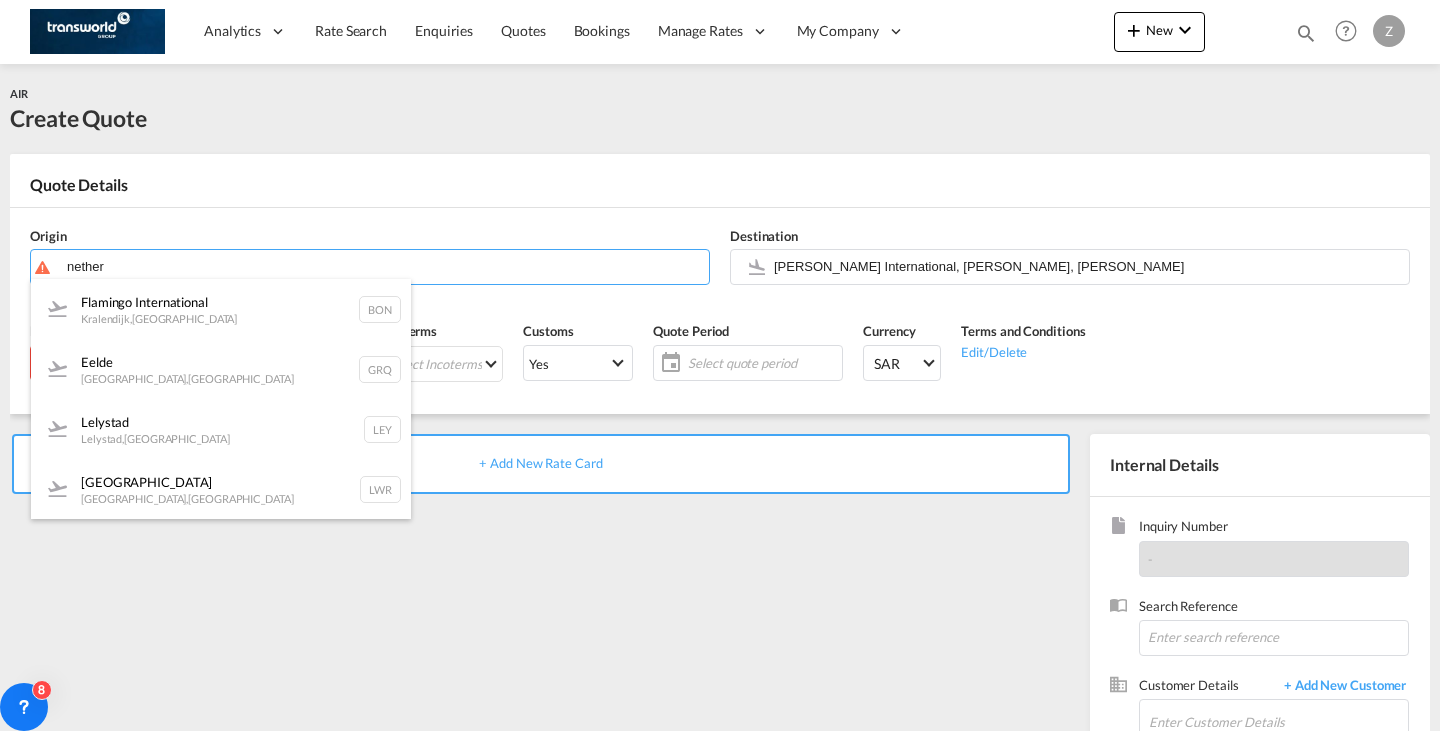 type on "nether" 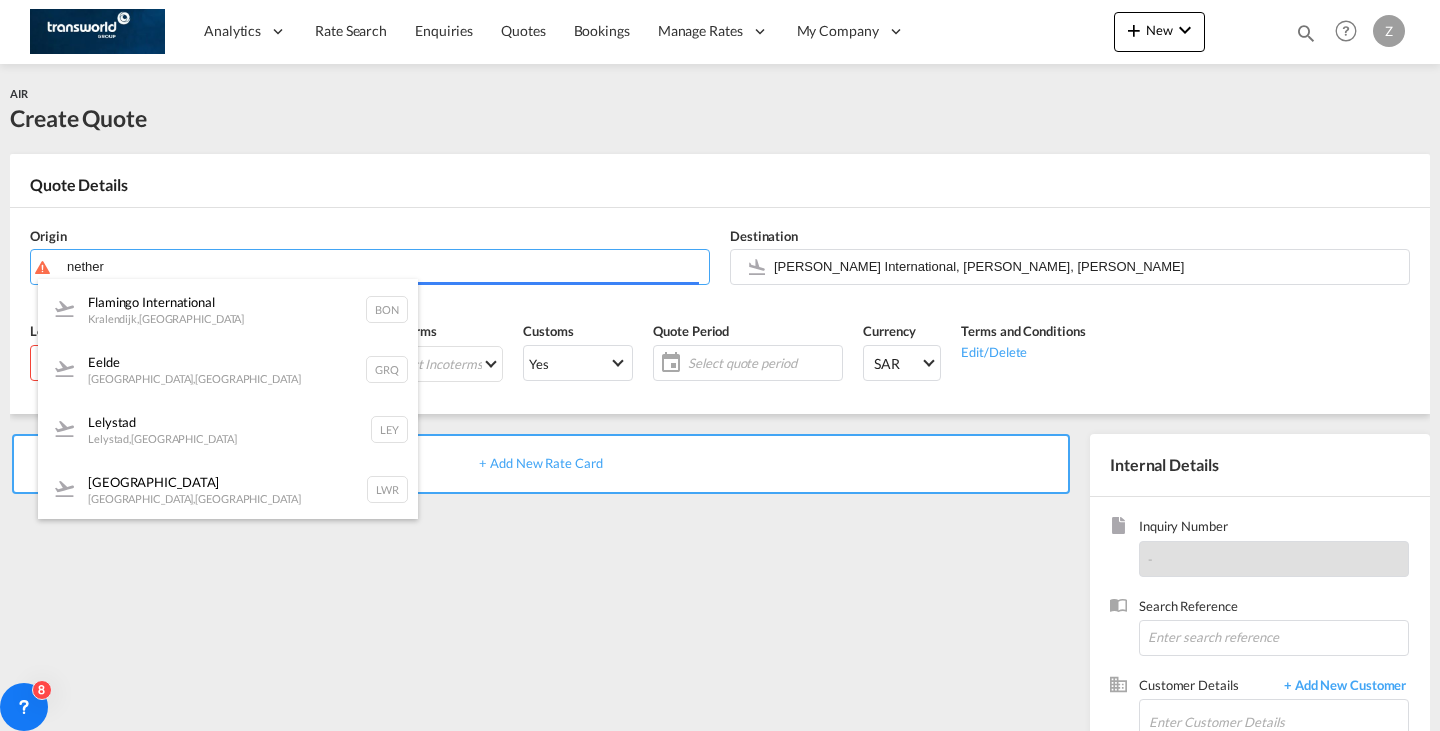 drag, startPoint x: 535, startPoint y: 266, endPoint x: 0, endPoint y: 338, distance: 539.8231 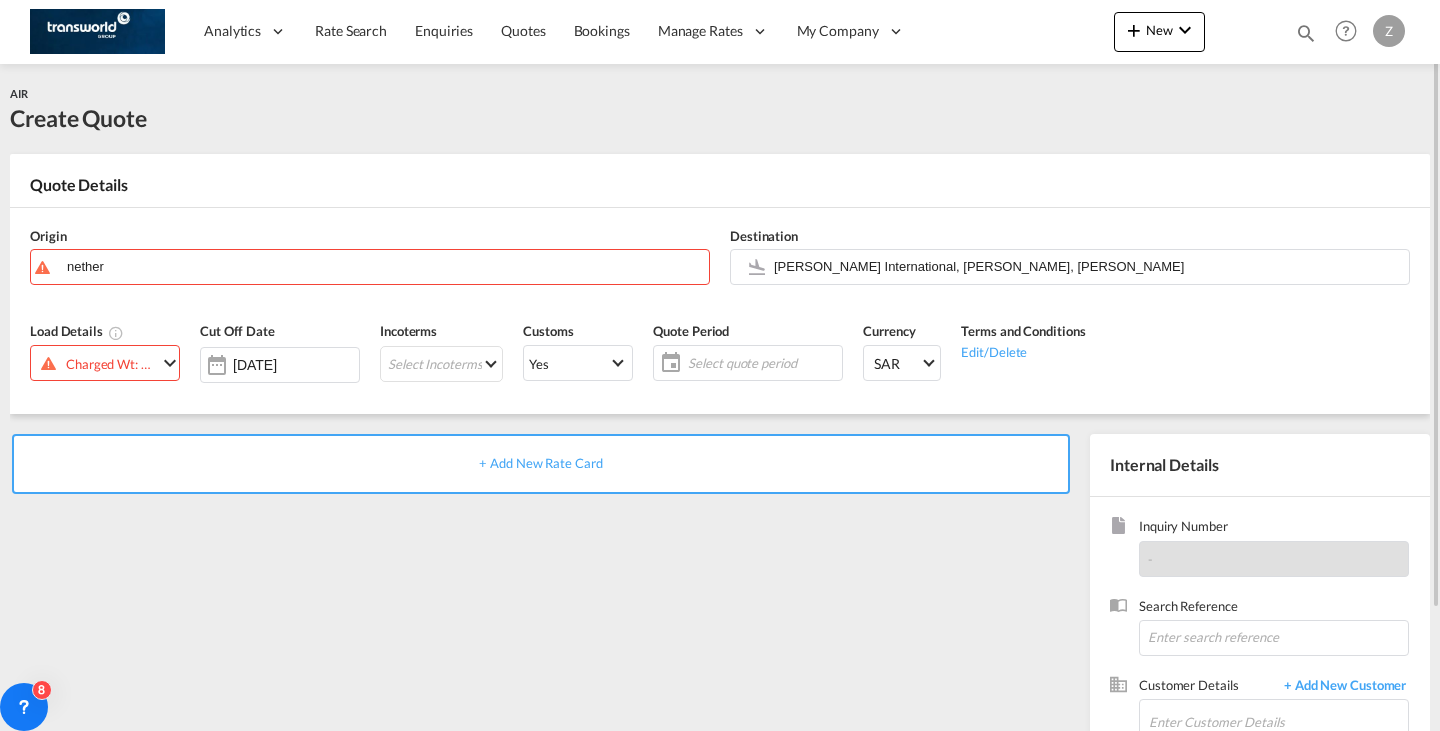 click at bounding box center (170, 363) 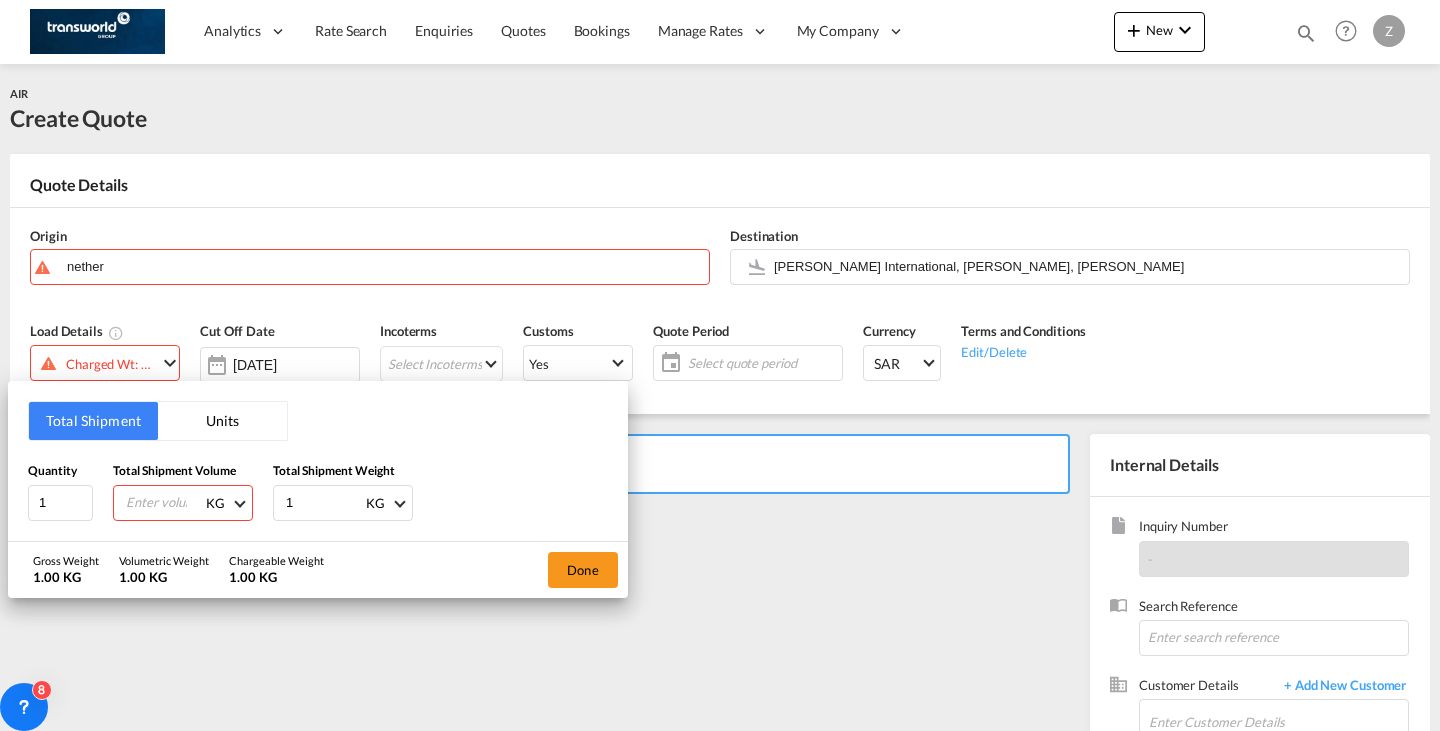 click at bounding box center [164, 503] 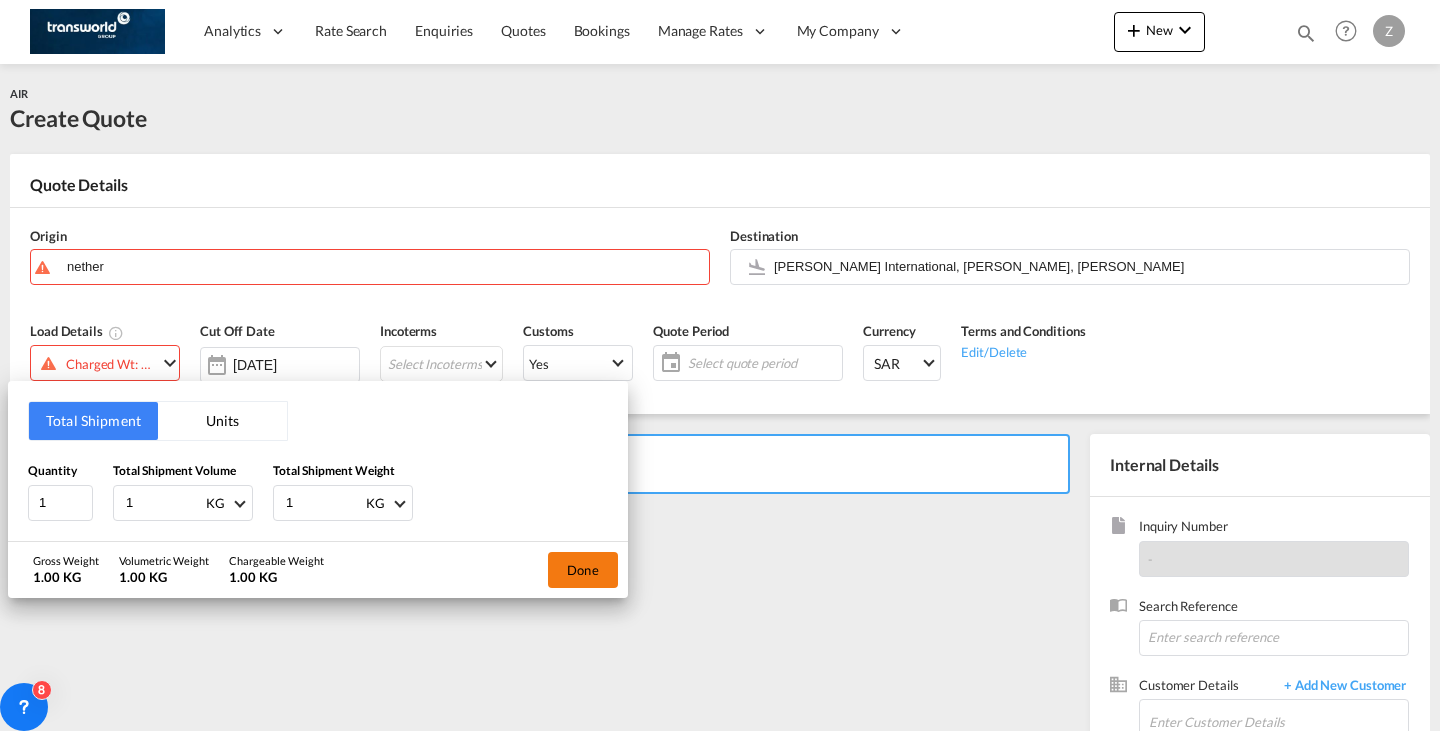 type on "1" 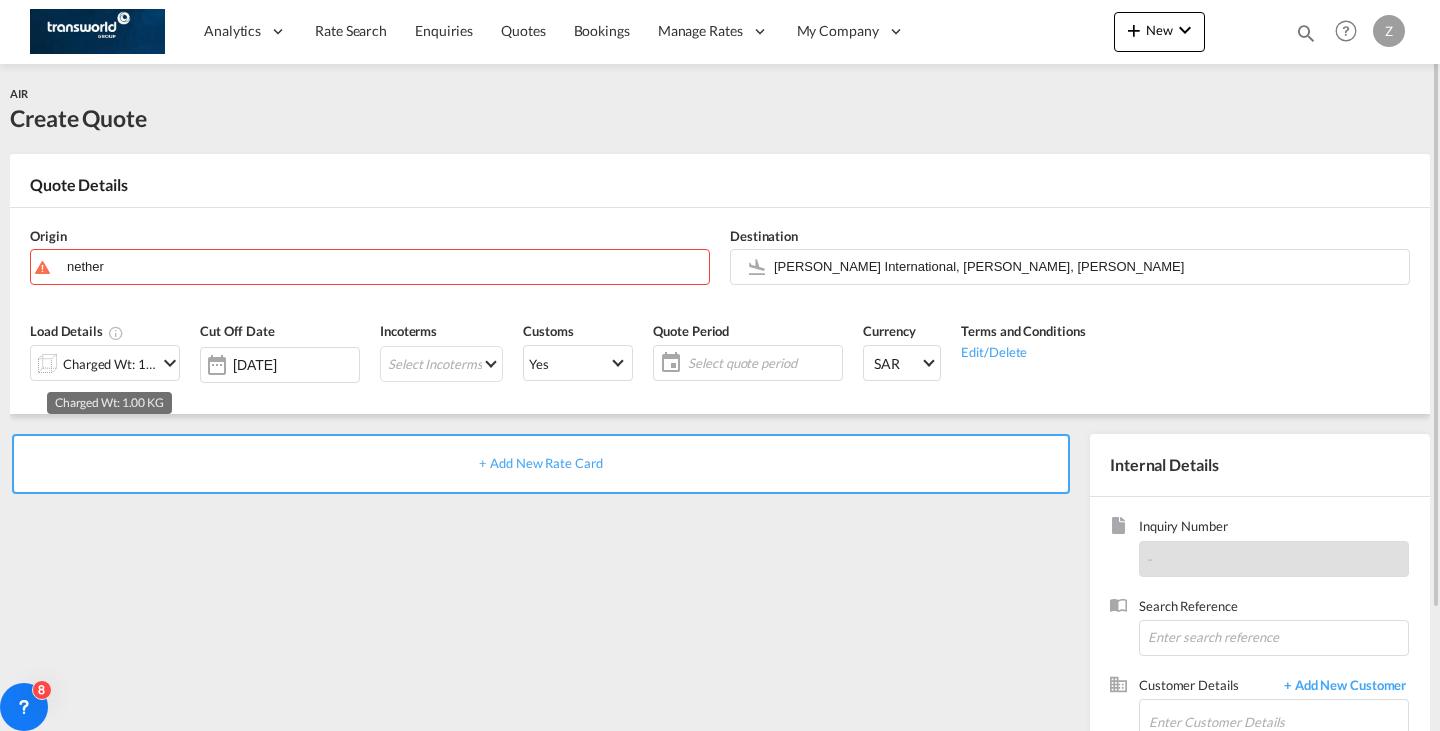 click on "Charged Wt: 1.00 KG" at bounding box center [110, 364] 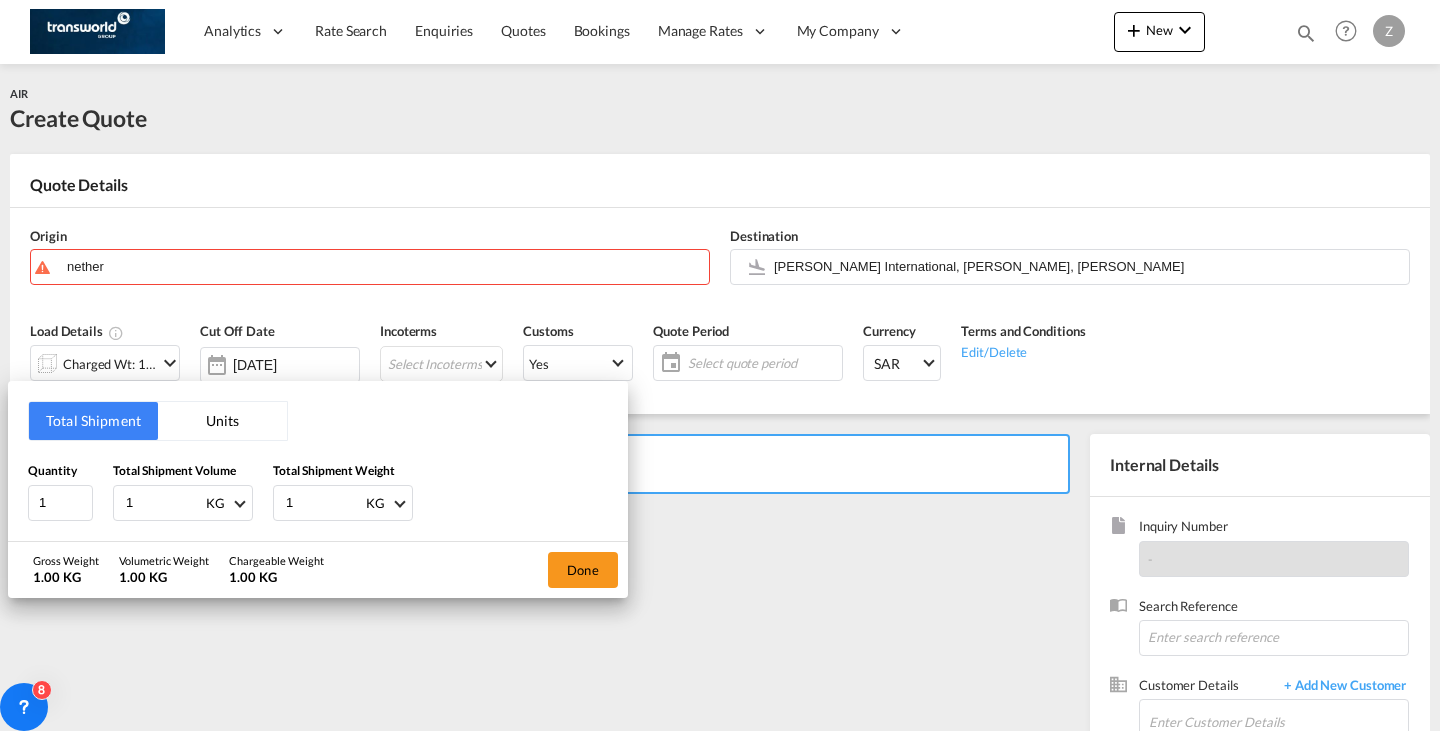 click on "1" at bounding box center (324, 503) 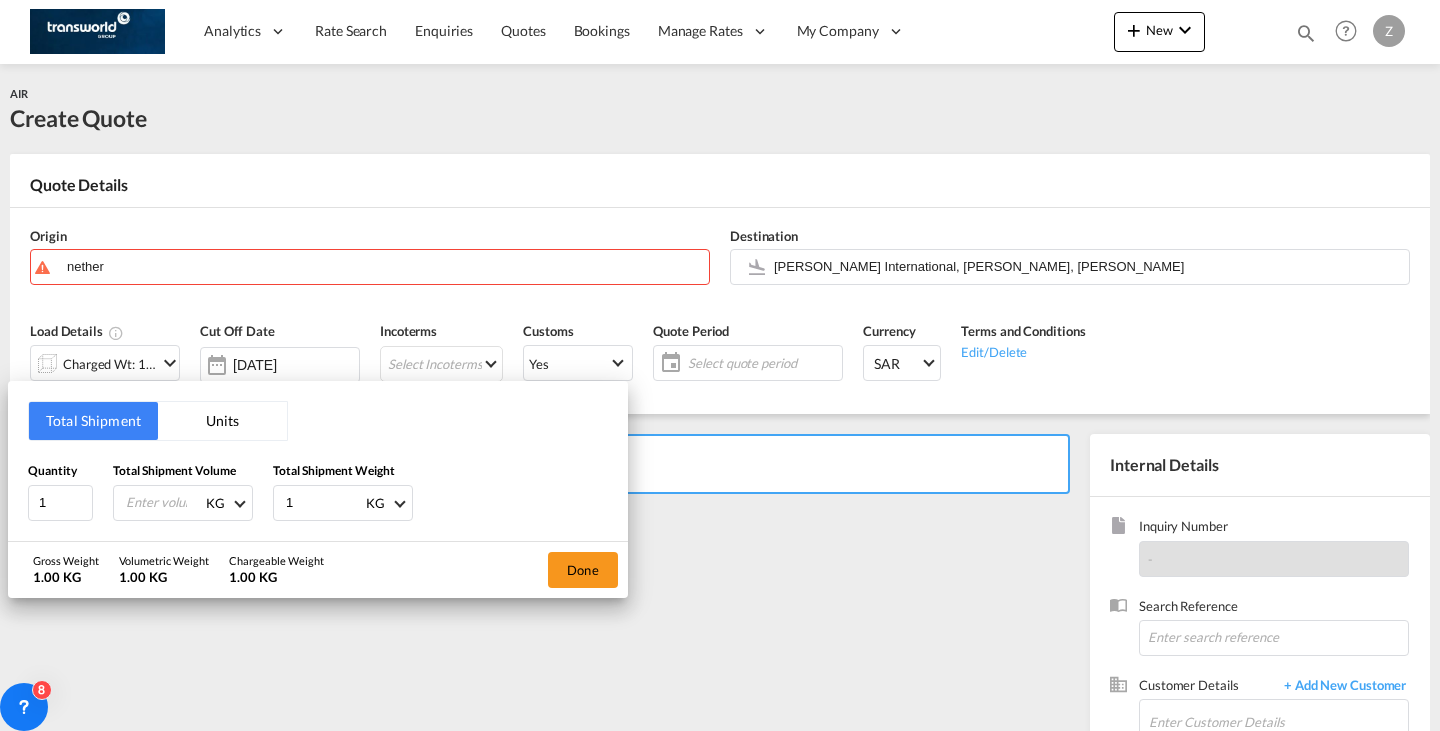 type on "1" 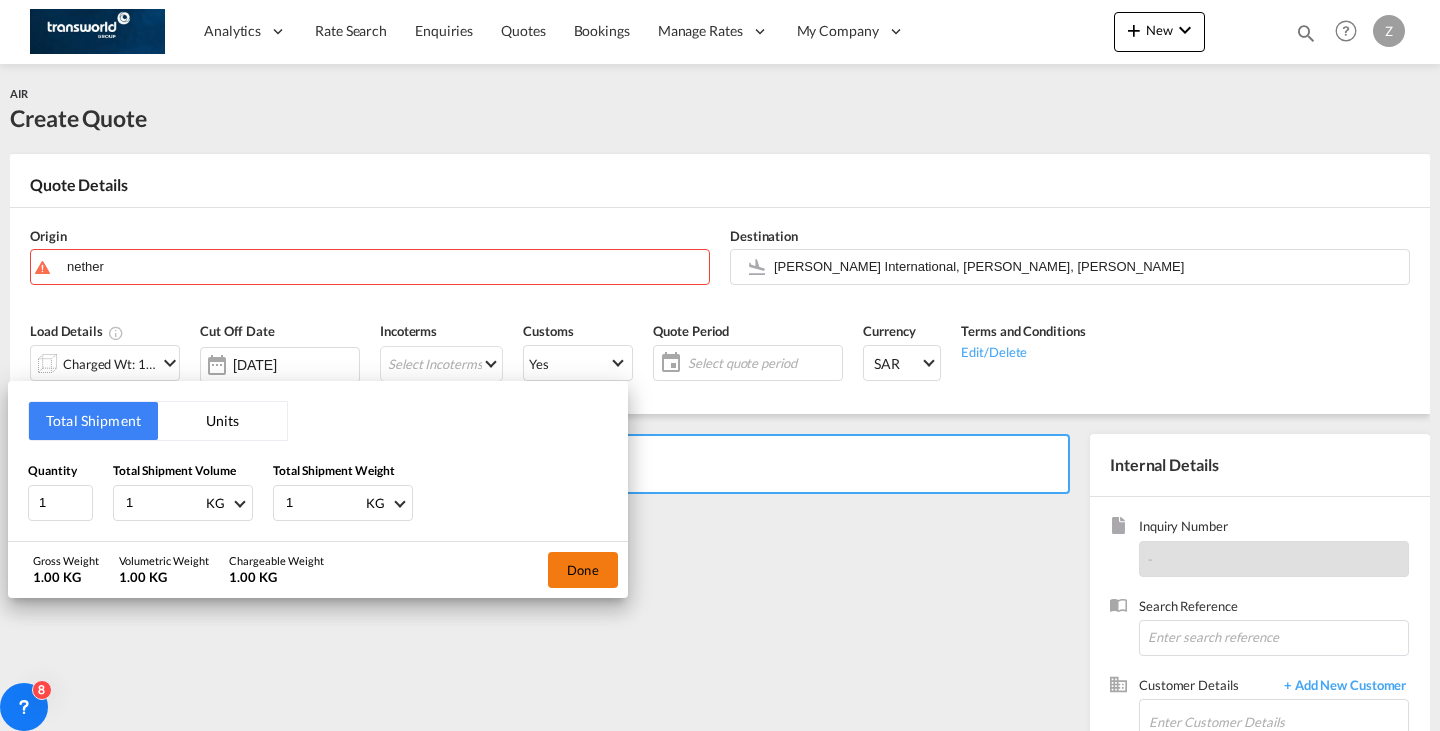 click on "Done" at bounding box center [583, 570] 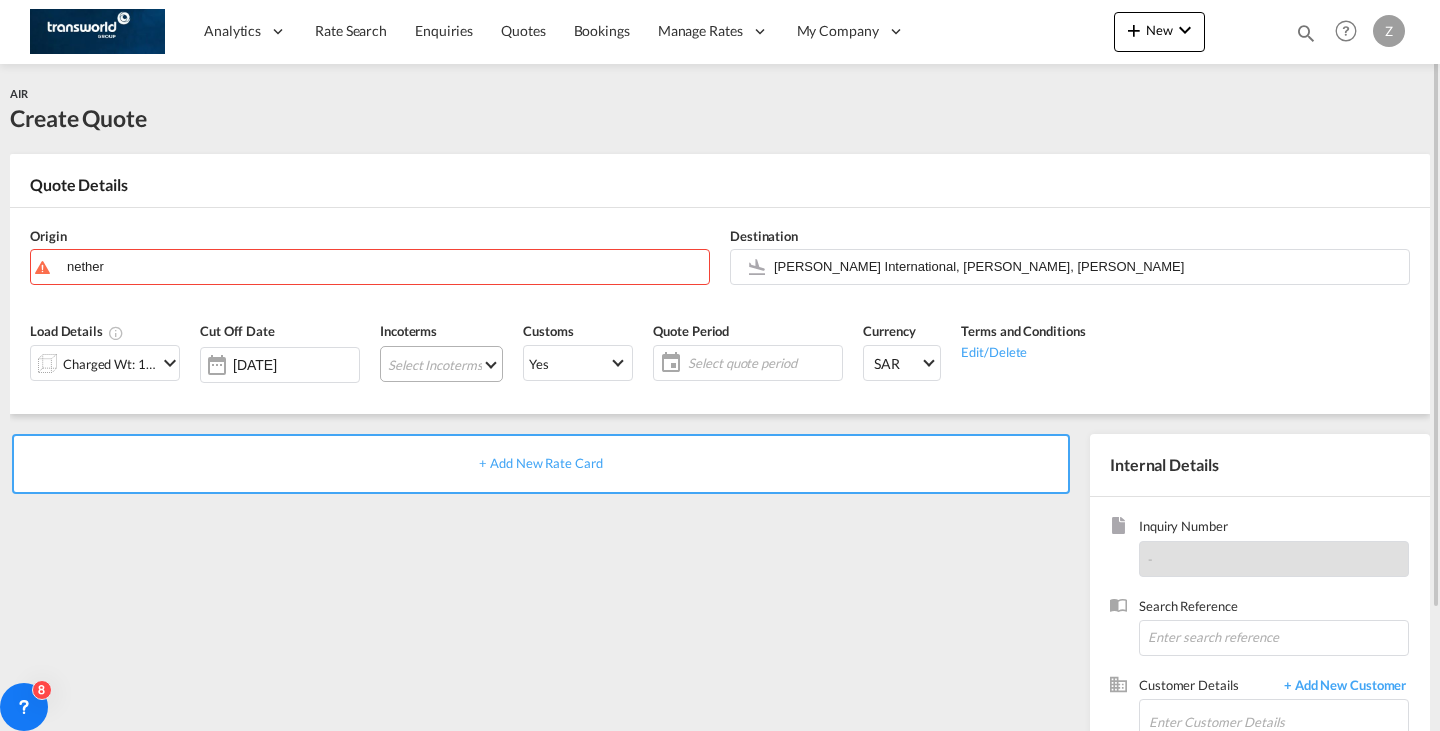 click on "Select Incoterms
EXW - import
Ex Works FAS - export
Free Alongside Ship FCA - import
Free Carrier DAP - import
Delivered at Place CIP - import
Carriage and Insurance Paid to EXW - export
Ex Works DPU - import
Delivery at Place Unloaded FCA - export
Free Carrier CFR - export
Cost and Freight FOB - export
Free on Board FOB - import
Free on Board DAP - export
Delivered at Place DPU - export
Delivery at Place Unloaded CFR - import
Cost and Freight CPT - import
Carrier Paid to CIP - export
Carriage and Insurance Paid to CIF - import
Cost,Insurance and Freight DDP - export
Delivery Duty Paid CPT - export
Carrier Paid to CIF - export
Cost,Insurance and Freight FAS - import
Free Alongside Ship" at bounding box center (441, 364) 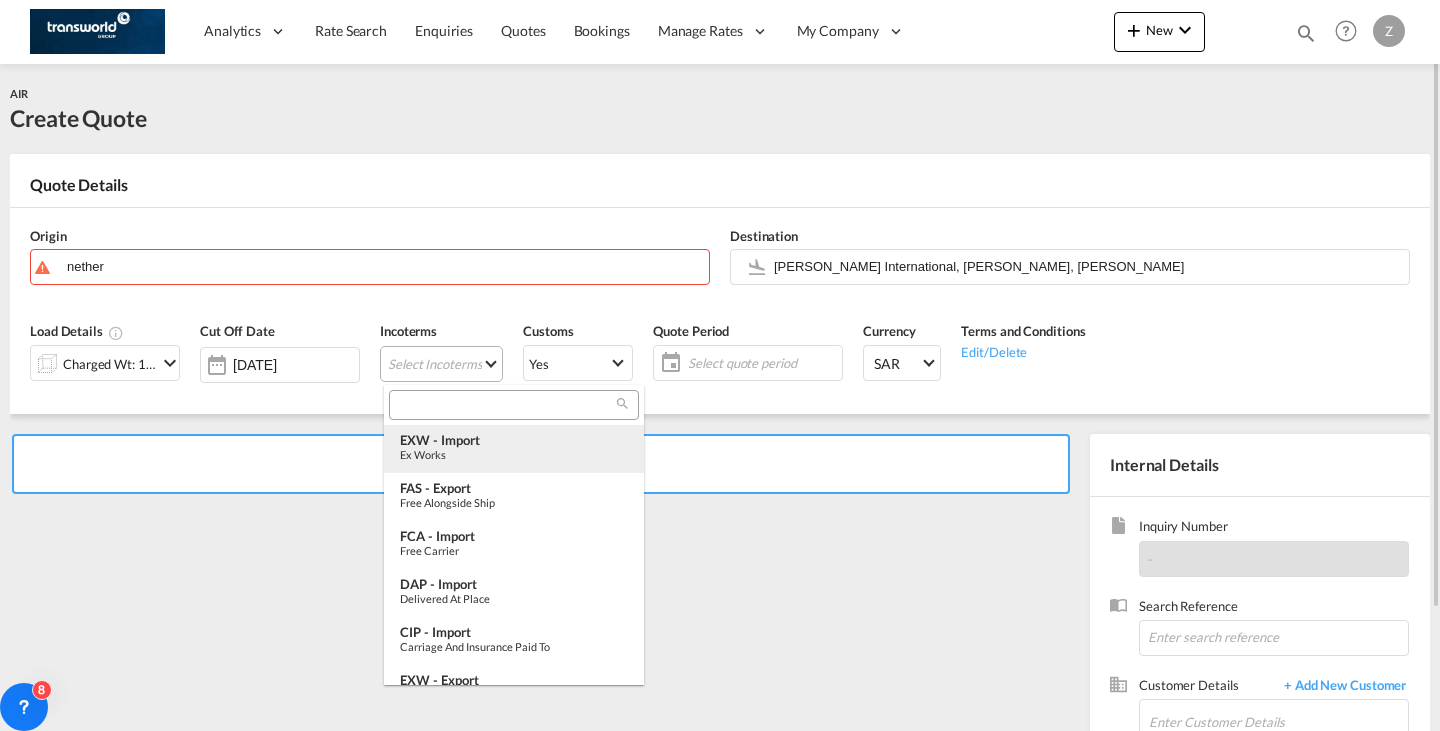 type on "[object Object]" 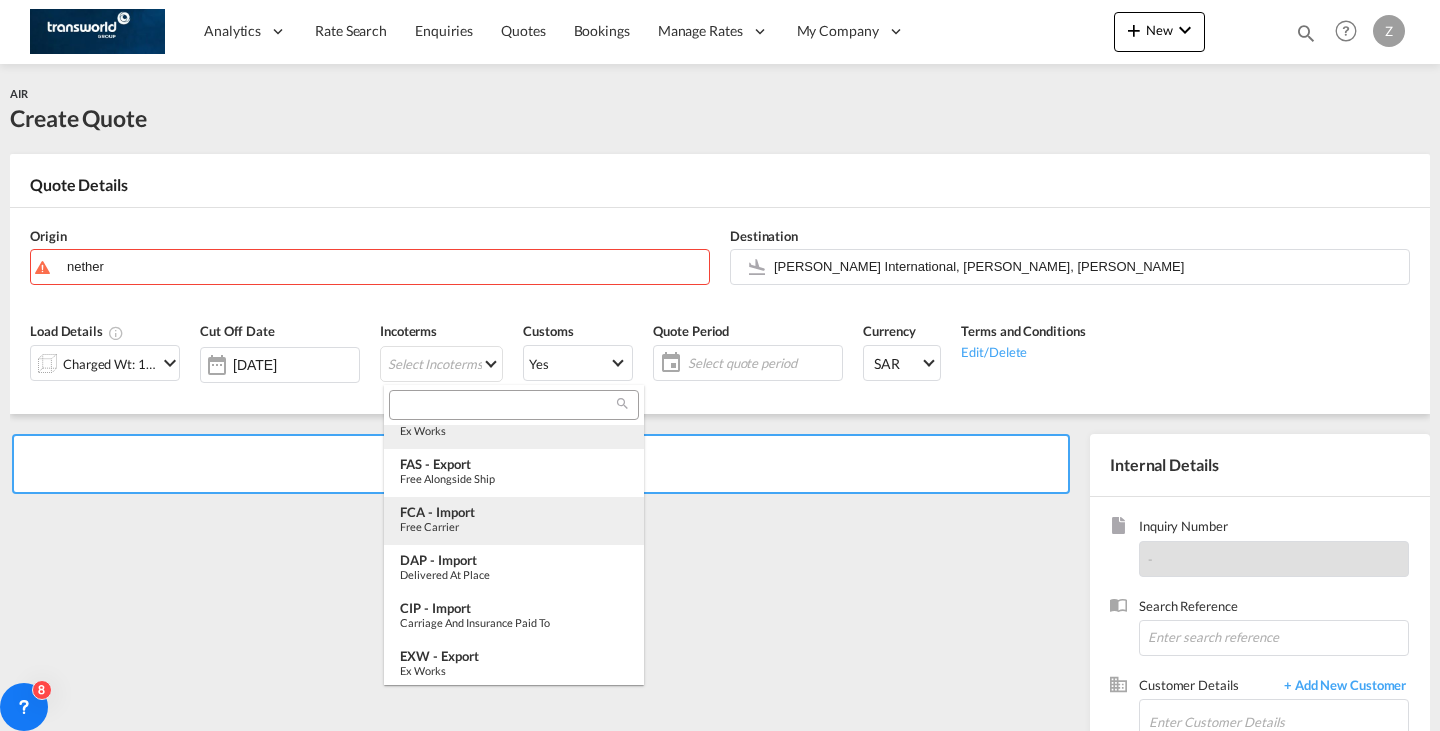scroll, scrollTop: 0, scrollLeft: 0, axis: both 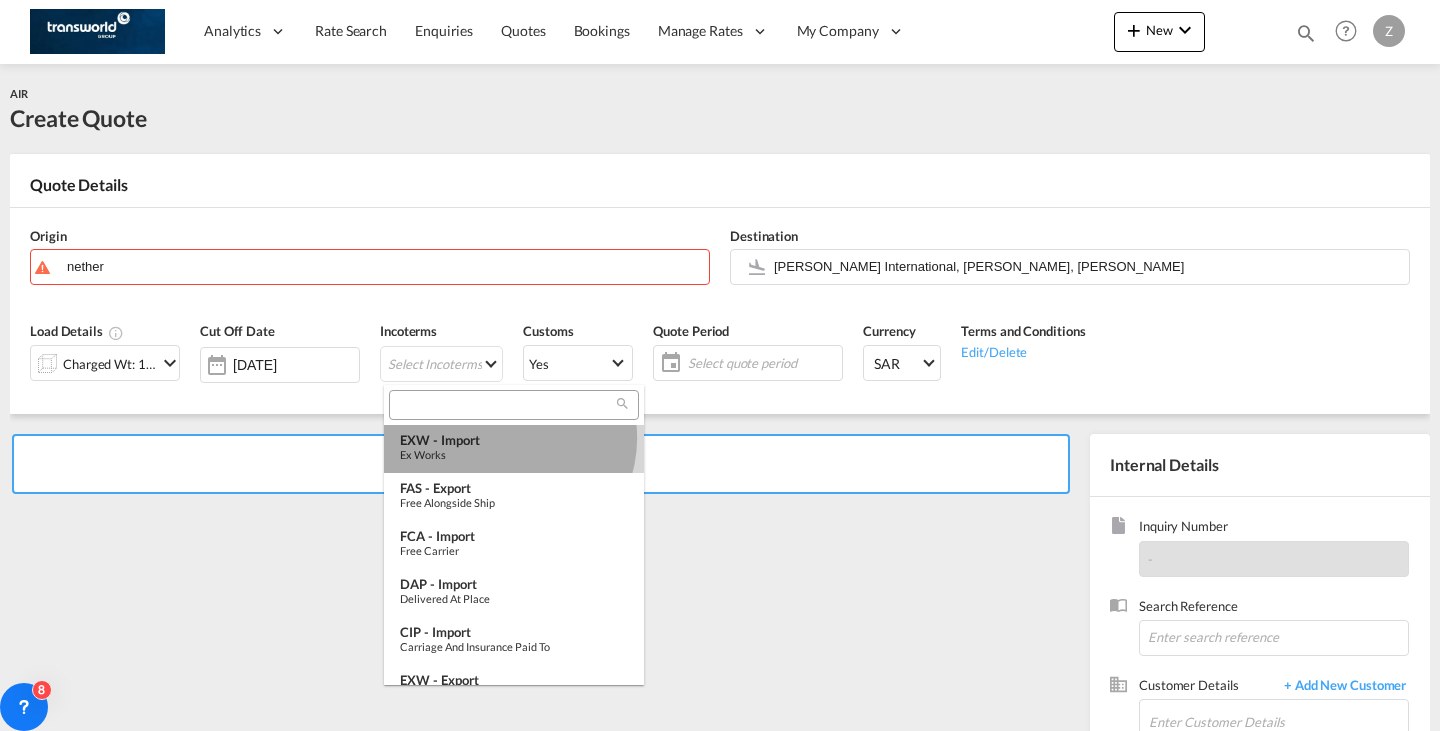 click on "EXW - import" at bounding box center (514, 440) 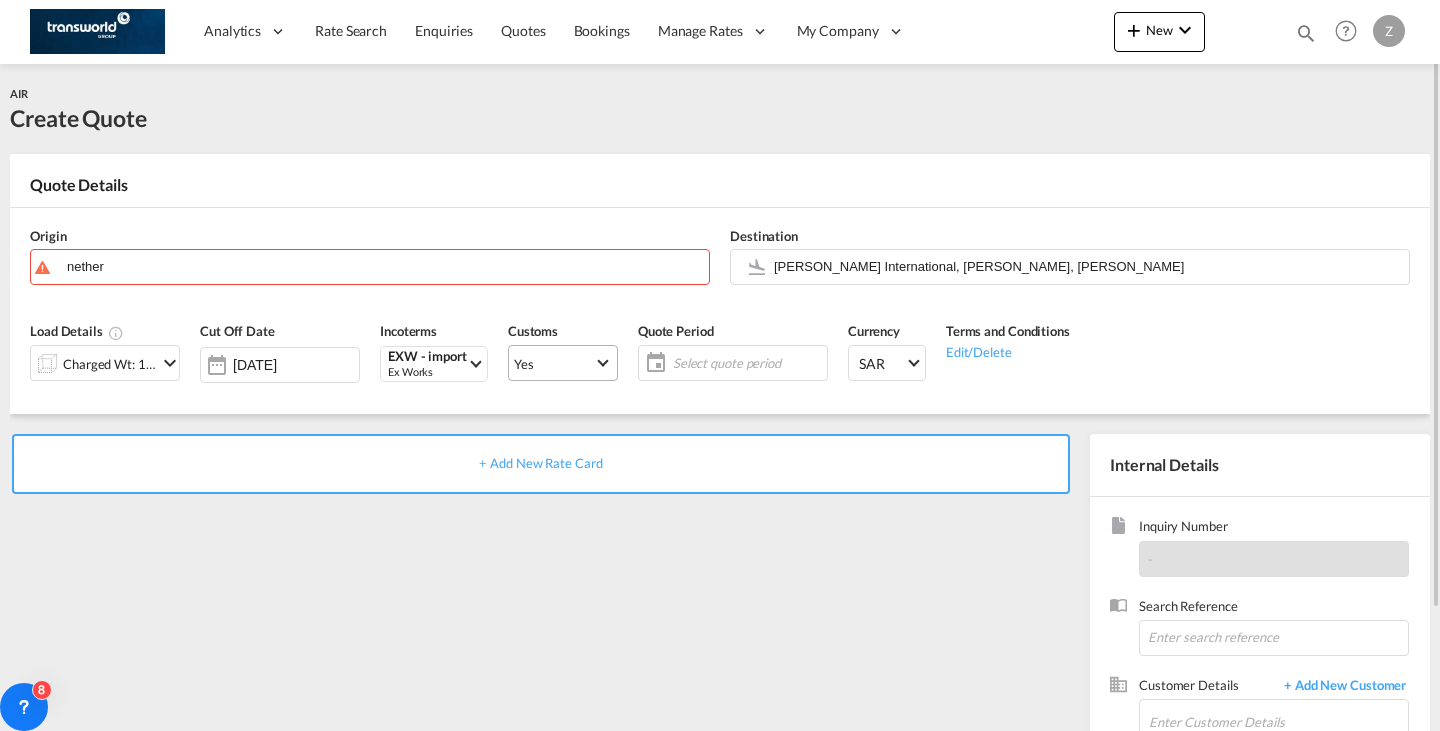 click on "Yes" at bounding box center [554, 364] 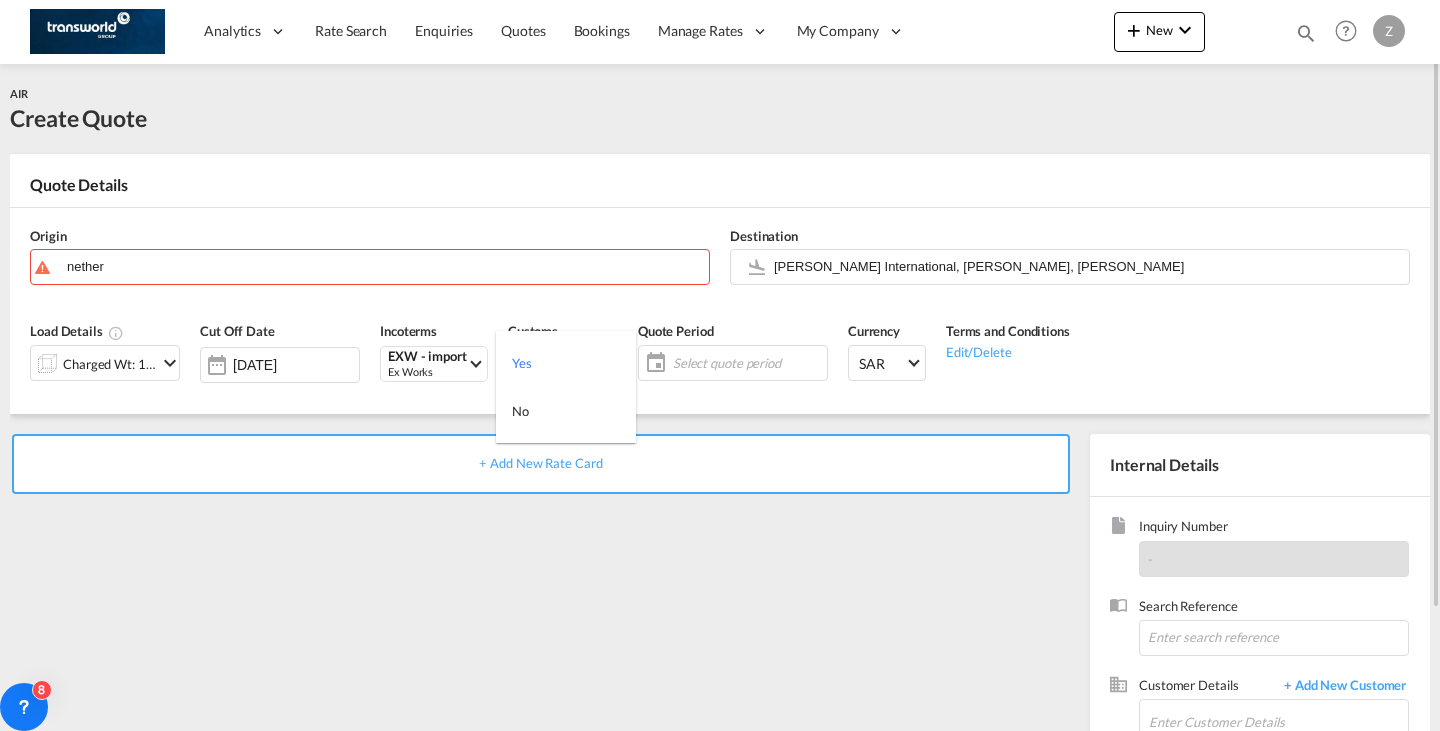 click on "Yes" at bounding box center [566, 363] 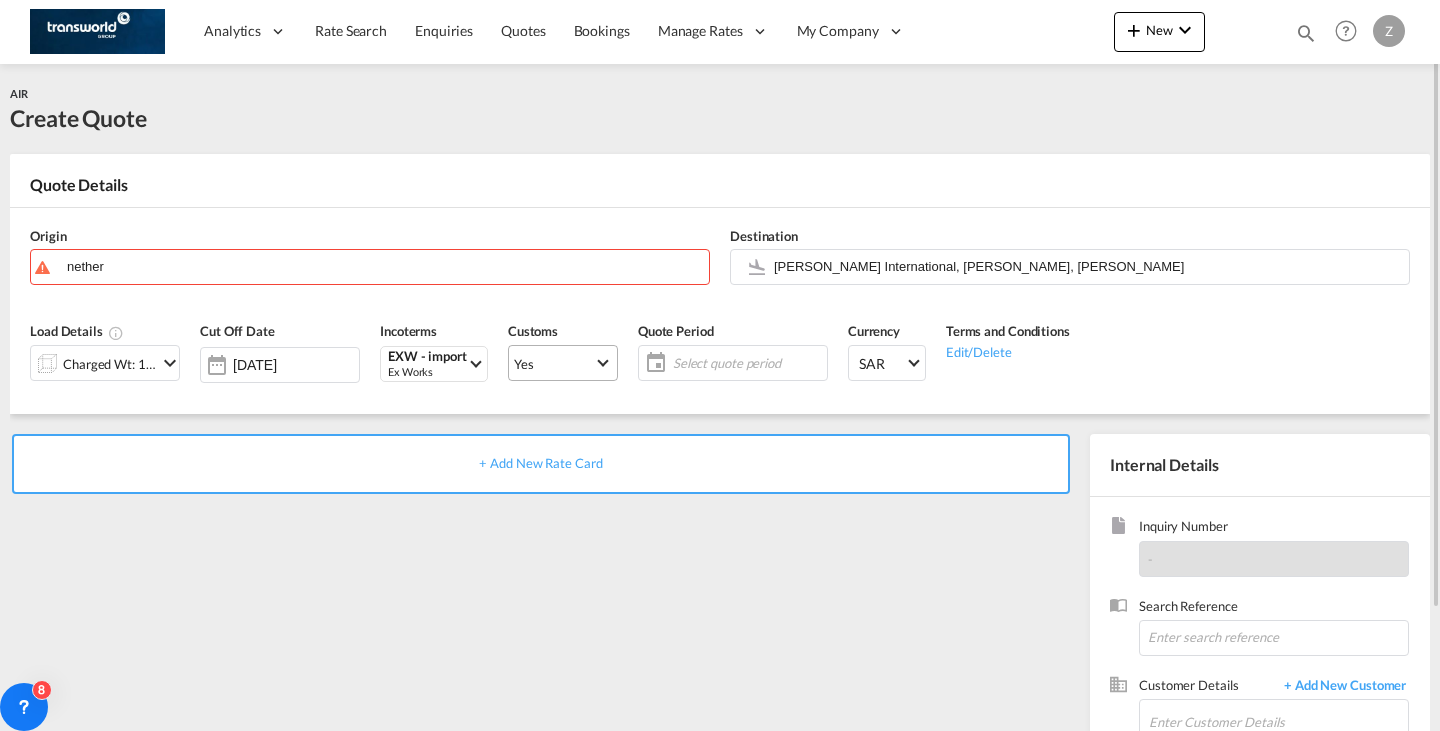 click on "Yes" at bounding box center [563, 363] 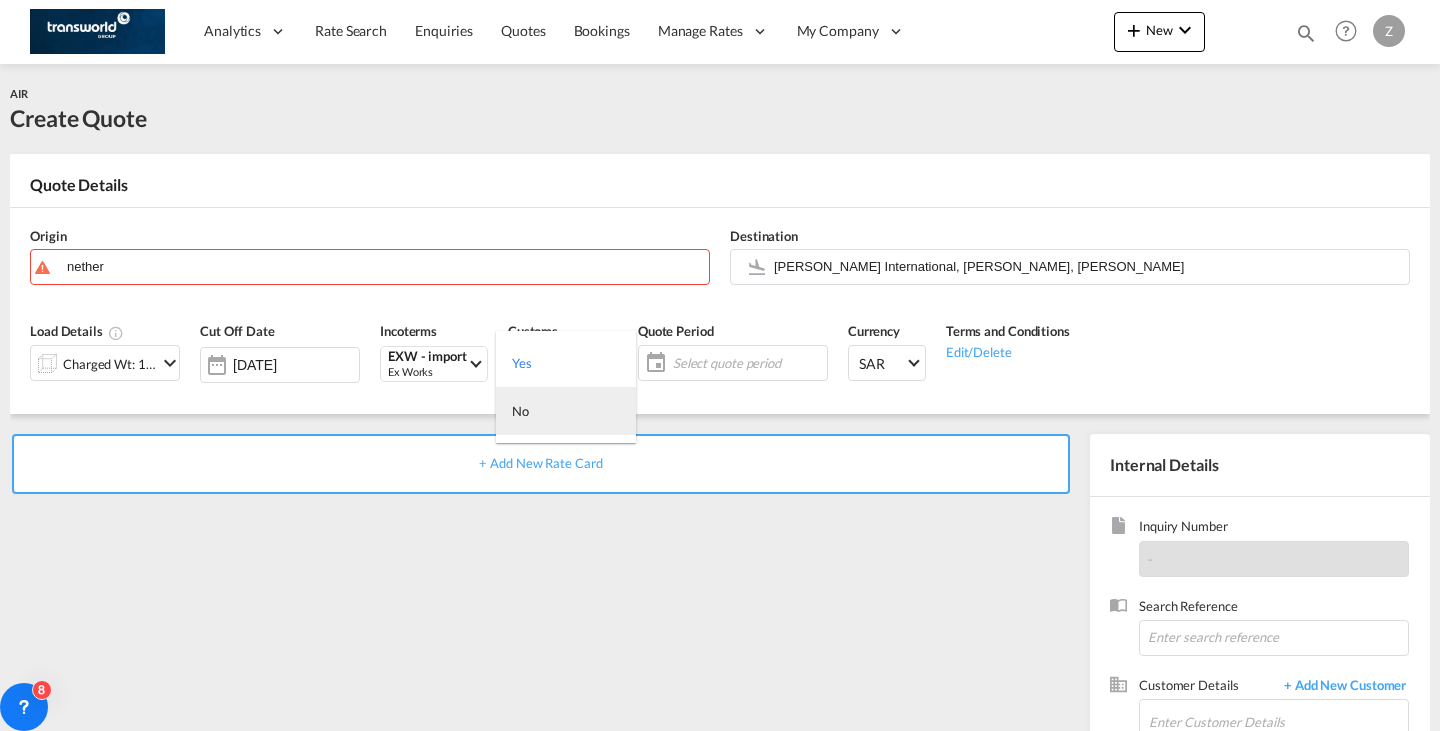 click on "No" at bounding box center (566, 411) 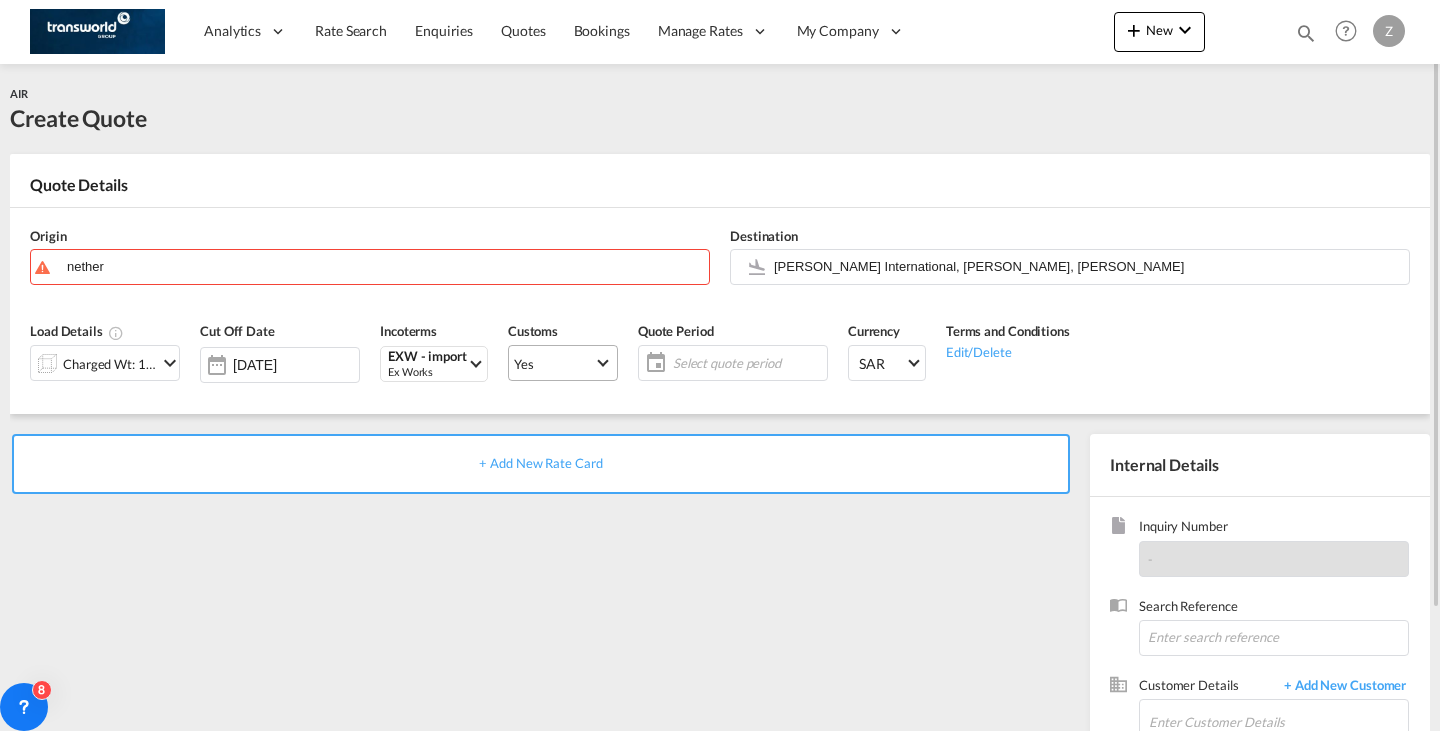 click on "Yes" at bounding box center [554, 364] 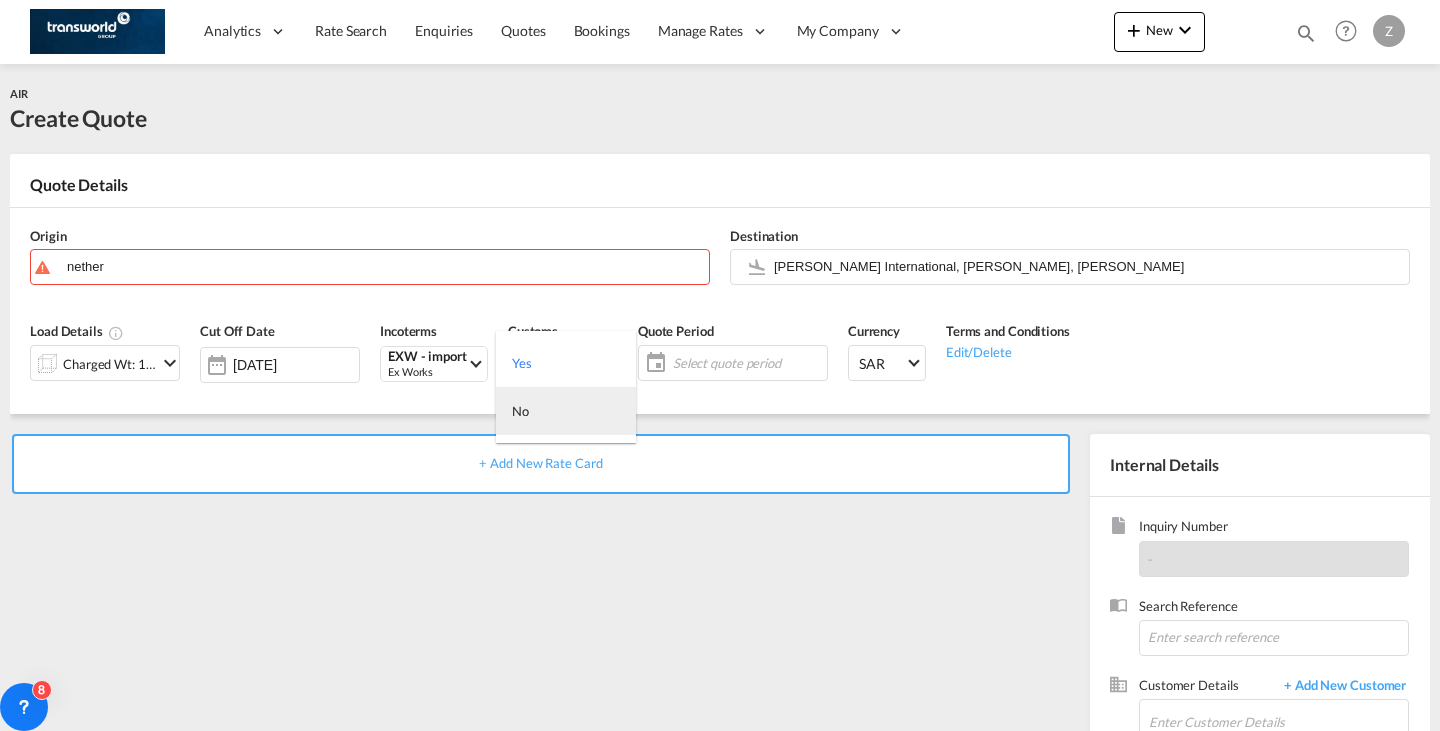 click on "No" at bounding box center (566, 411) 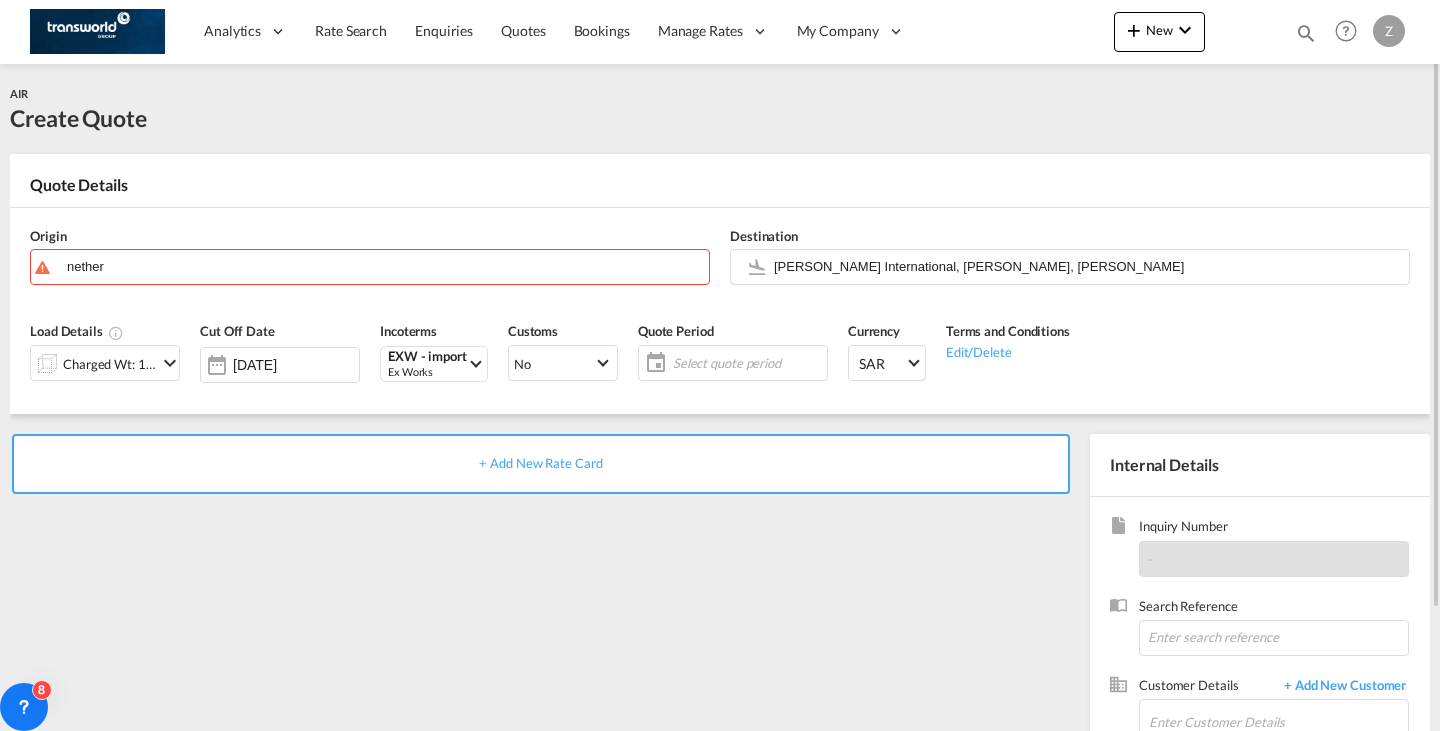 click on "Select quote period" 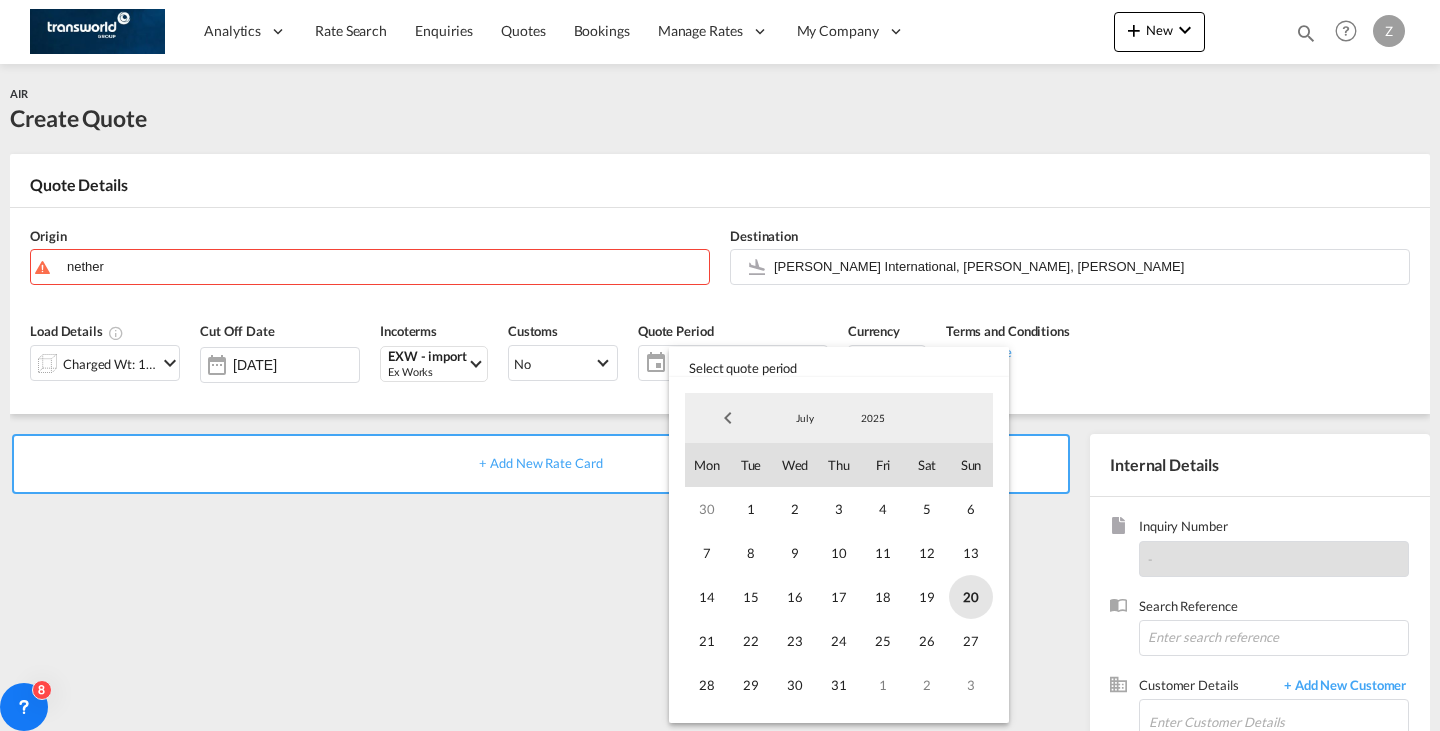 click on "20" at bounding box center [971, 597] 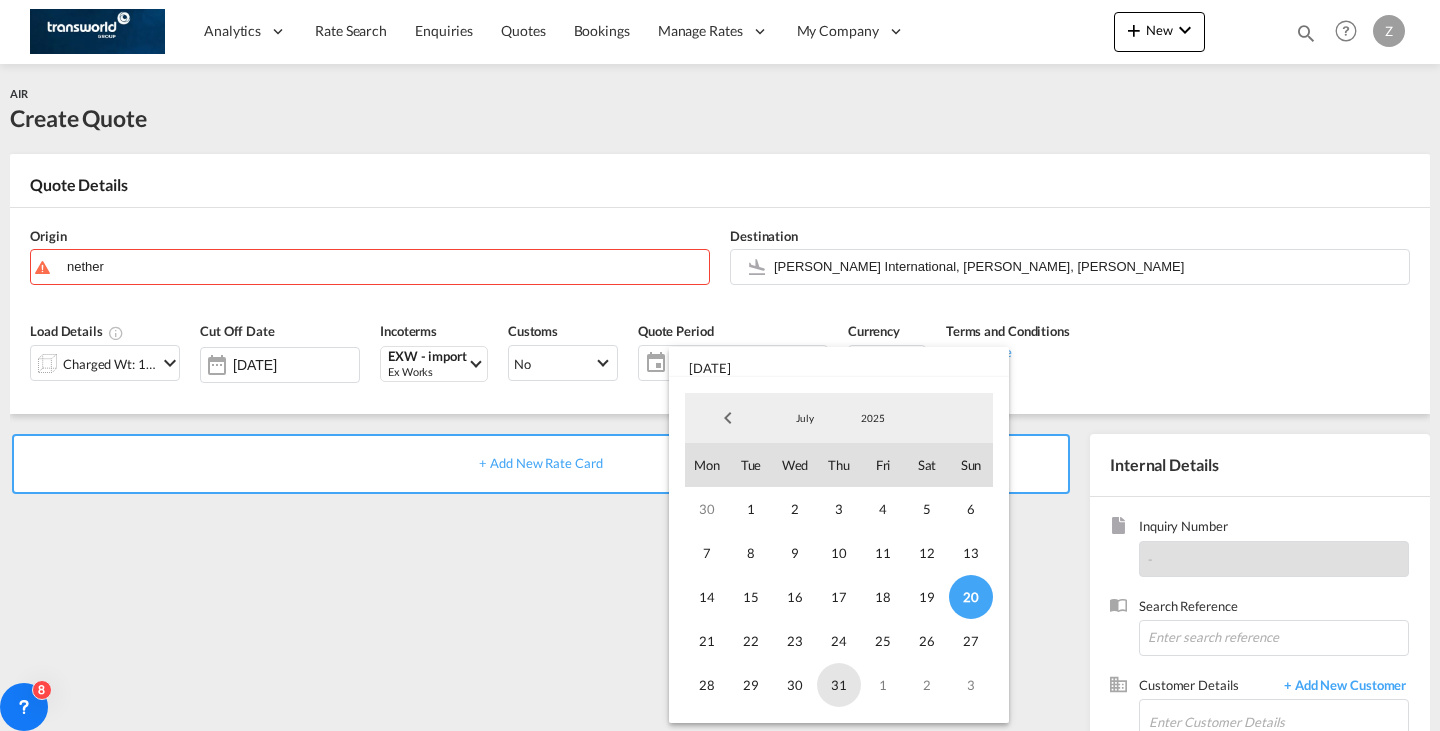 click on "31" at bounding box center [839, 685] 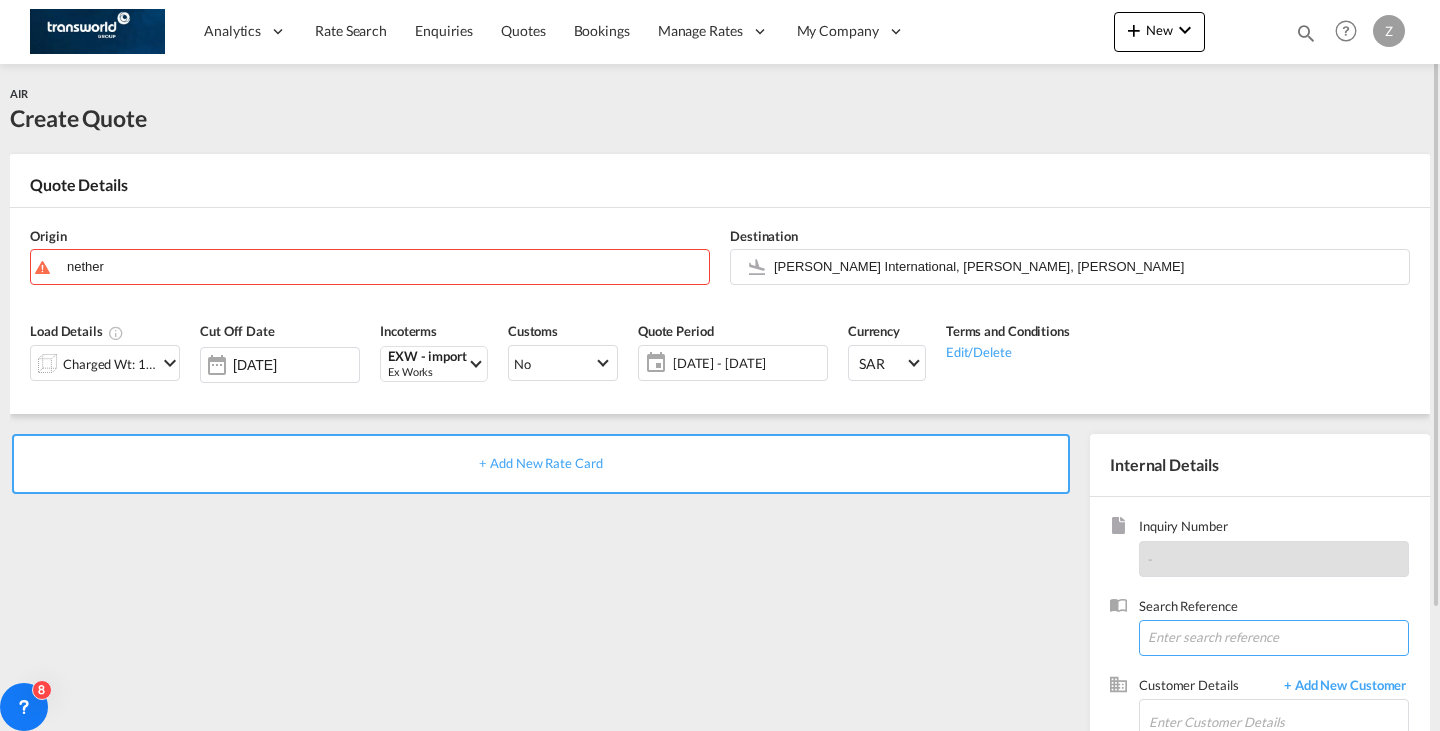 click at bounding box center (1274, 638) 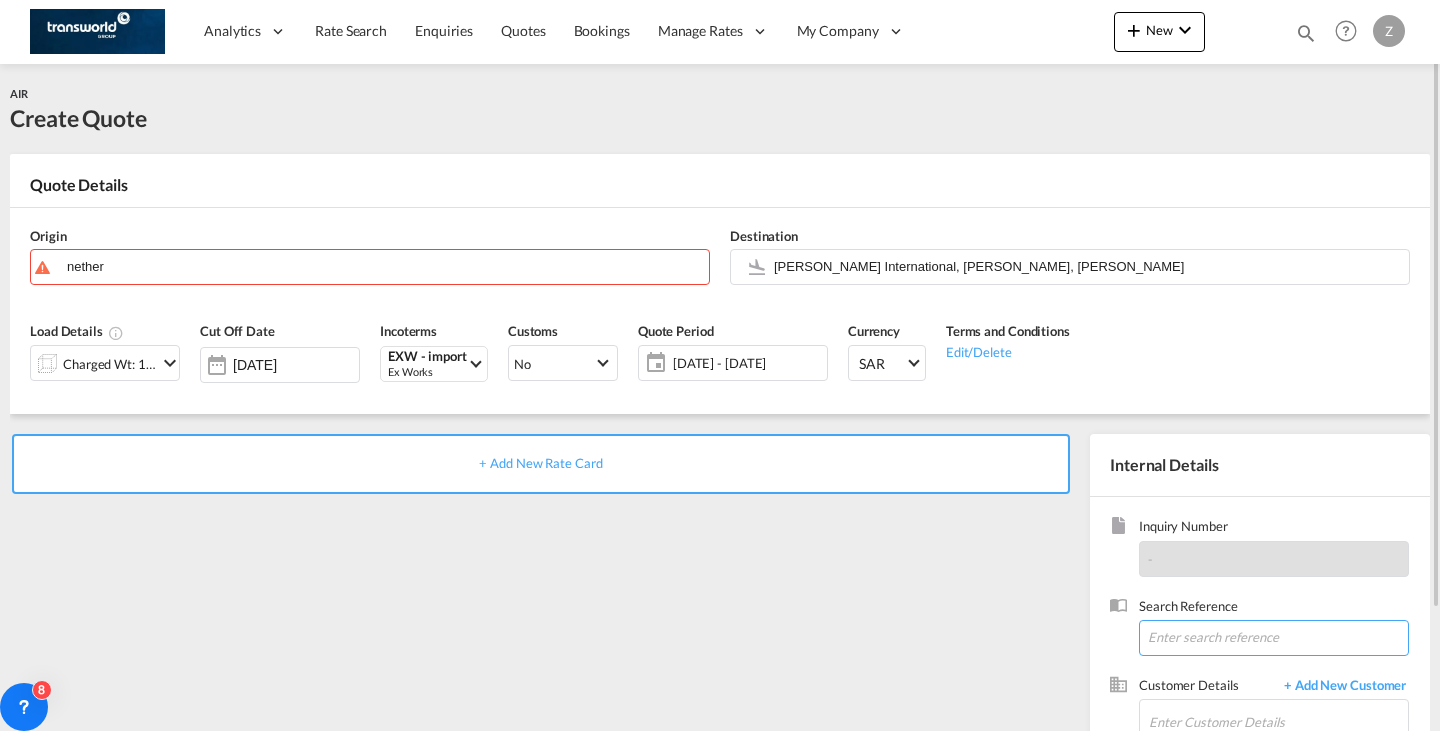 paste on "ANK8980" 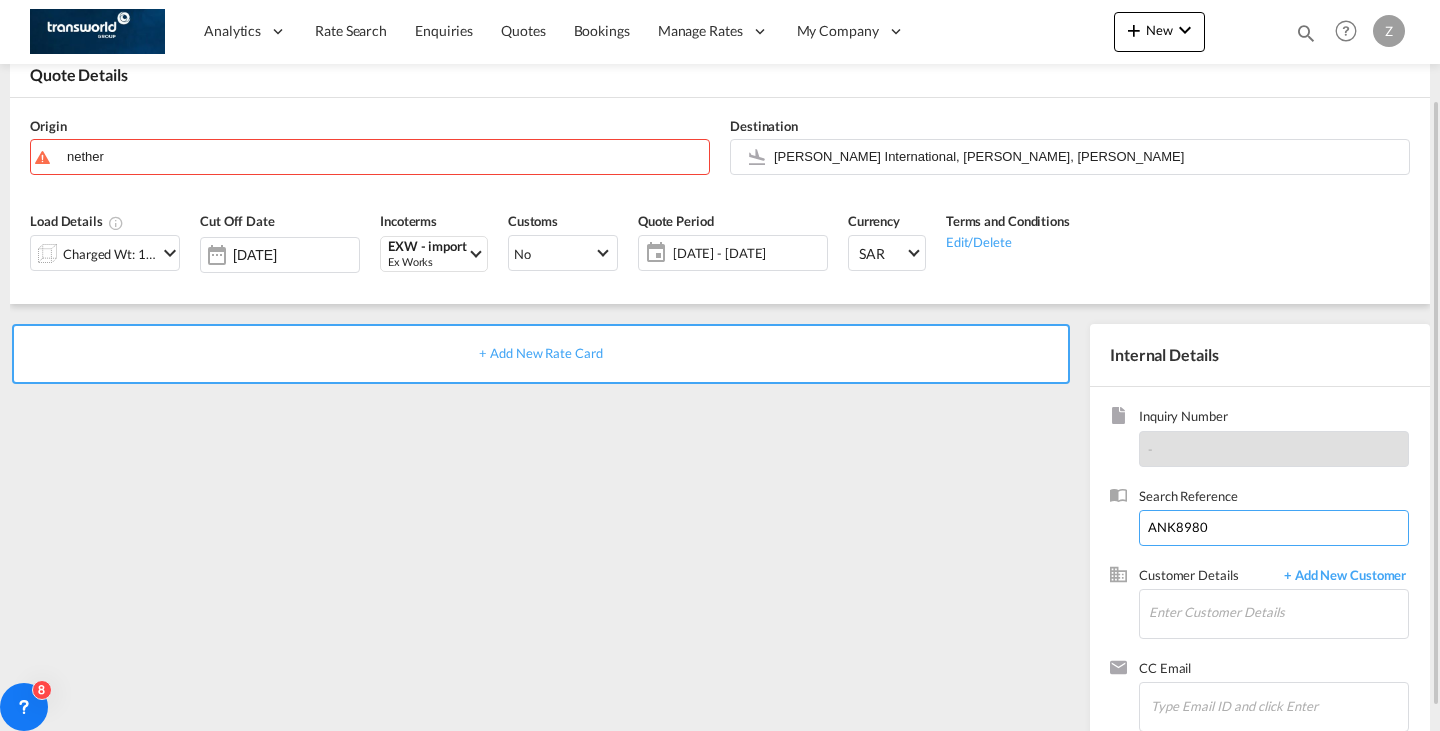 scroll, scrollTop: 114, scrollLeft: 0, axis: vertical 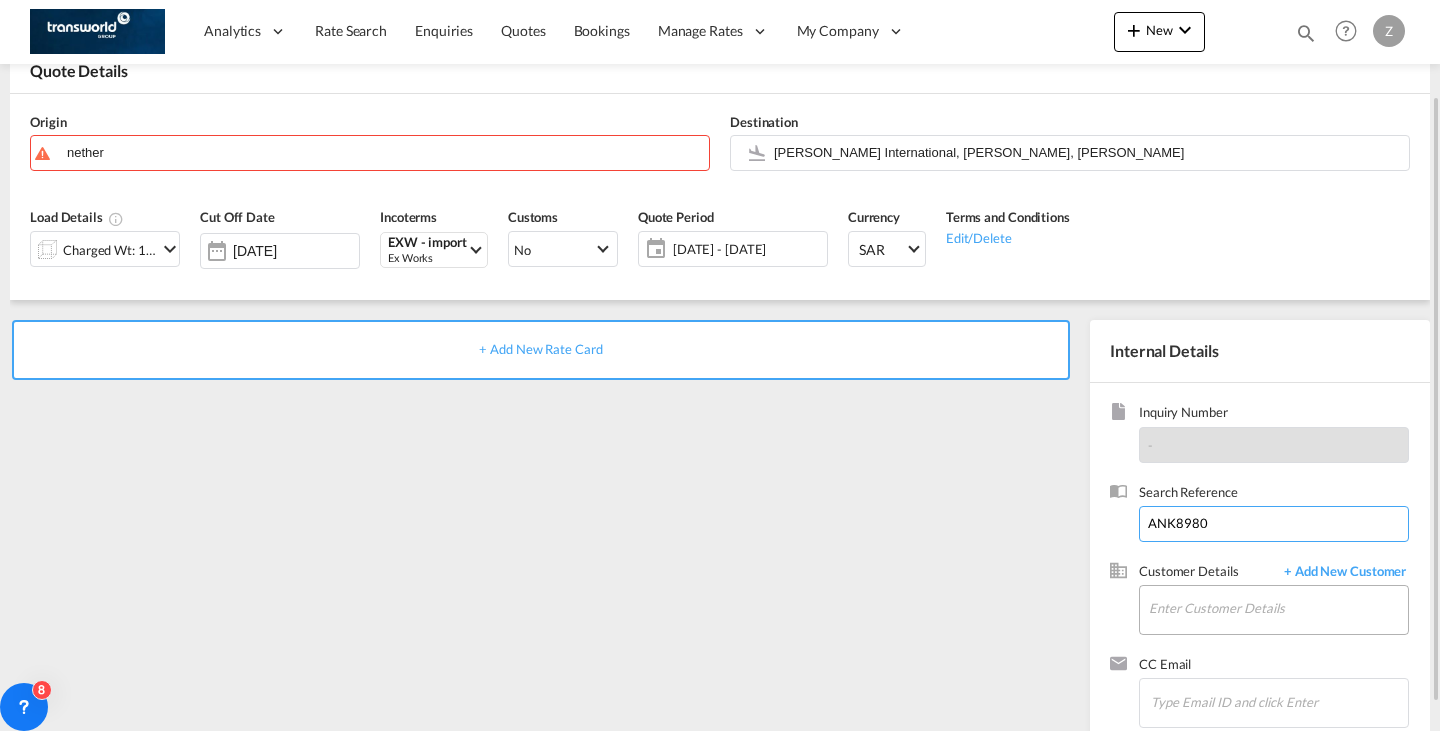 type on "ANK8980" 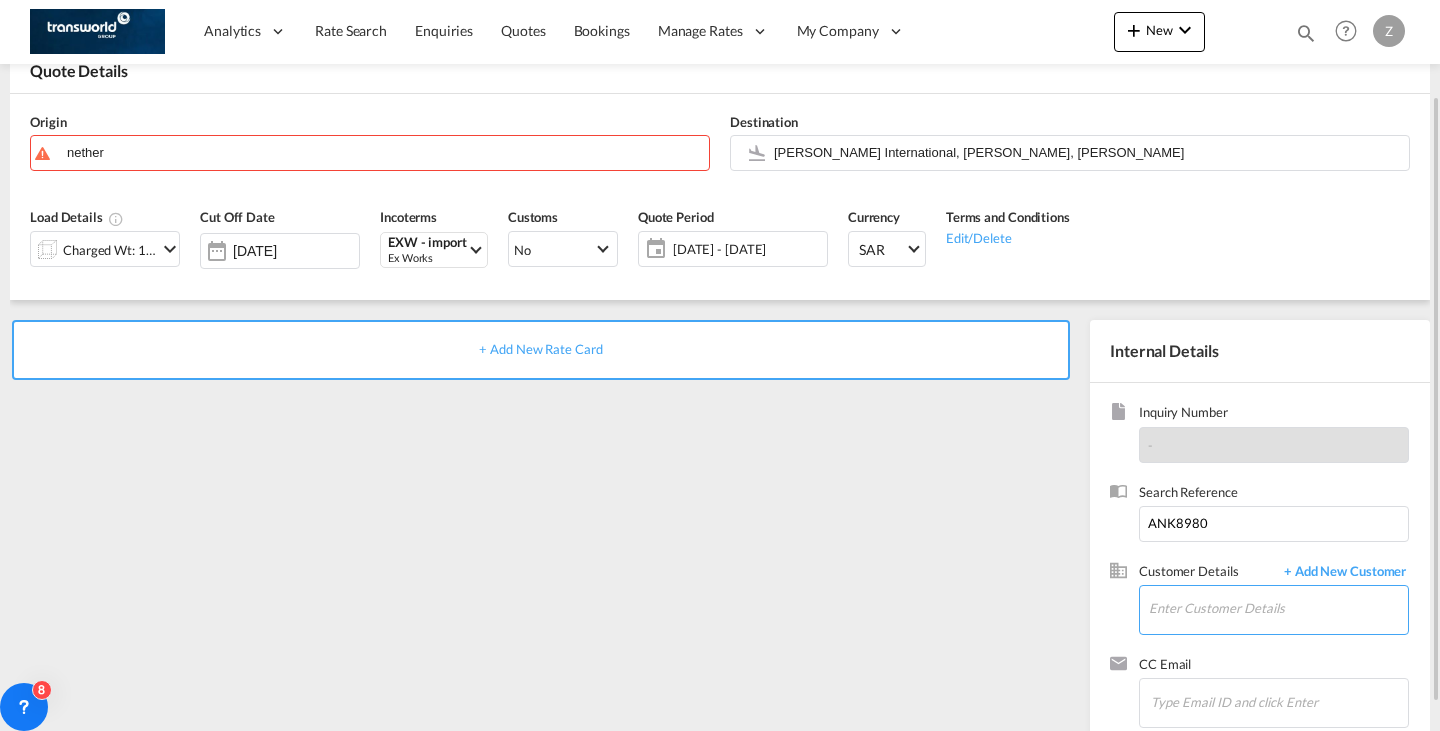 click on "Enter Customer Details" at bounding box center [1278, 608] 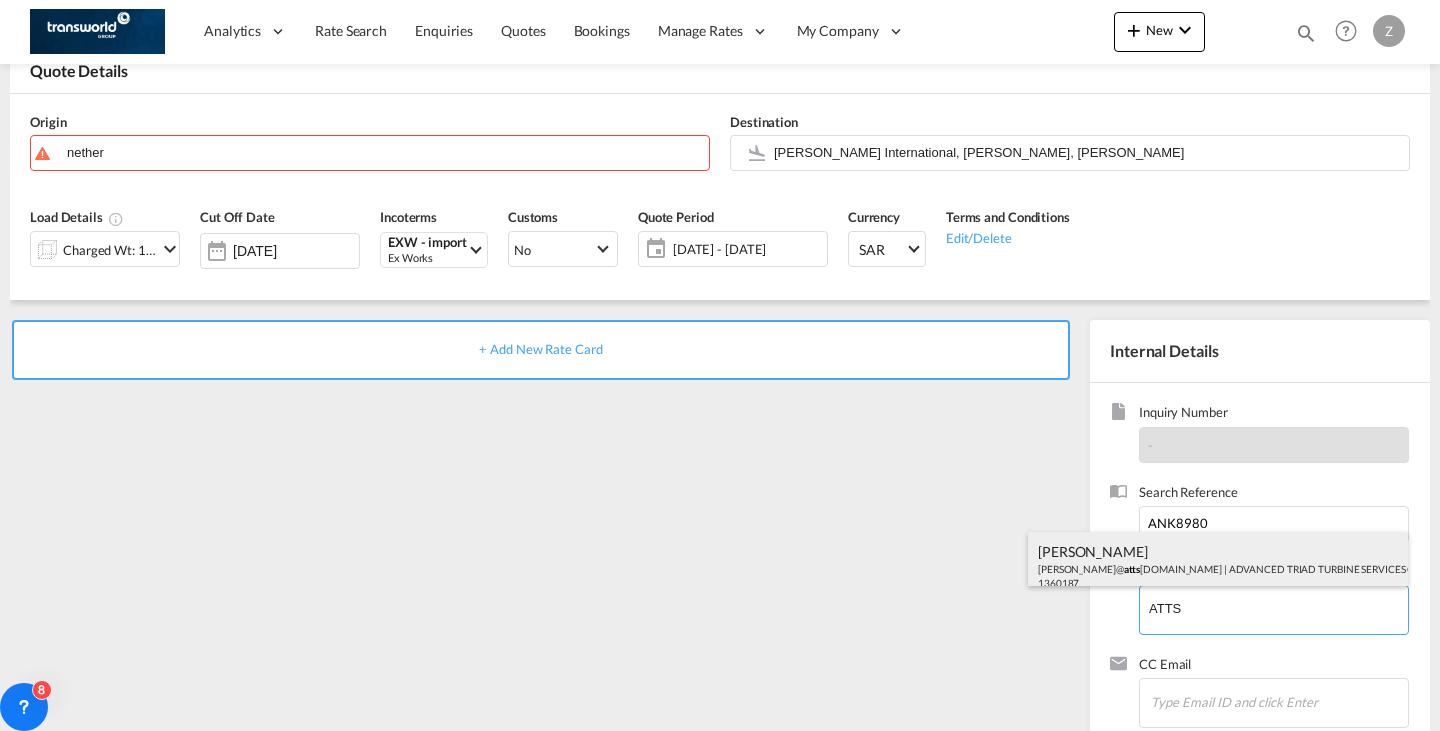 click on "[PERSON_NAME] [PERSON_NAME]@ atts [DOMAIN_NAME]    |    ADVANCED TRIAD TURBINE SERVICES CO. LTD.
|      1360187" at bounding box center (1218, 566) 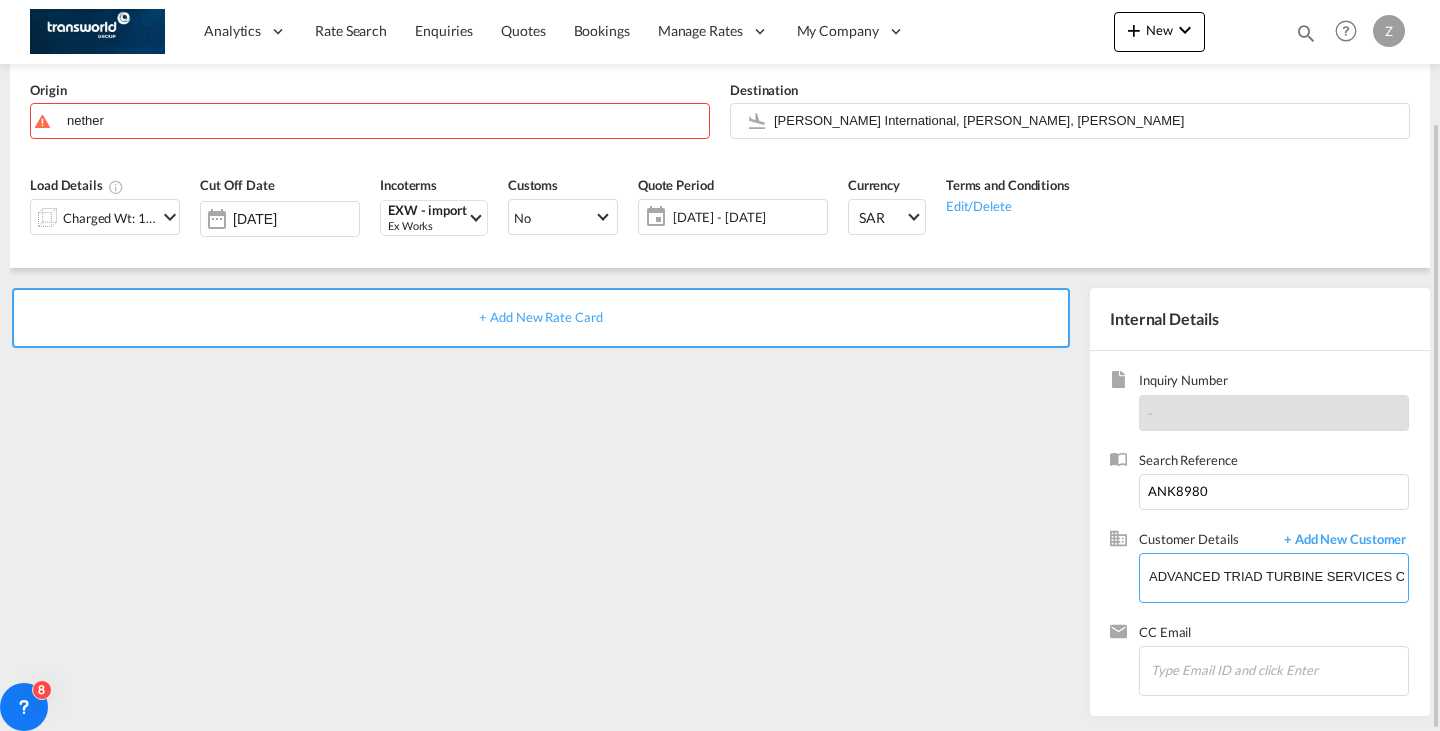 scroll, scrollTop: 0, scrollLeft: 0, axis: both 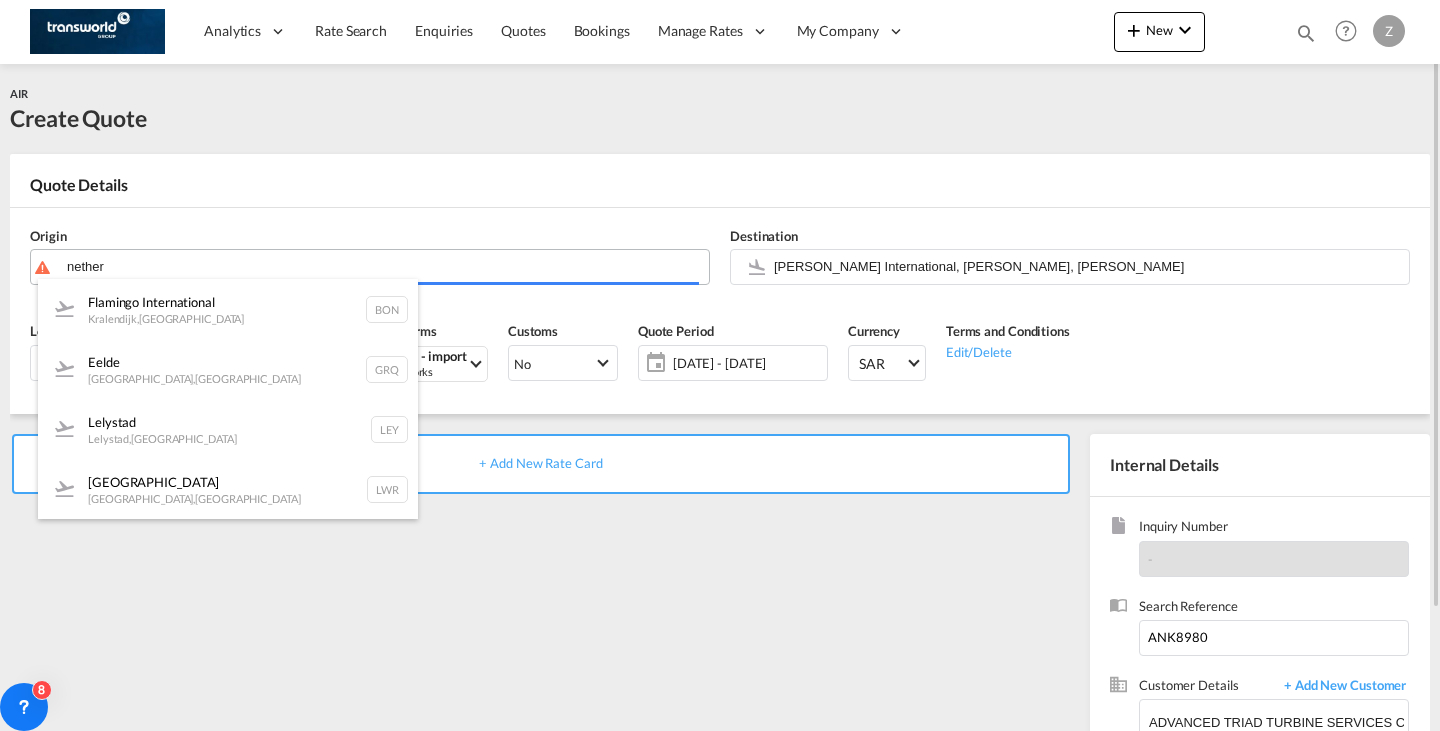 click on "Analytics
Dashboard
Reports
Rate Search
Enquiries
Quotes
Bookings" at bounding box center [720, 365] 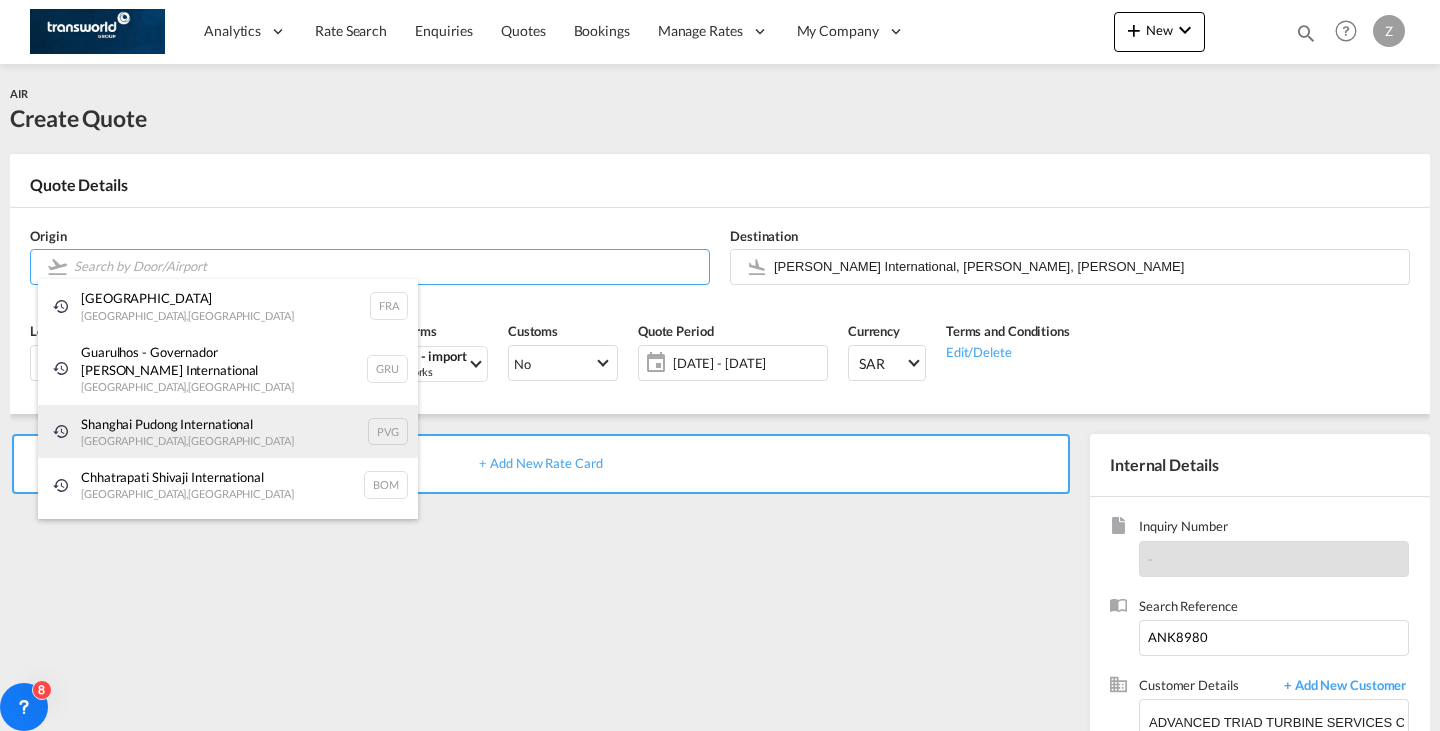 scroll, scrollTop: 46, scrollLeft: 0, axis: vertical 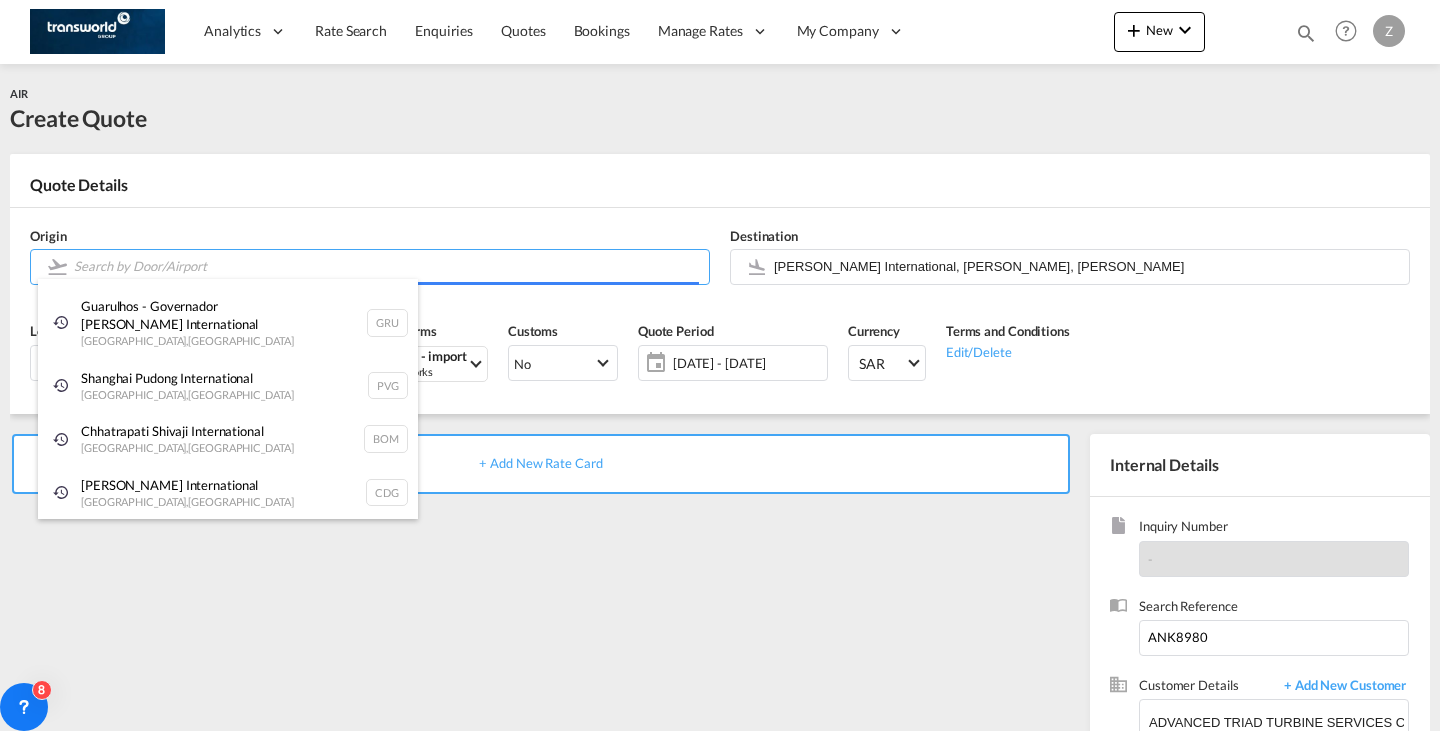 click on "Analytics
Dashboard
Reports
Rate Search
Enquiries
Quotes
Bookings" at bounding box center (720, 365) 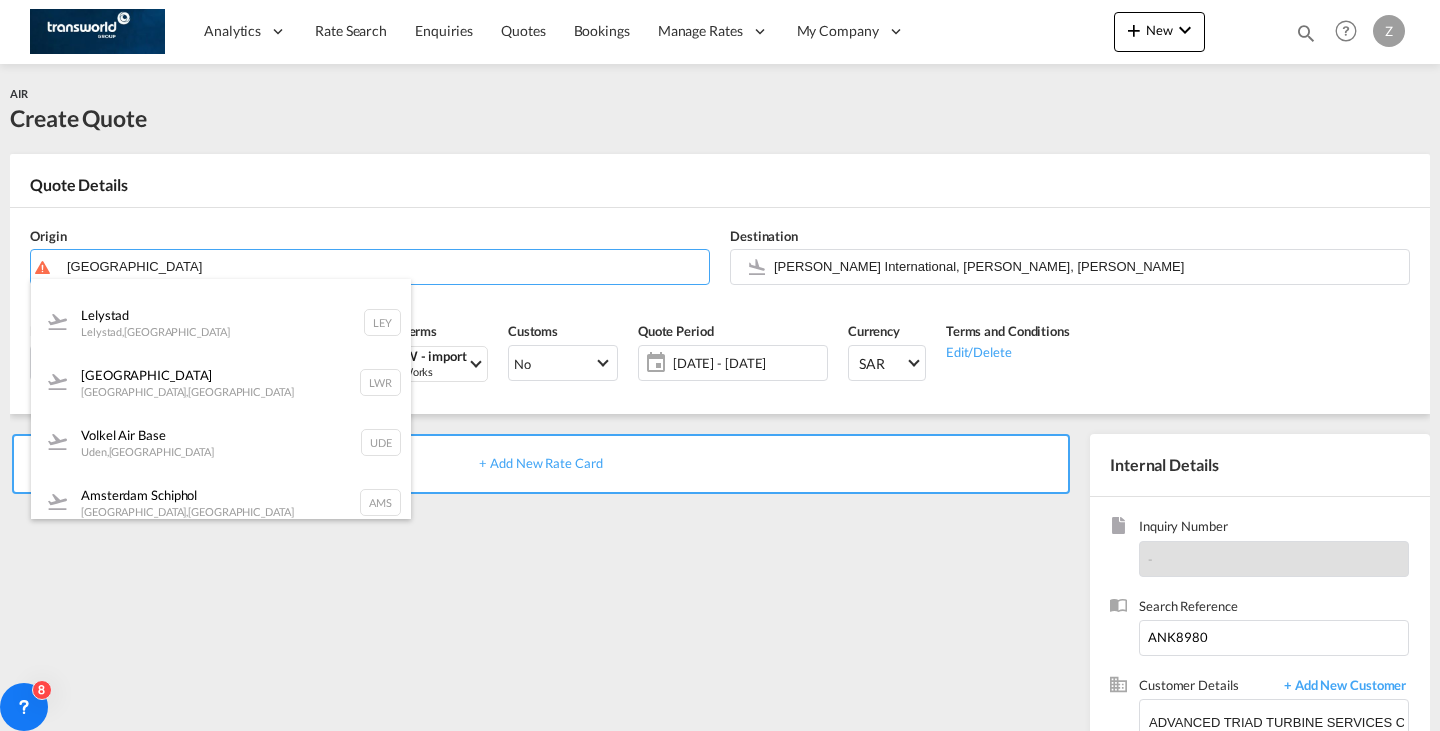 scroll, scrollTop: 0, scrollLeft: 0, axis: both 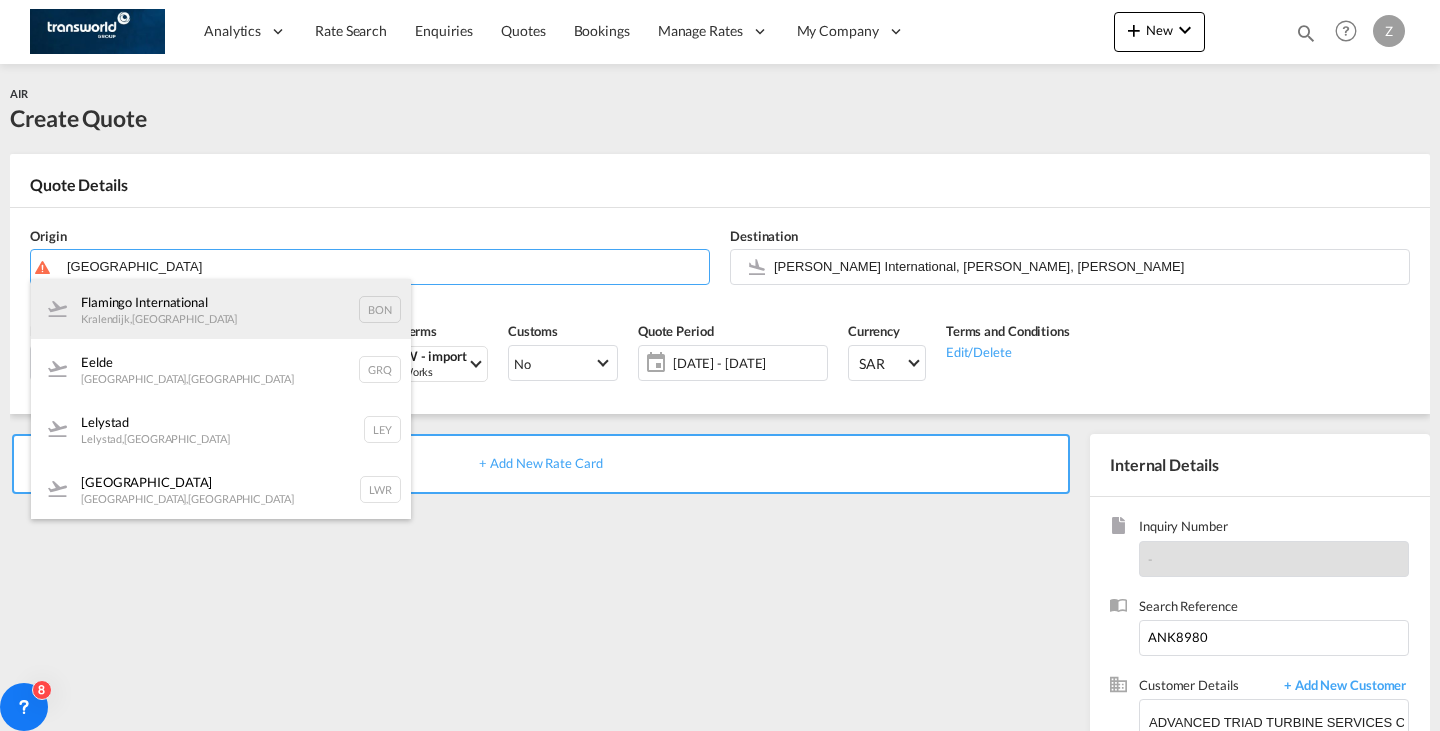 click on "Flamingo International Kralendijk ,  [GEOGRAPHIC_DATA]
BON" at bounding box center (221, 309) 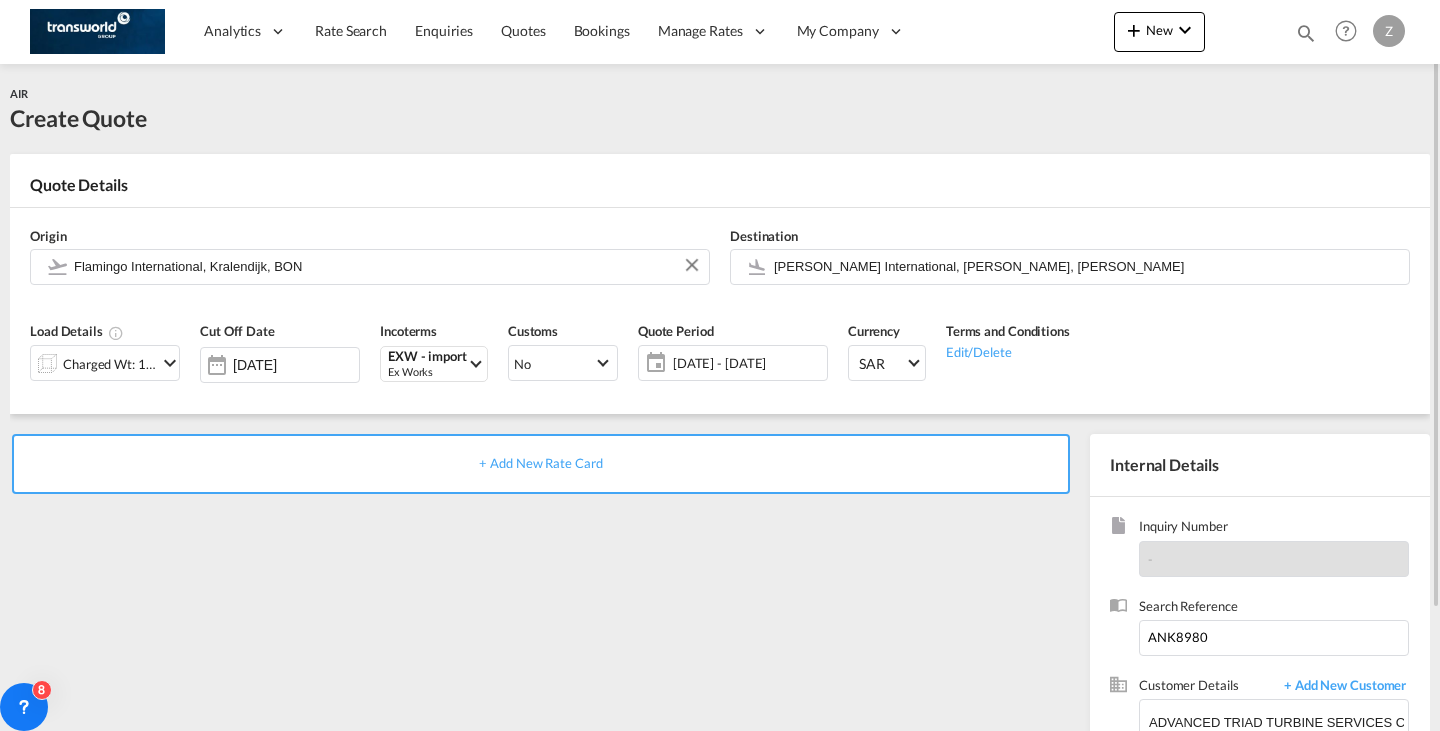 click on "+ Add New Rate Card" at bounding box center (545, 643) 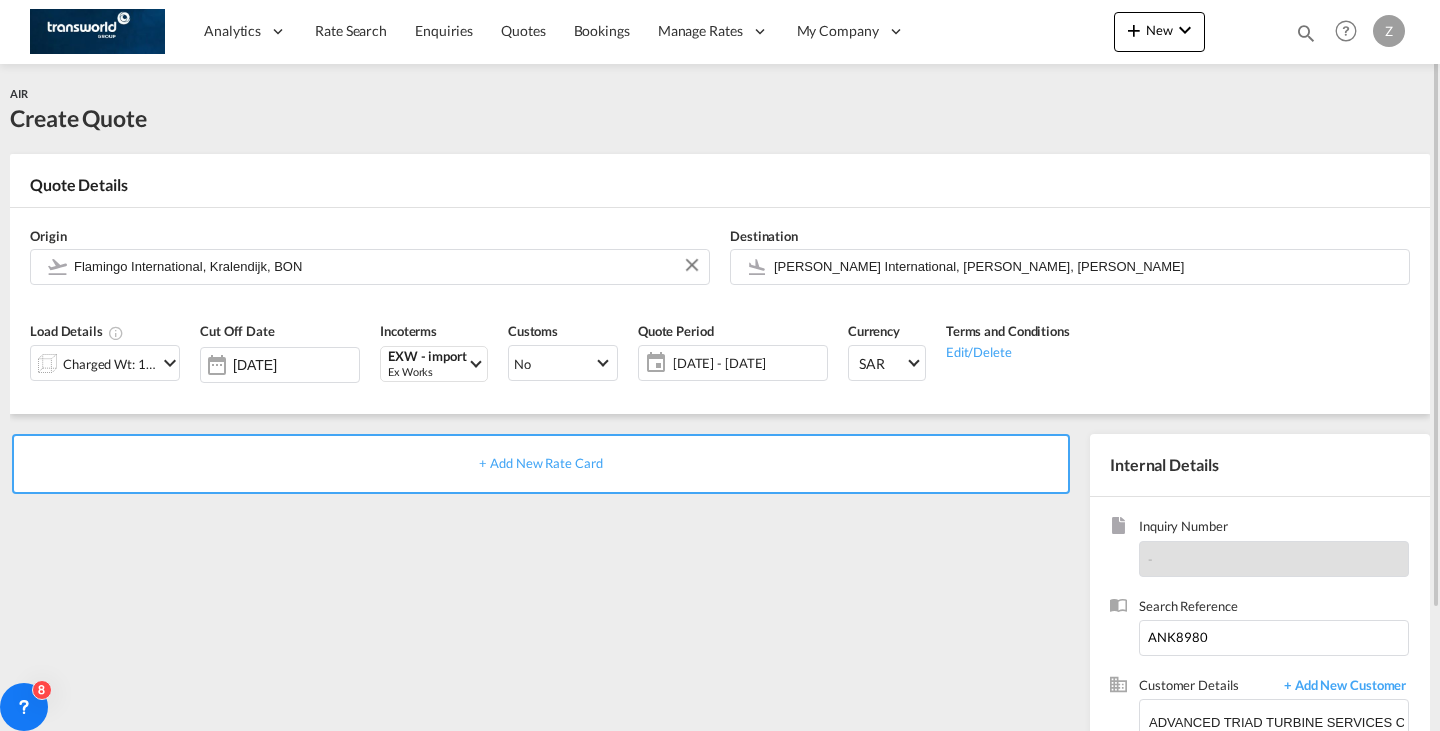 scroll, scrollTop: 146, scrollLeft: 0, axis: vertical 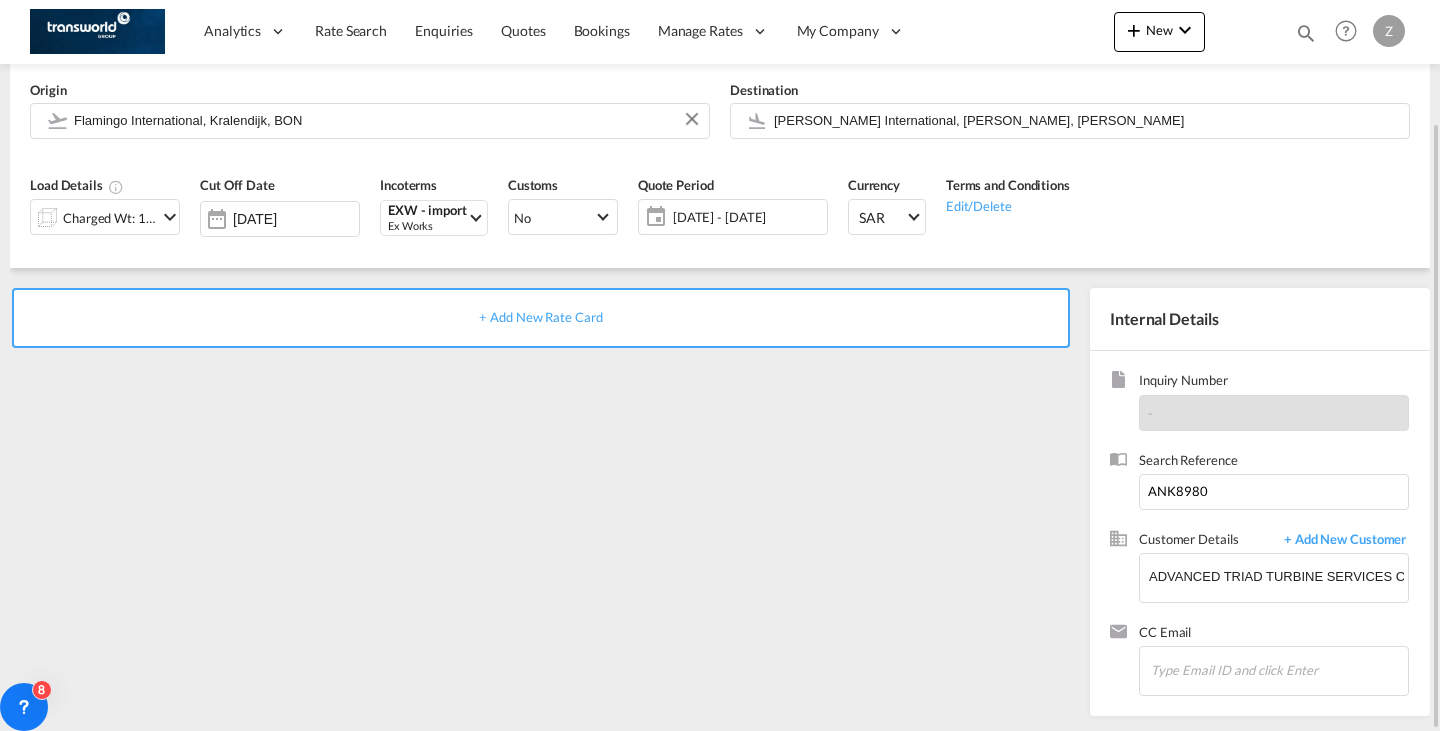 click on "+ Add New Rate Card" at bounding box center (541, 318) 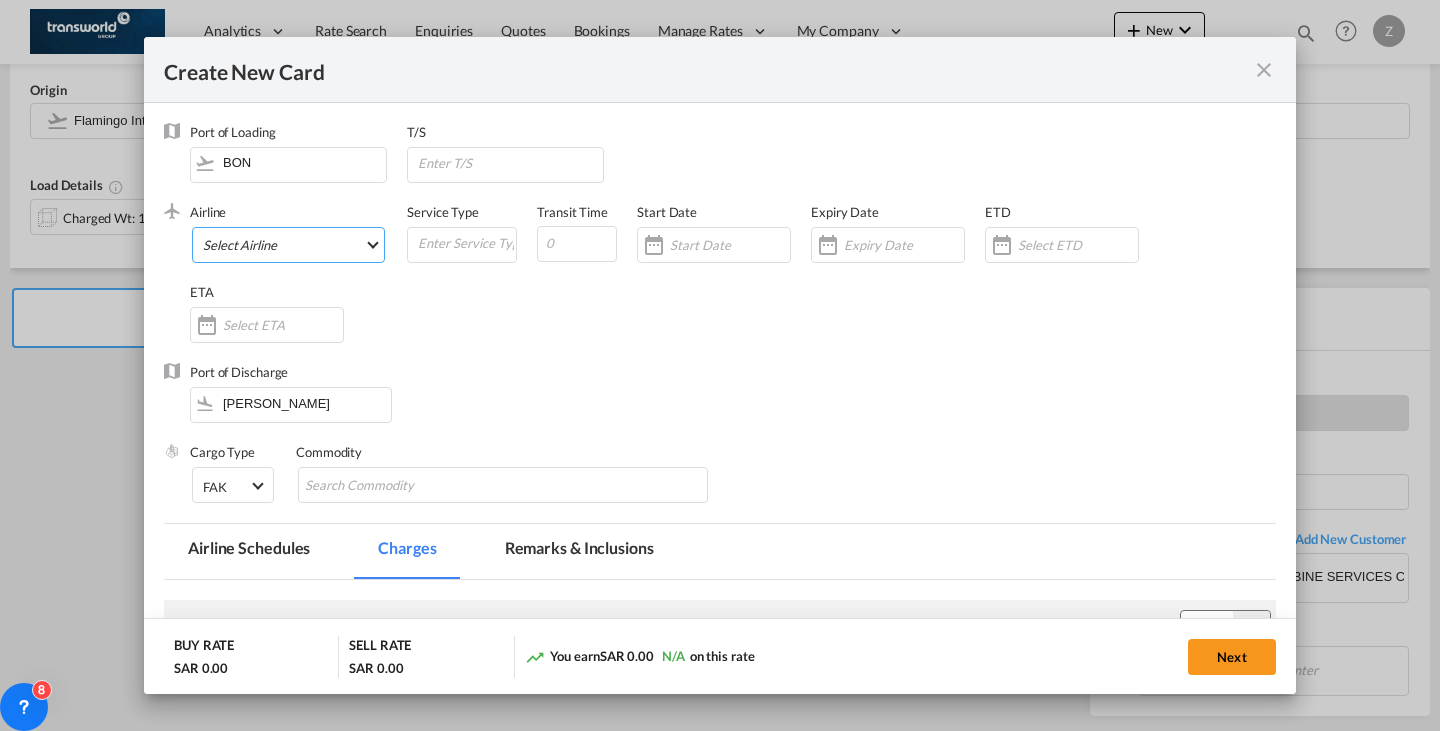 click on "Select Airline
AIR EXPRESS S.A. (1166- / -)
CMA CGM Air Cargo (1140-2C / -)
DDWL Logistics (1138-AU / -)
Fast Logistics (1150-AE / -)
NFS Airfreight (1137-NL / -)
PROAIR (1135-DE / -)
Transportdeal WW (1141-SE / -)
21 Air LLC (964-2I*-681-US / 681)
40-Mile Air, Ltd. (145-Q5* / -)
8165343 Canada Inc. dba Air Canada Rouge (164-RV / -)
9 Air Co Ltd (793-AQ-902-CN / 902)
9G Rail Limited (1101-9G* / -)
A.P.G. Distribution System (847-A1 / -)
AB AVIATION (821-Y6 / -)
ABC Aerolineas S.A. de C.V. (935-4O*-837-MX / 837)
ABSA  -  Aerolinhas Brasileiras S.A dba LATAM Cargo [GEOGRAPHIC_DATA] (95-M3-549-BR / 549)
ABX Air, Inc. (32-GB-832-US / 832)
AccesRail and Partner Railways (772-9B* / -)
ACE Belgium Freighters S.A. (222-X7-744-BE / 744)
ACP fly (1147-PA / -)
ACT Havayollari A.S. (624-9T*-556-TR / 556)
Adria Airways (JP / -)
Advanced Air, LLC (1055-AN / -)
Aegean Airlines (575-A3-390-GR / 390)
[PERSON_NAME], LLC dba Aloha Air Cargo (427-KH-687-US / 687)
Aer Lingus Limited (369-EI-53-IE / 53)" at bounding box center [288, 245] 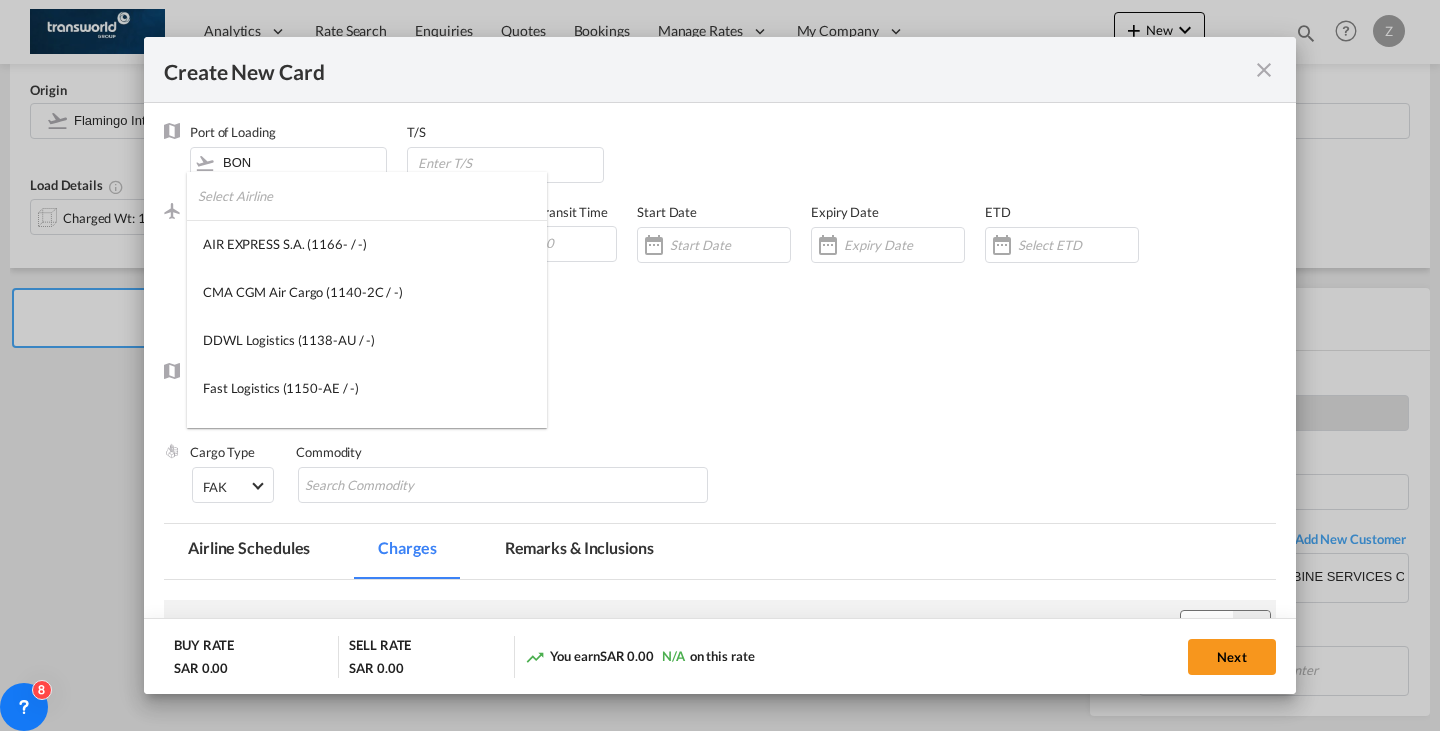 click at bounding box center (372, 196) 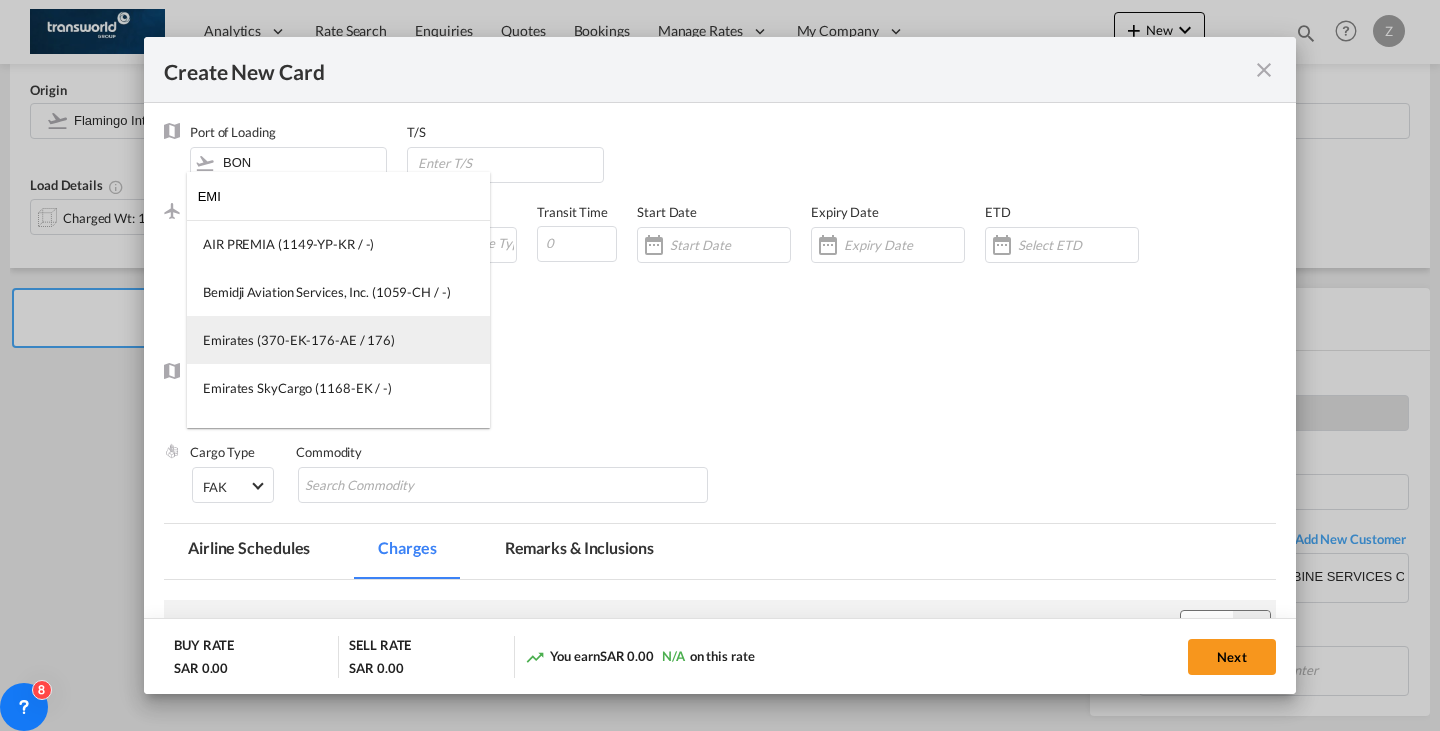type on "EMI" 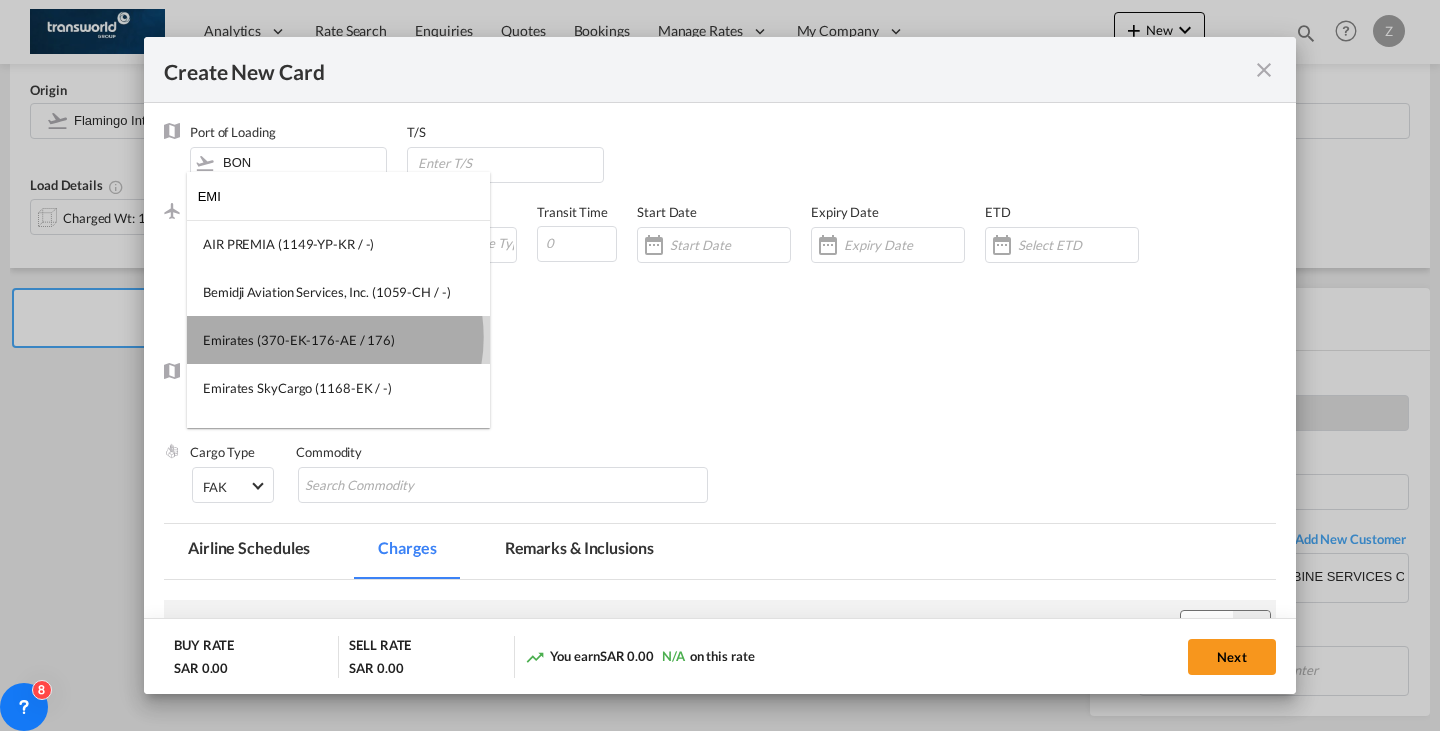 click on "Emirates (370-EK-176-AE / 176)" at bounding box center [299, 340] 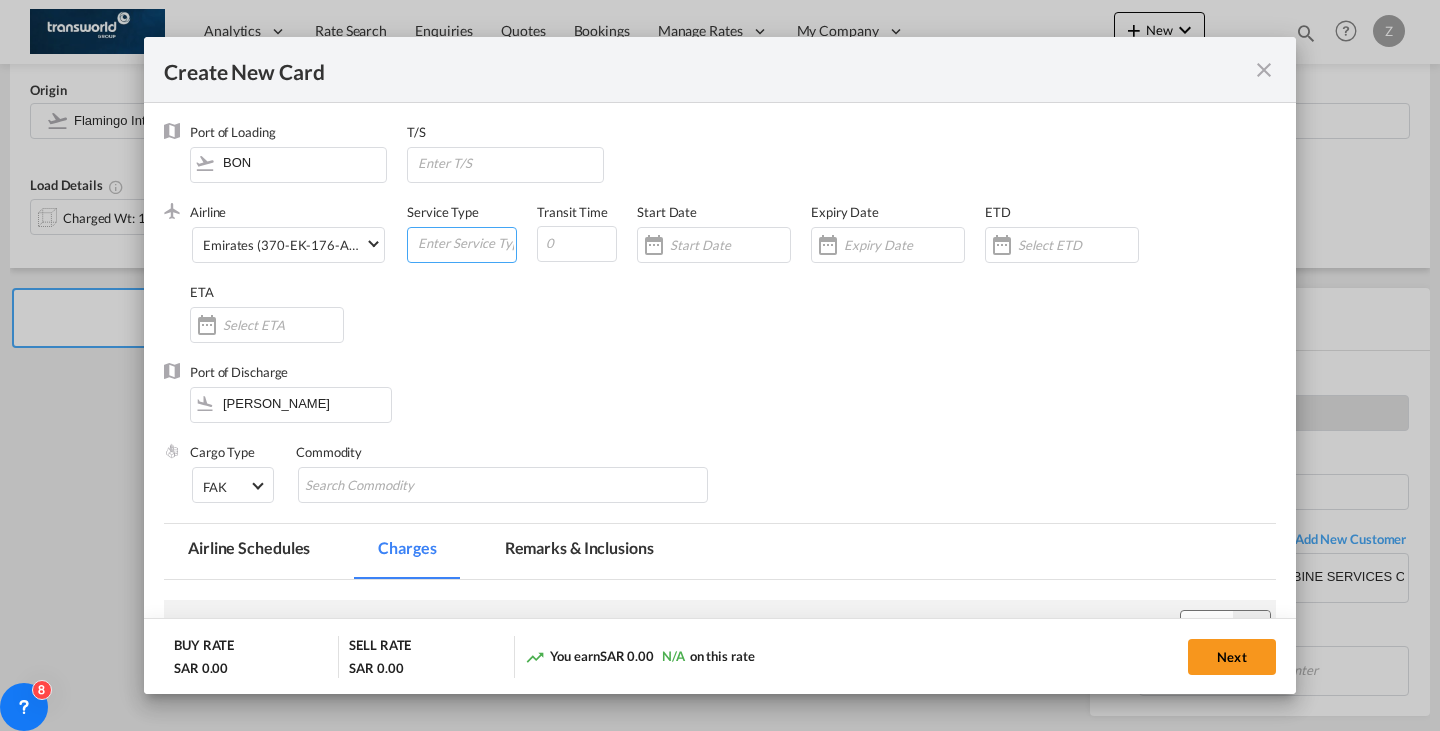 click at bounding box center (466, 243) 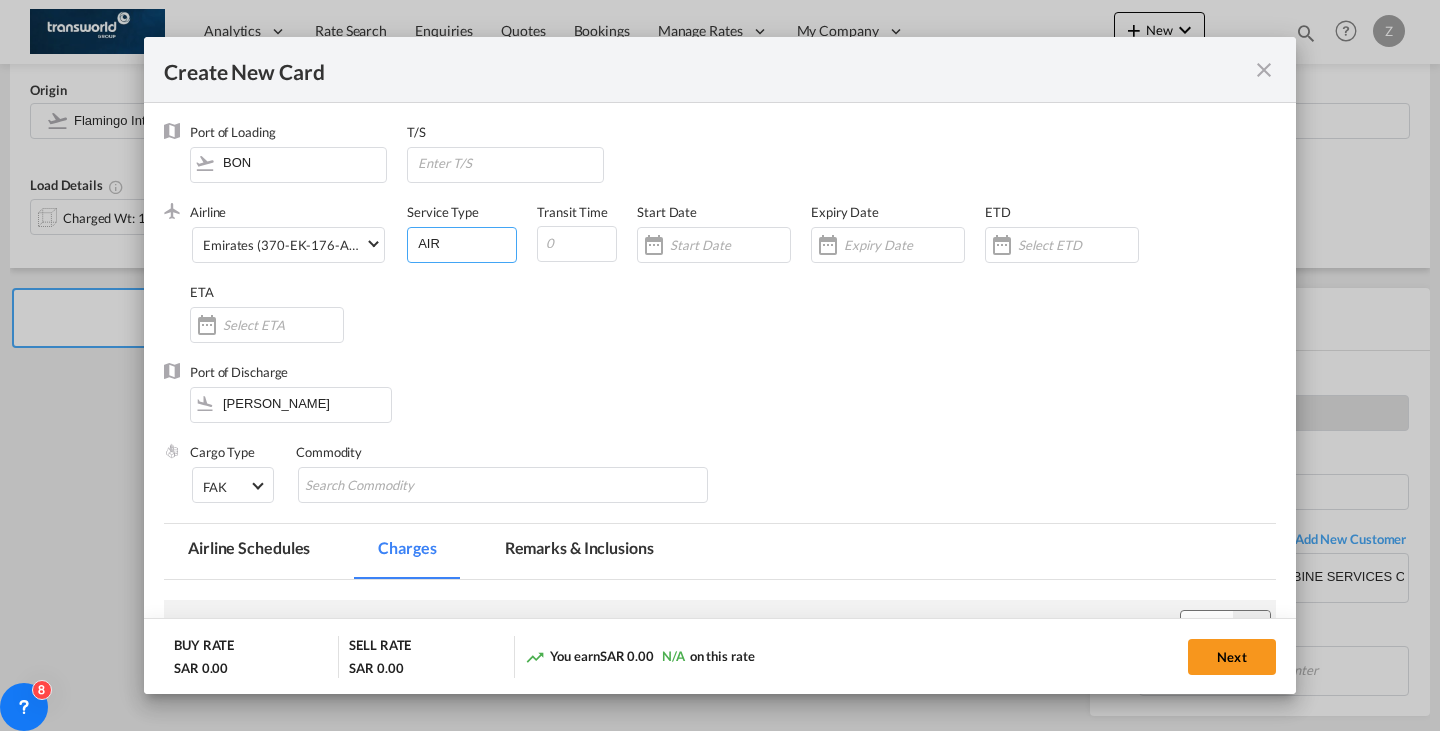 type on "AIR" 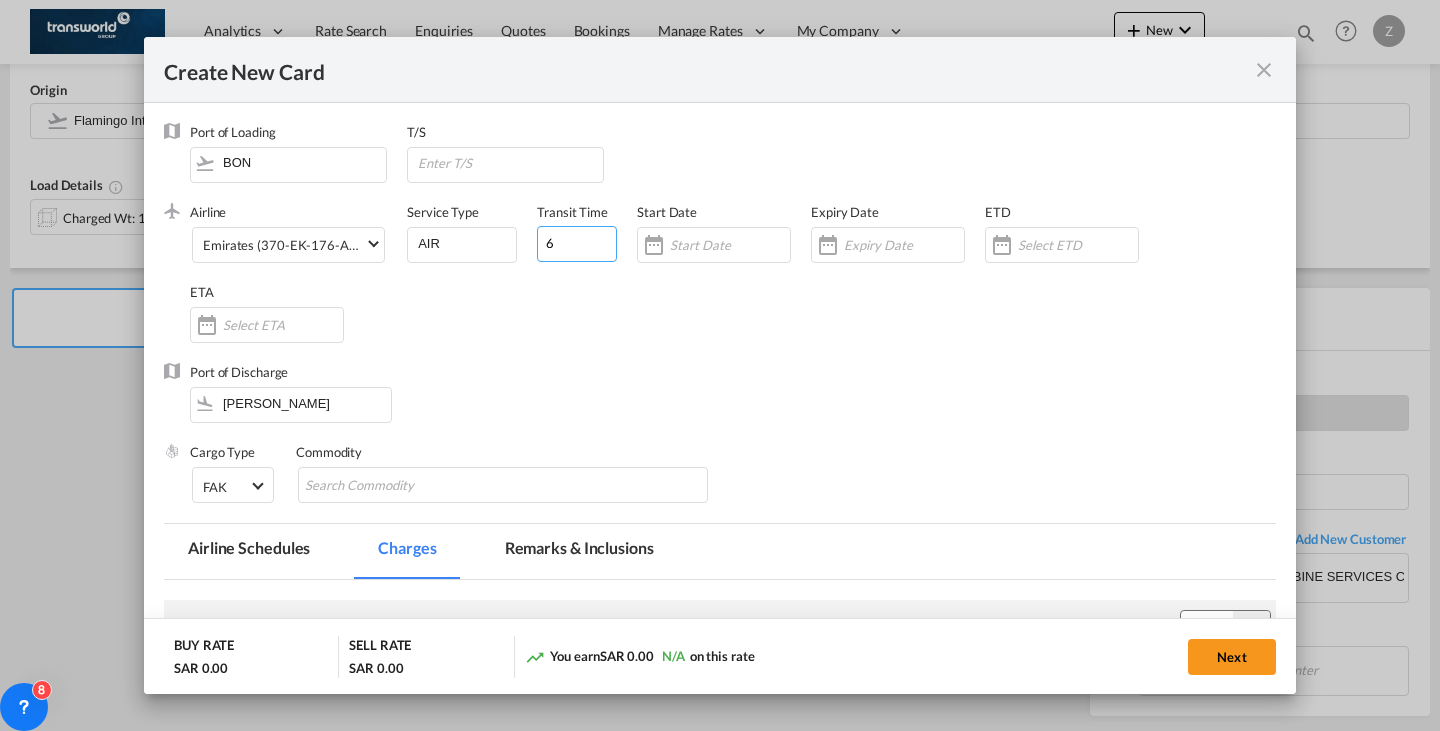 type on "6" 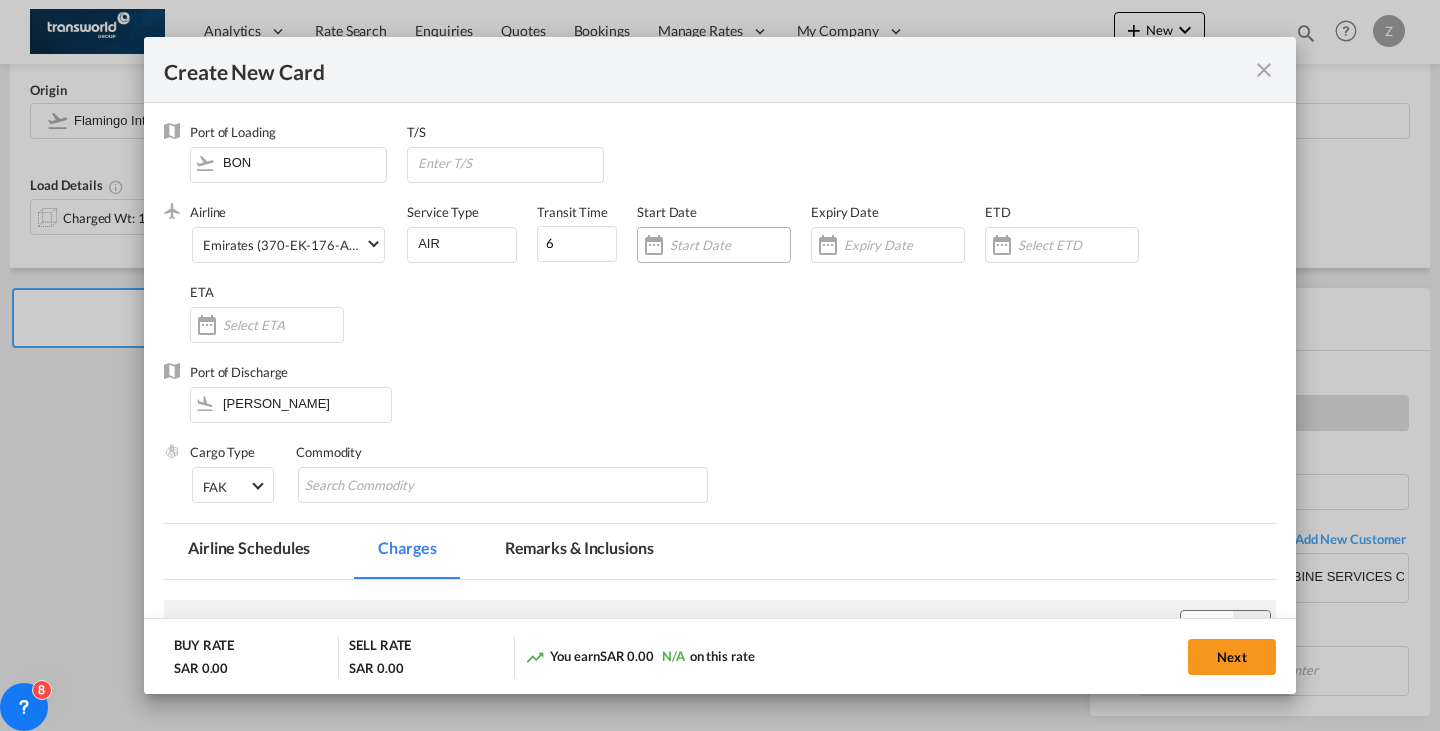 click at bounding box center (730, 245) 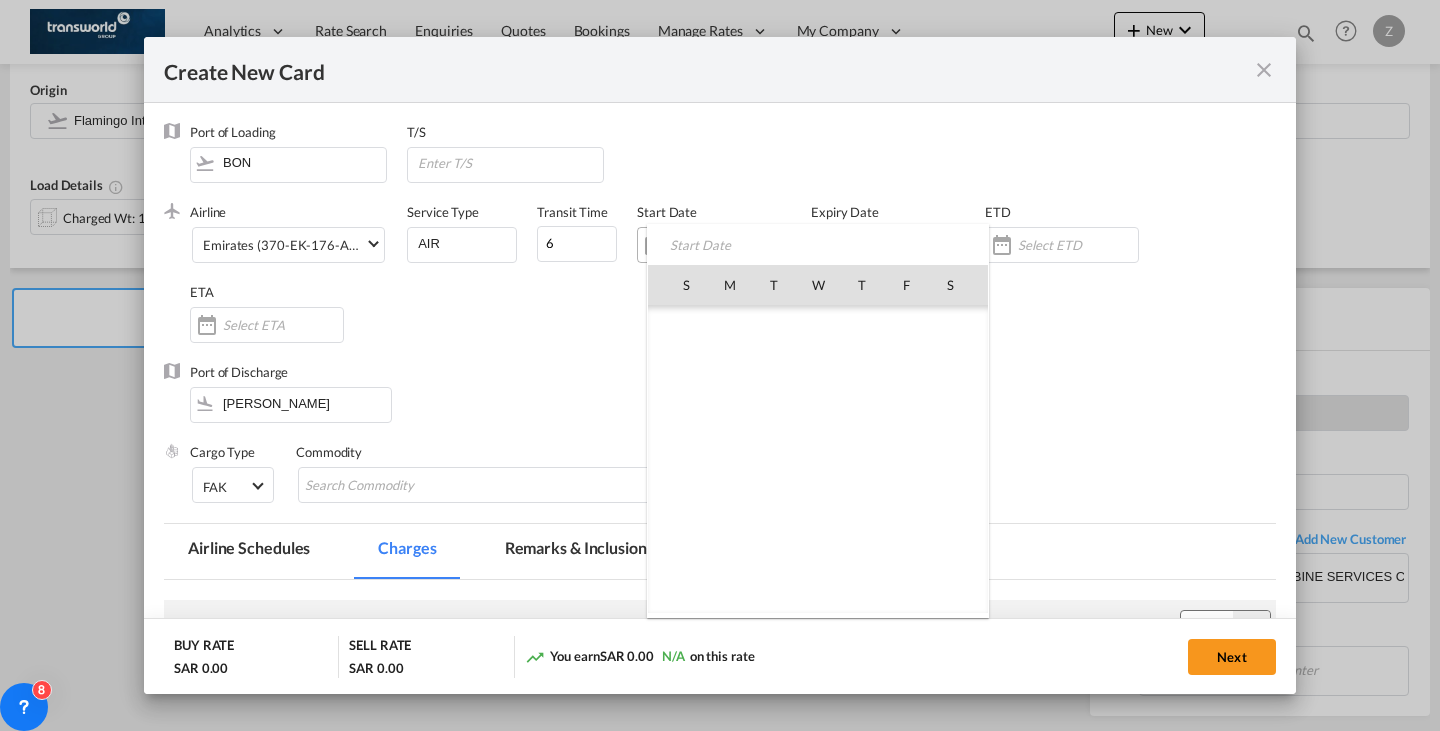 scroll, scrollTop: 462690, scrollLeft: 0, axis: vertical 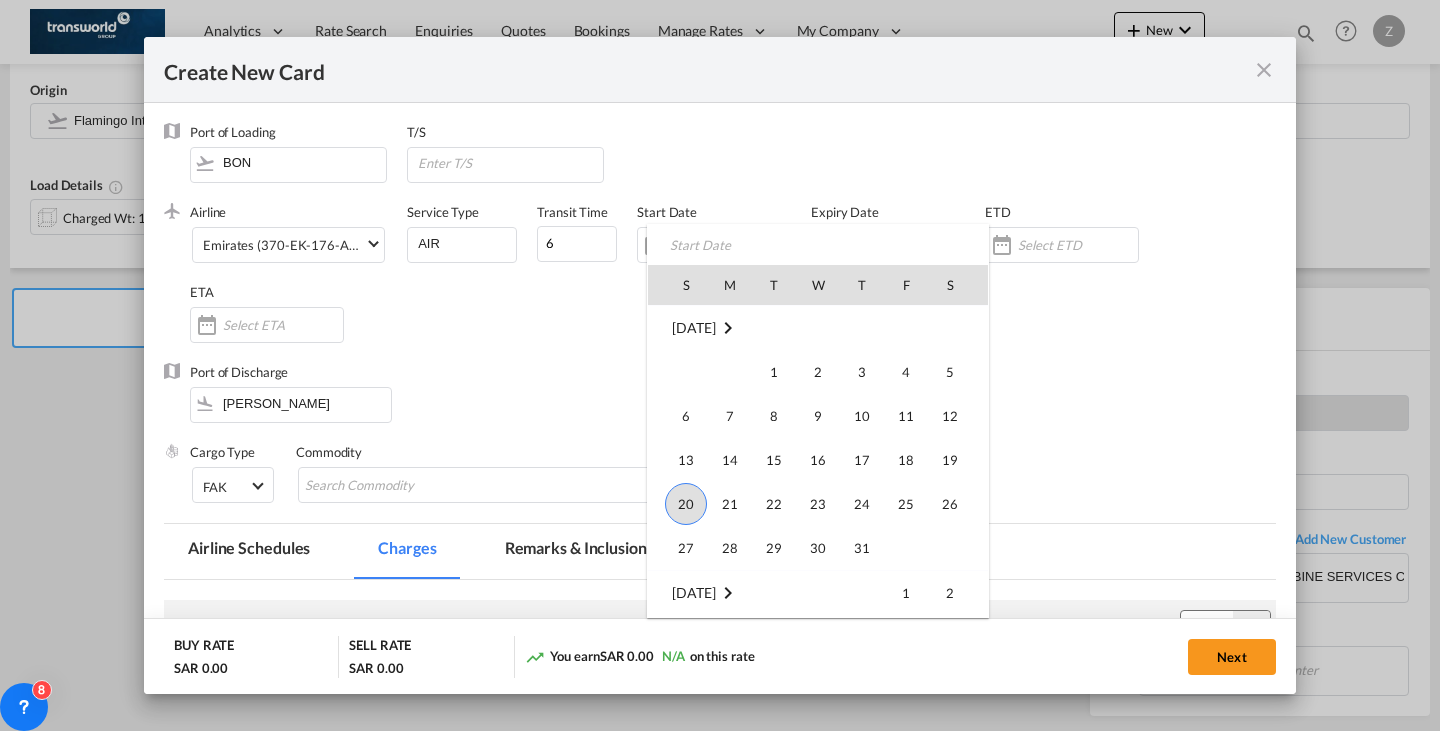 click on "20" at bounding box center [686, 504] 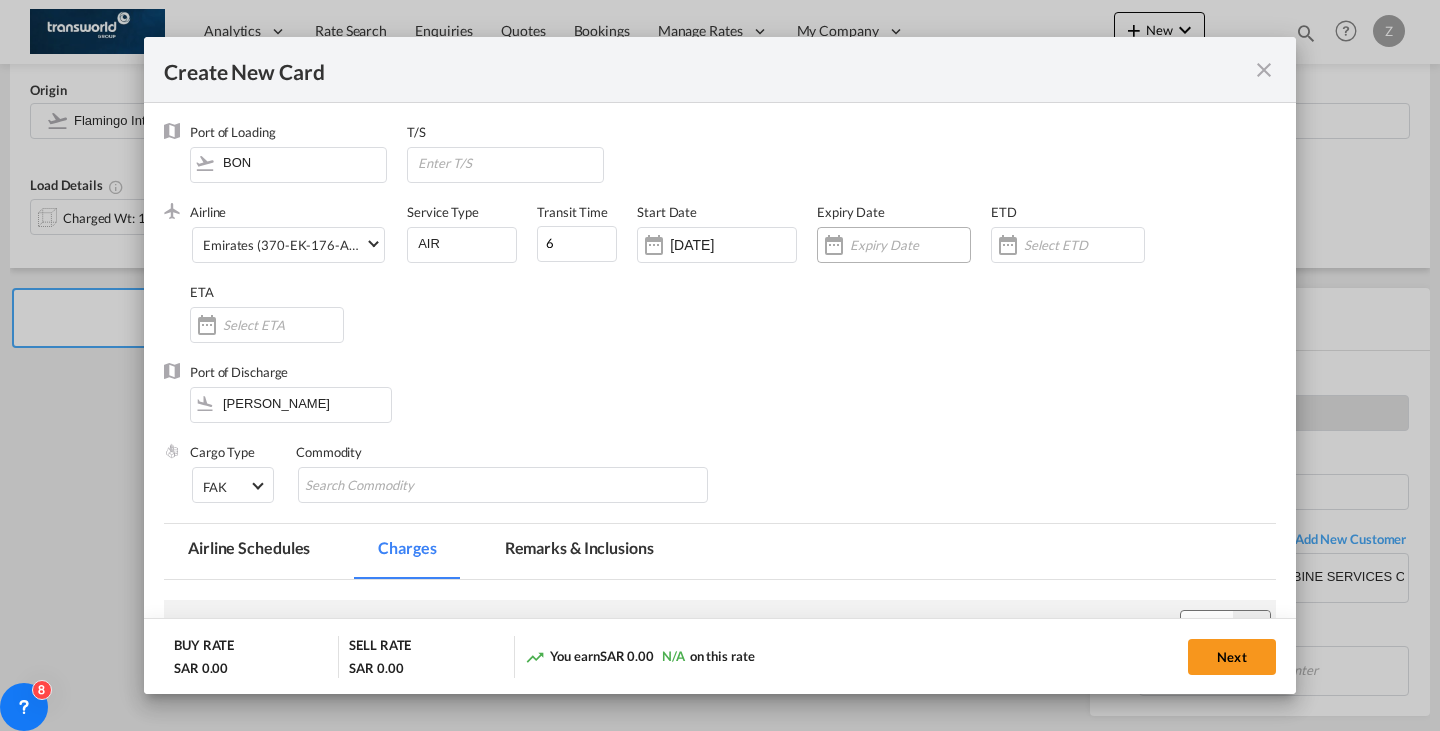 click at bounding box center (910, 245) 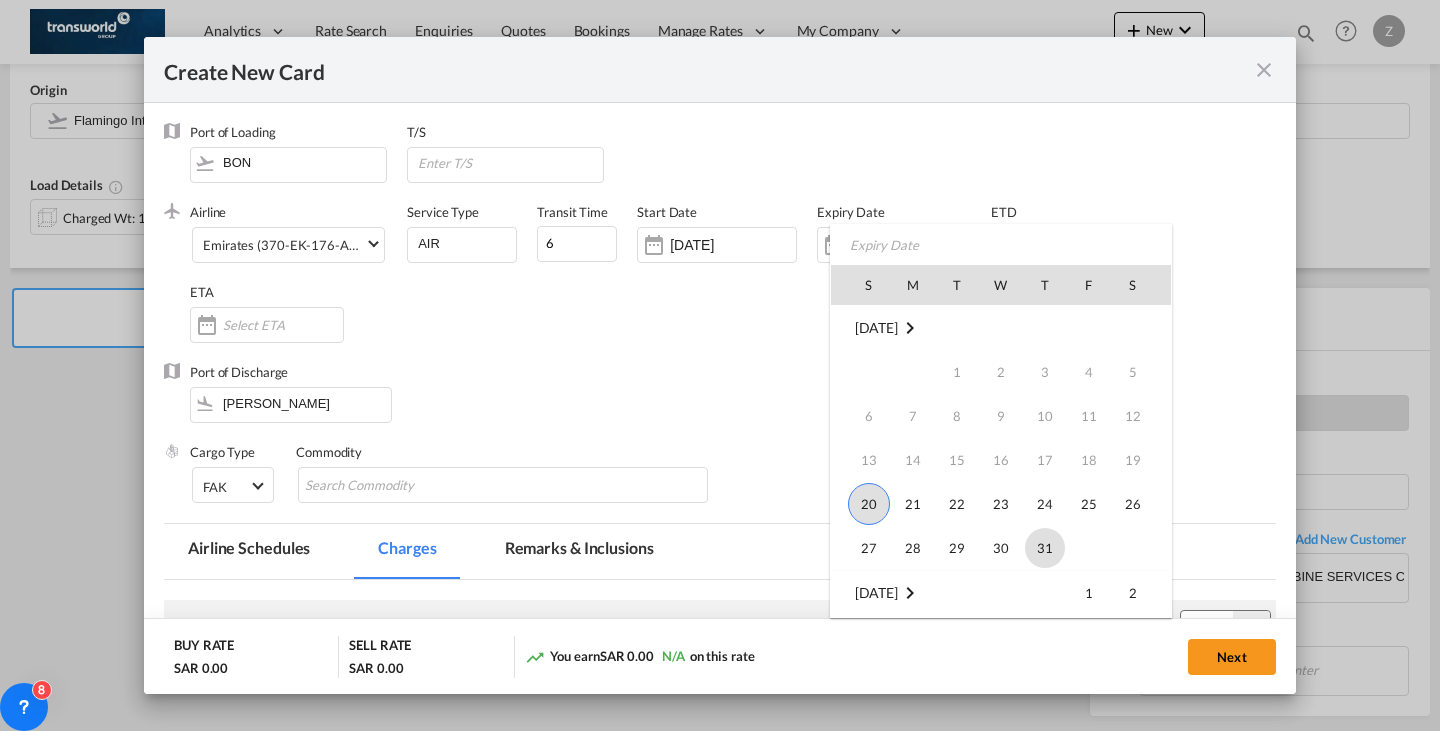 click on "31" at bounding box center (1045, 548) 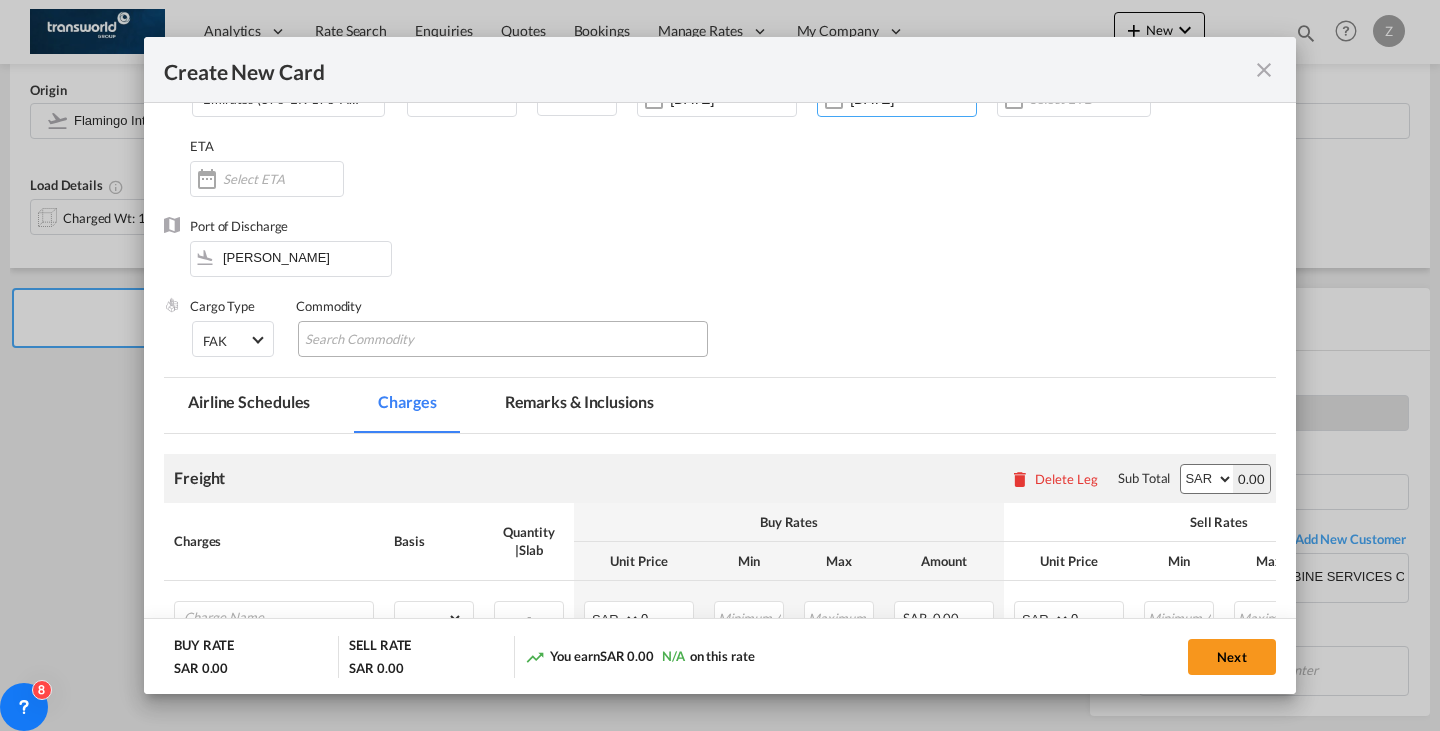 scroll, scrollTop: 154, scrollLeft: 0, axis: vertical 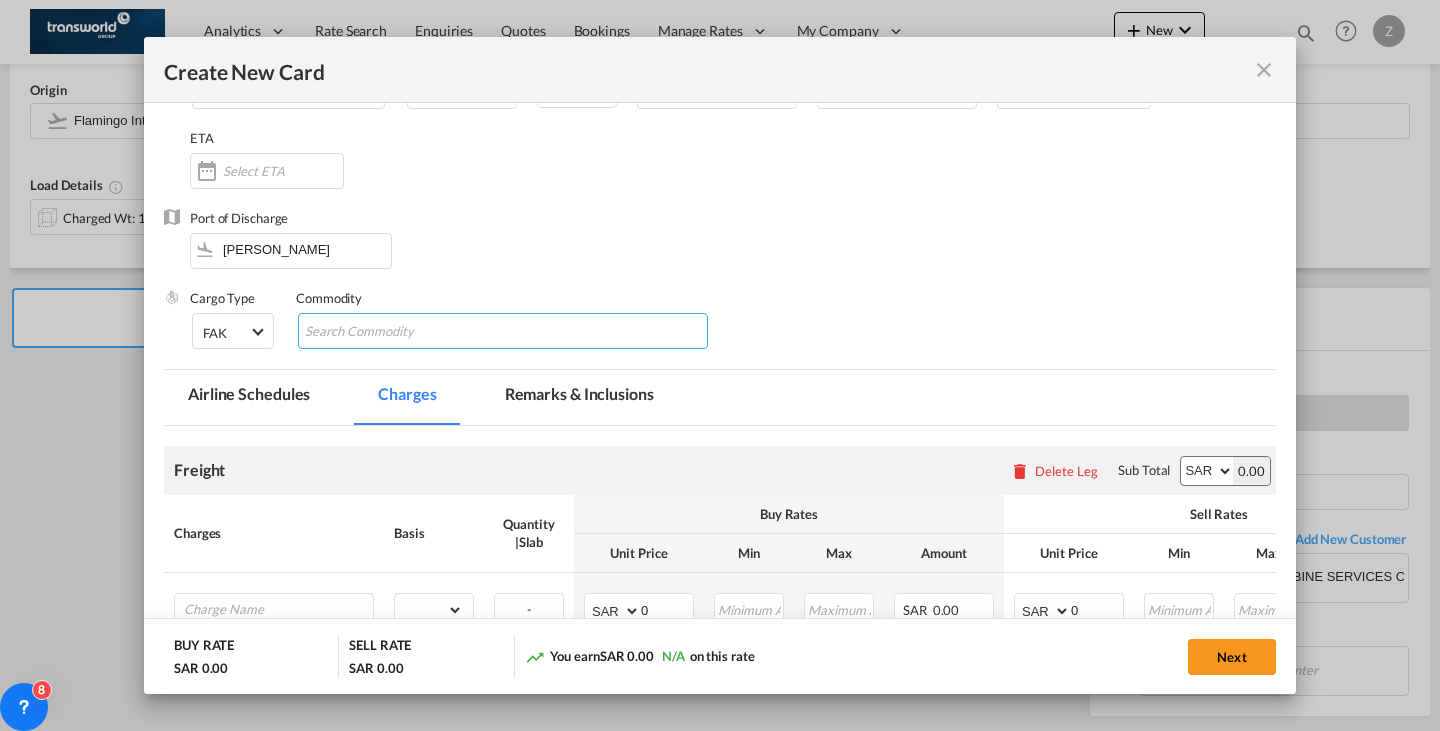 click at bounding box center [396, 332] 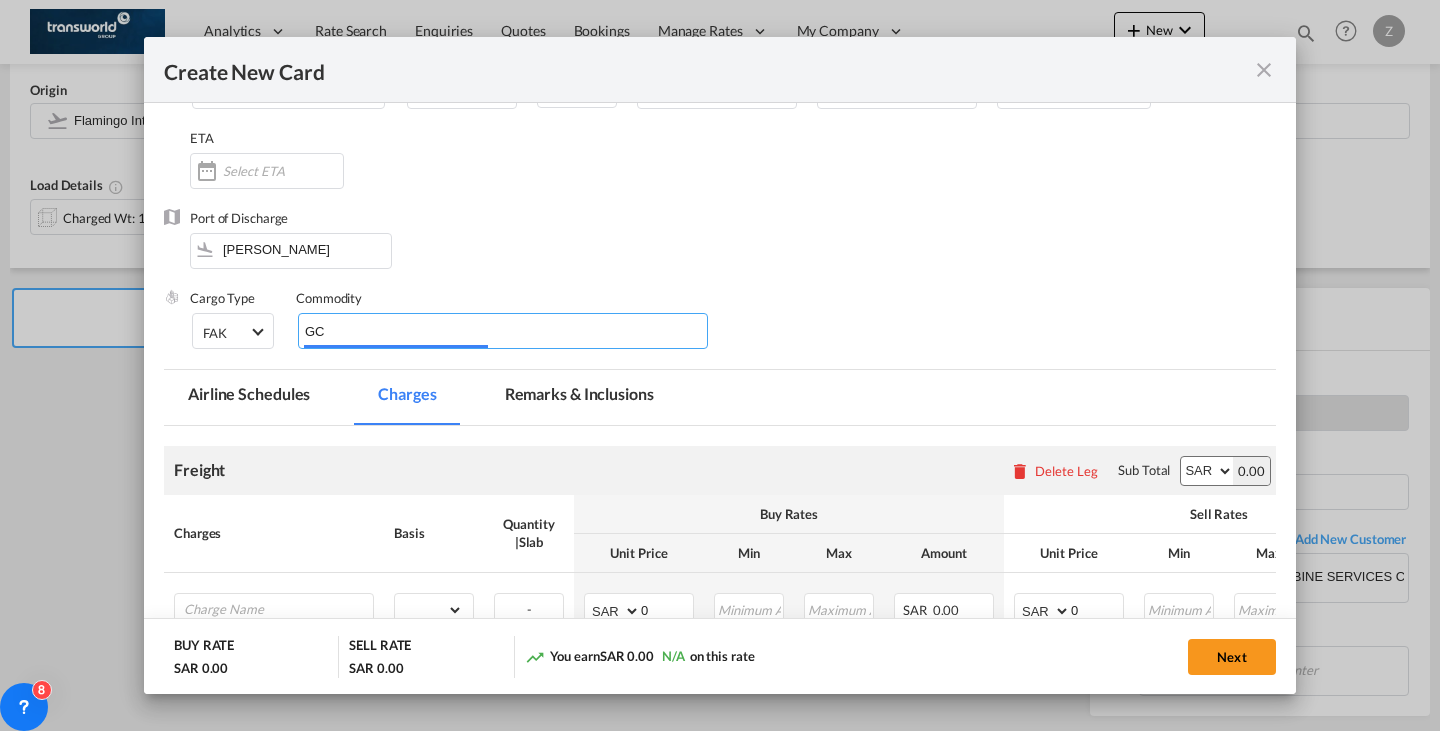 type on "GC" 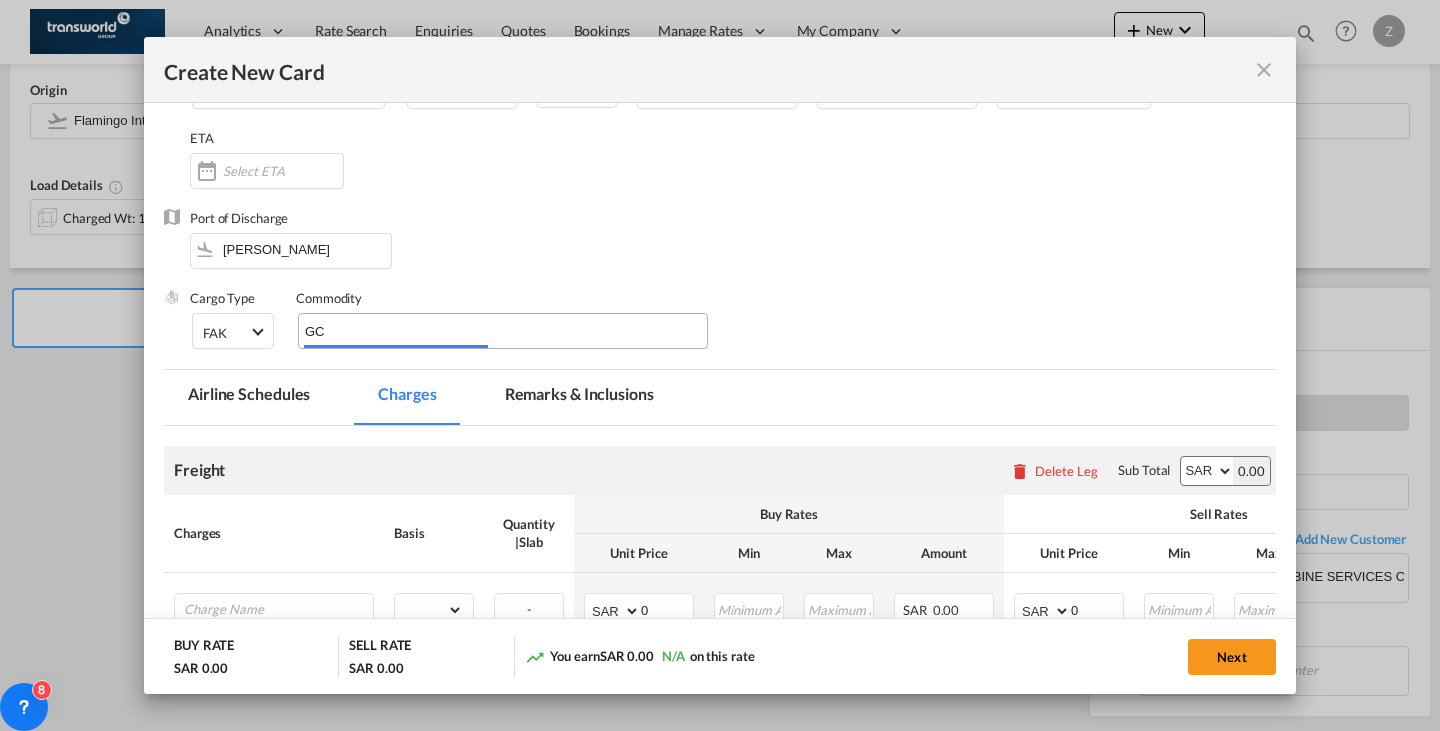 type 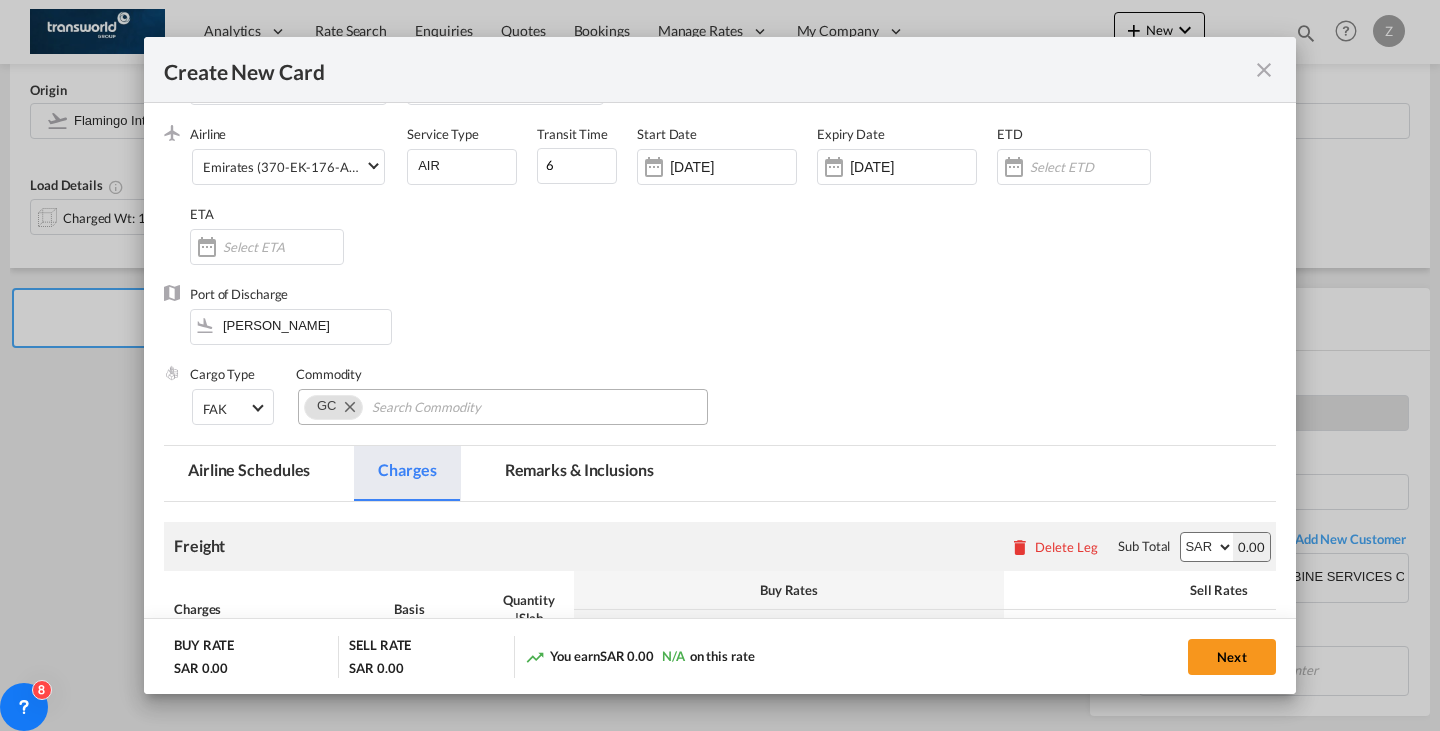 scroll, scrollTop: 351, scrollLeft: 0, axis: vertical 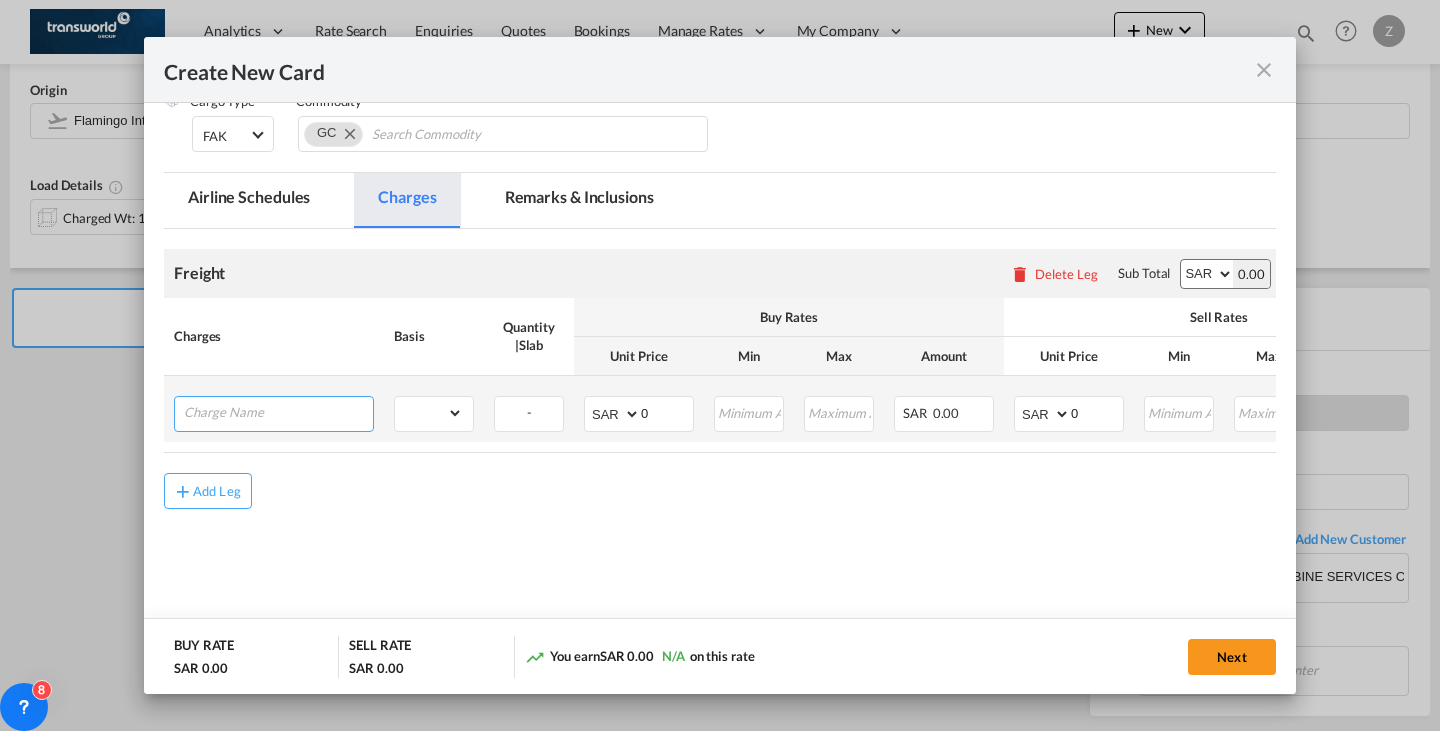 click at bounding box center (278, 412) 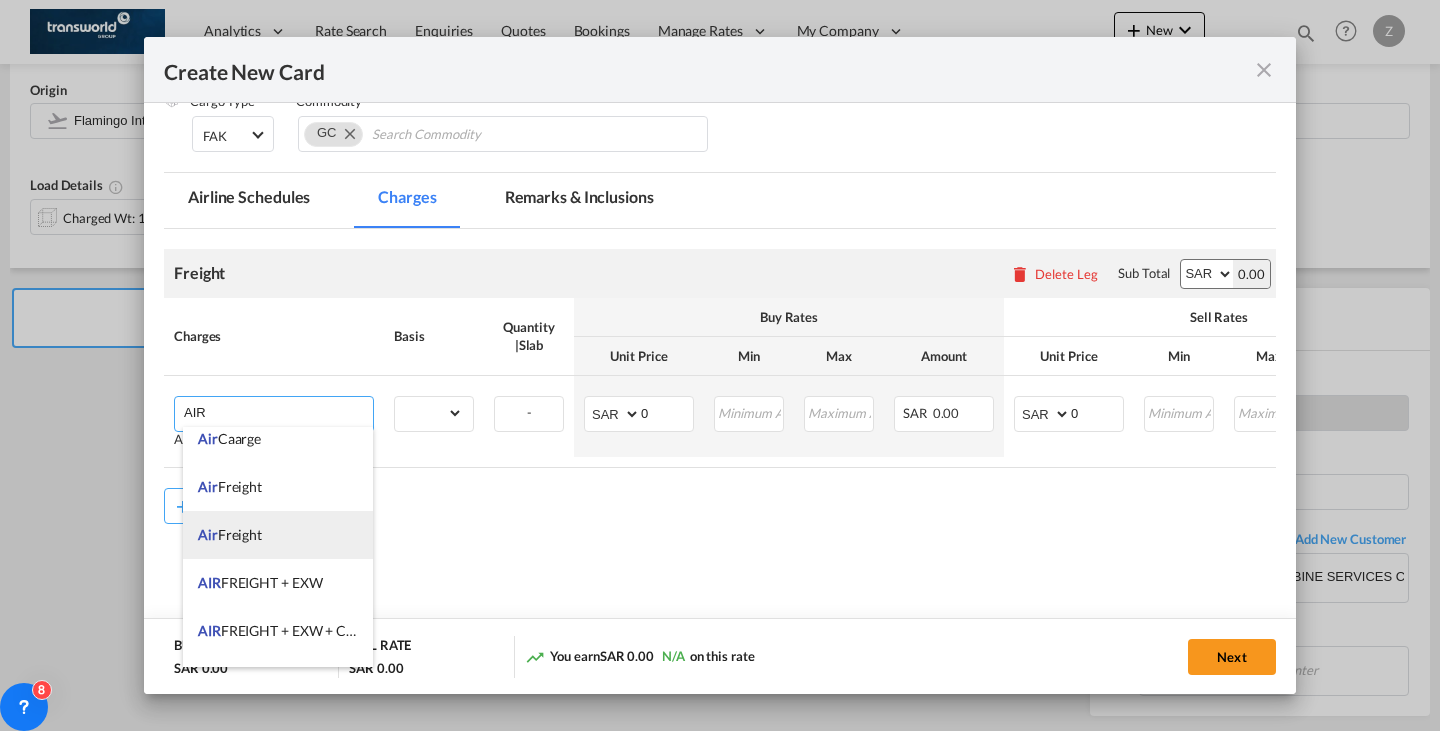 scroll, scrollTop: 61, scrollLeft: 0, axis: vertical 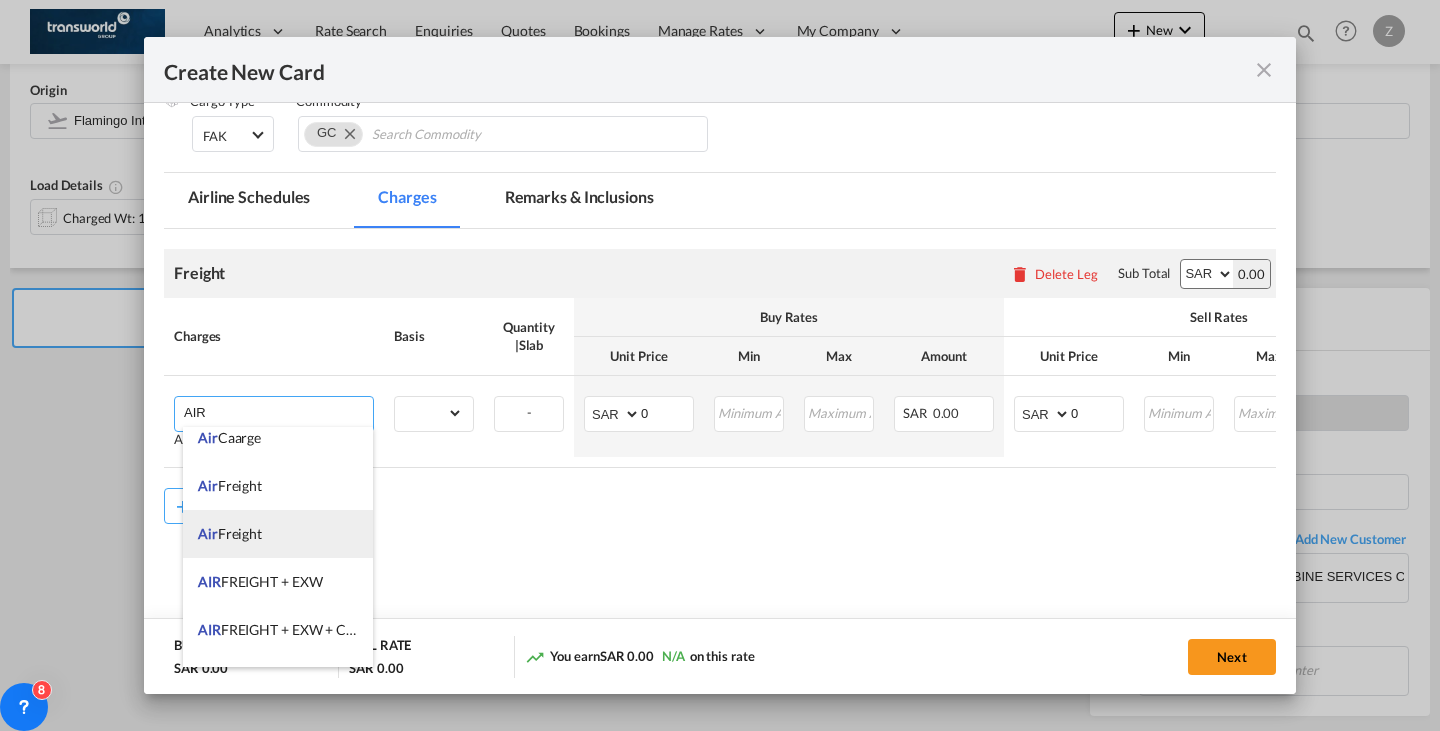click on "AIR  FREIGHT + EXW" at bounding box center (278, 582) 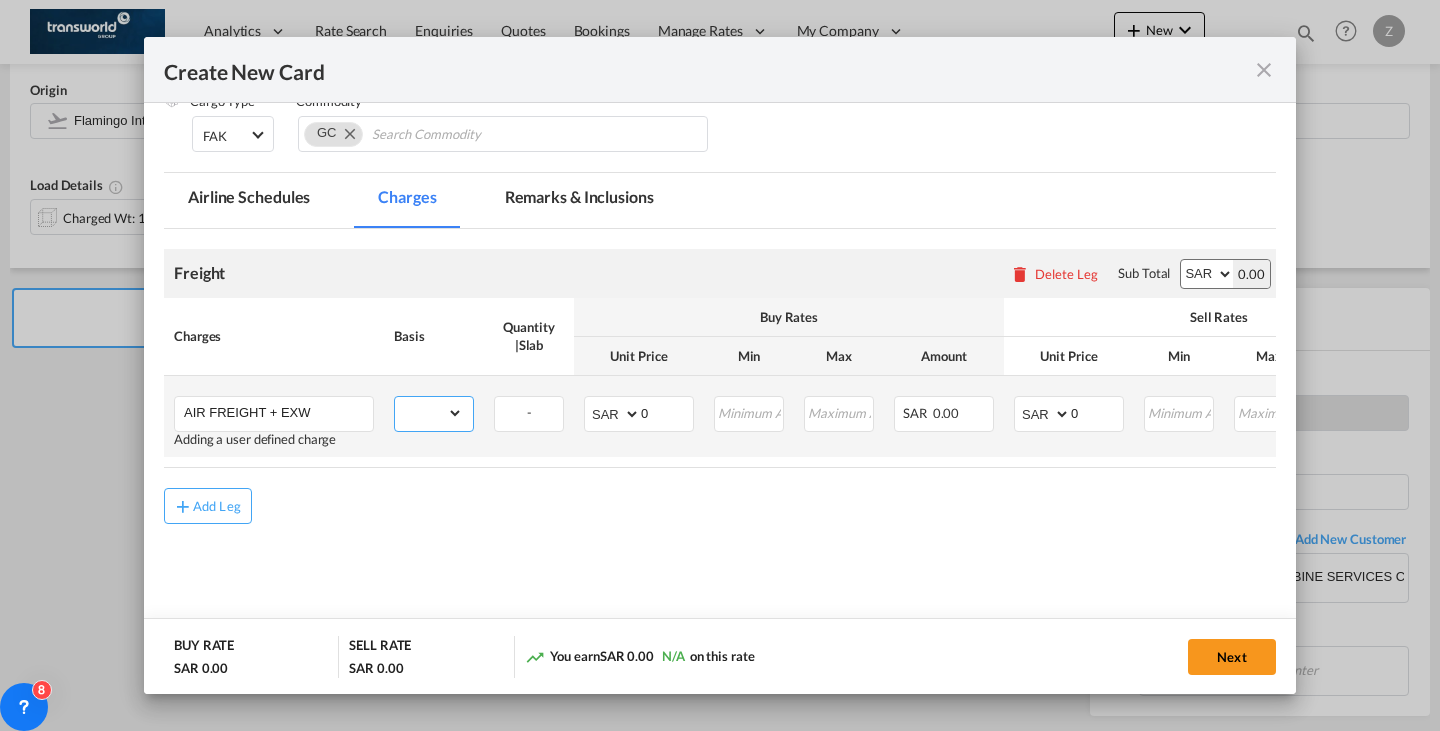 click on "gross_weight
volumetric_weight
per_shipment
per_bl
per_km
% on air freight
per_hawb
per_kg
per_pallet
per_carton
flat
chargeable_weight
per_ton
per_cbm
per_hbl
per_w/m
per_awb
per_sbl
per shipping bill
per_quintal
per_lbs
per_vehicle
per_shift
per_invoice
per_package
per_day
per_revalidation
per_declaration
per_document
per clearance" at bounding box center (429, 413) 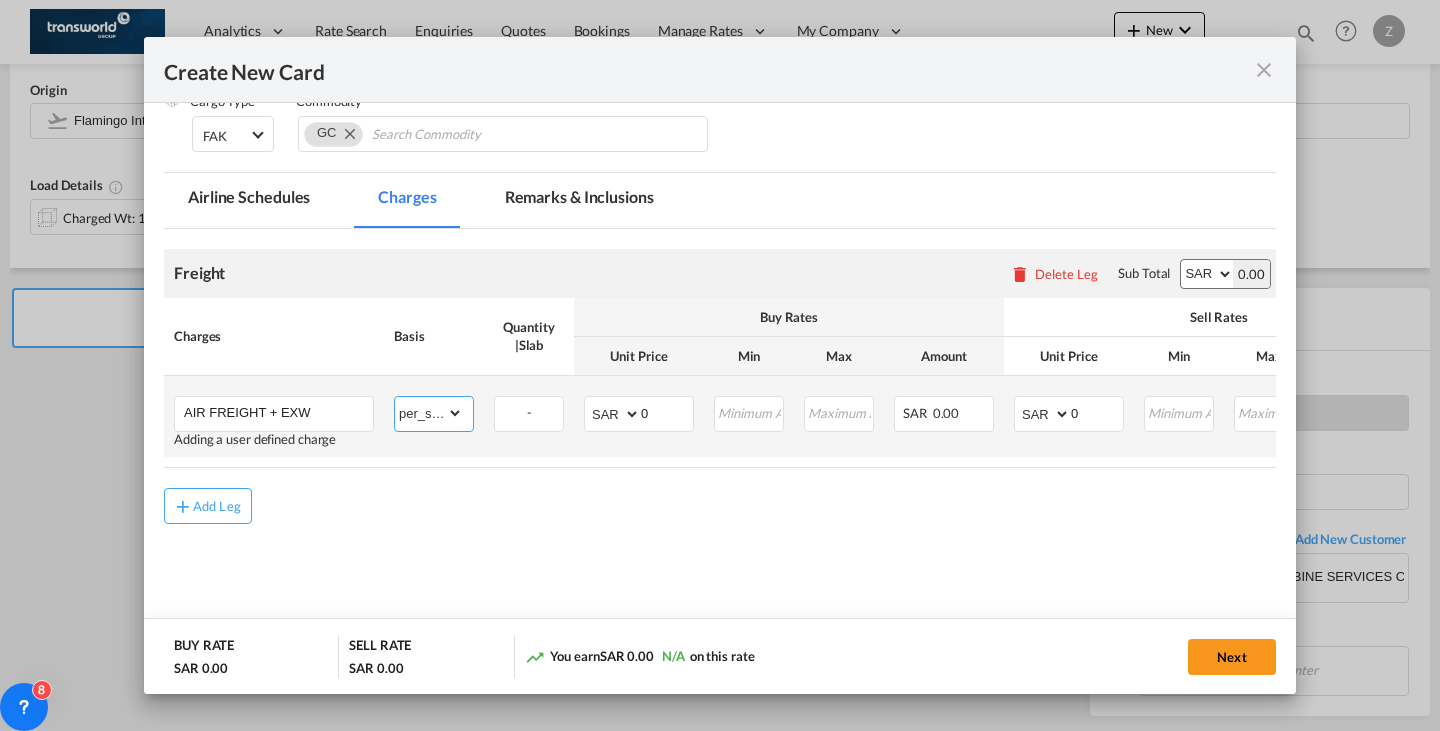 click on "gross_weight
volumetric_weight
per_shipment
per_bl
per_km
% on air freight
per_hawb
per_kg
per_pallet
per_carton
flat
chargeable_weight
per_ton
per_cbm
per_hbl
per_w/m
per_awb
per_sbl
per shipping bill
per_quintal
per_lbs
per_vehicle
per_shift
per_invoice
per_package
per_day
per_revalidation
per_declaration
per_document
per clearance" at bounding box center (429, 413) 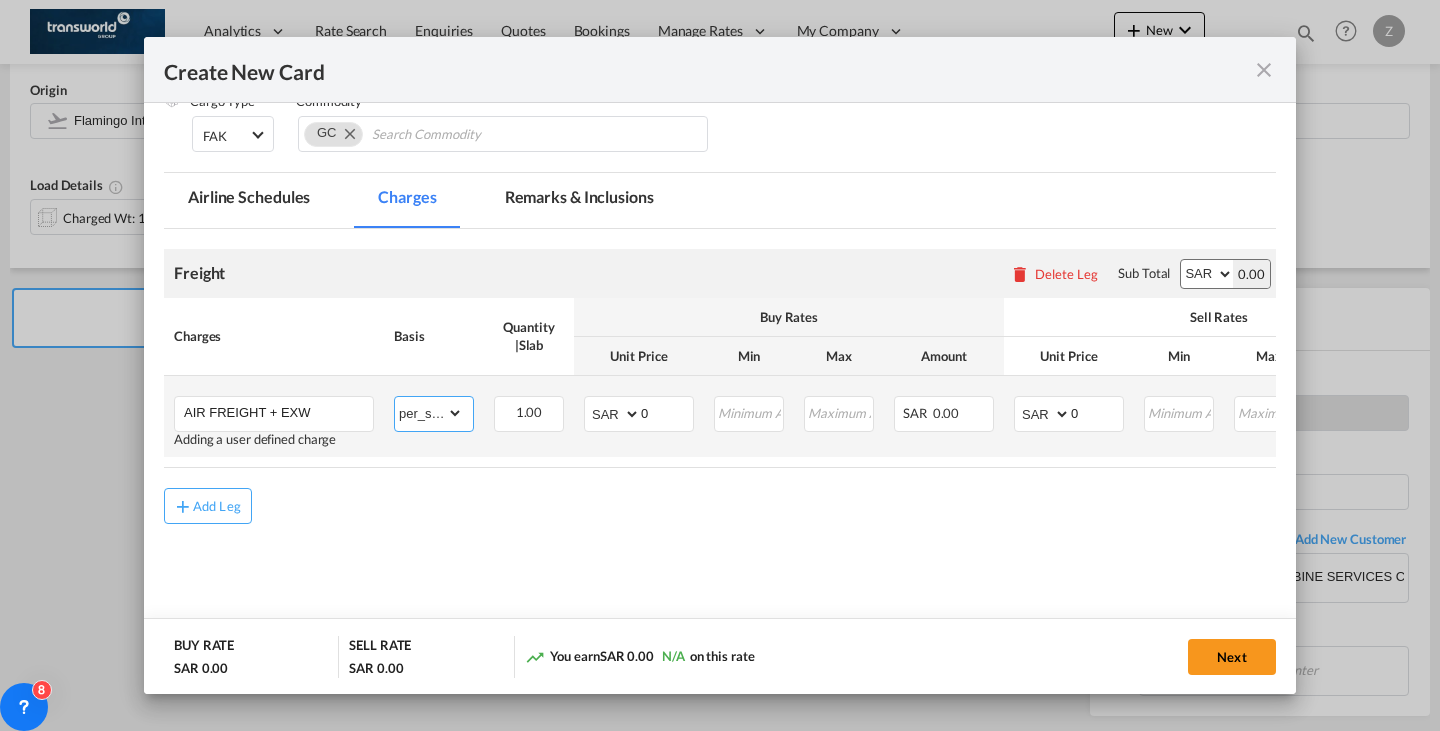click on "gross_weight
volumetric_weight
per_shipment
per_bl
per_km
% on air freight
per_hawb
per_kg
per_pallet
per_carton
flat
chargeable_weight
per_ton
per_cbm
per_hbl
per_w/m
per_awb
per_sbl
per shipping bill
per_quintal
per_lbs
per_vehicle
per_shift
per_invoice
per_package
per_day
per_revalidation
per_declaration
per_document
per clearance" at bounding box center [429, 413] 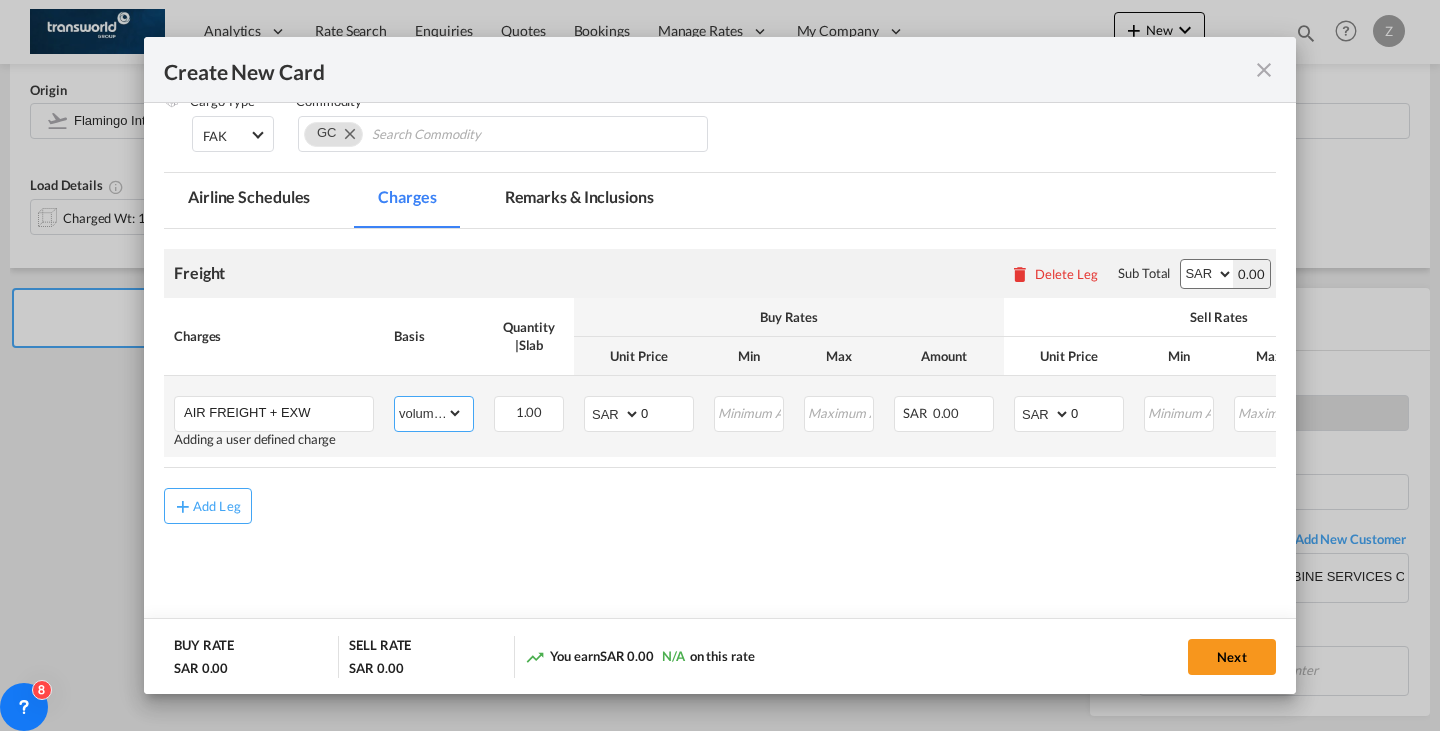 click on "gross_weight
volumetric_weight
per_shipment
per_bl
per_km
% on air freight
per_hawb
per_kg
per_pallet
per_carton
flat
chargeable_weight
per_ton
per_cbm
per_hbl
per_w/m
per_awb
per_sbl
per shipping bill
per_quintal
per_lbs
per_vehicle
per_shift
per_invoice
per_package
per_day
per_revalidation
per_declaration
per_document
per clearance" at bounding box center (429, 413) 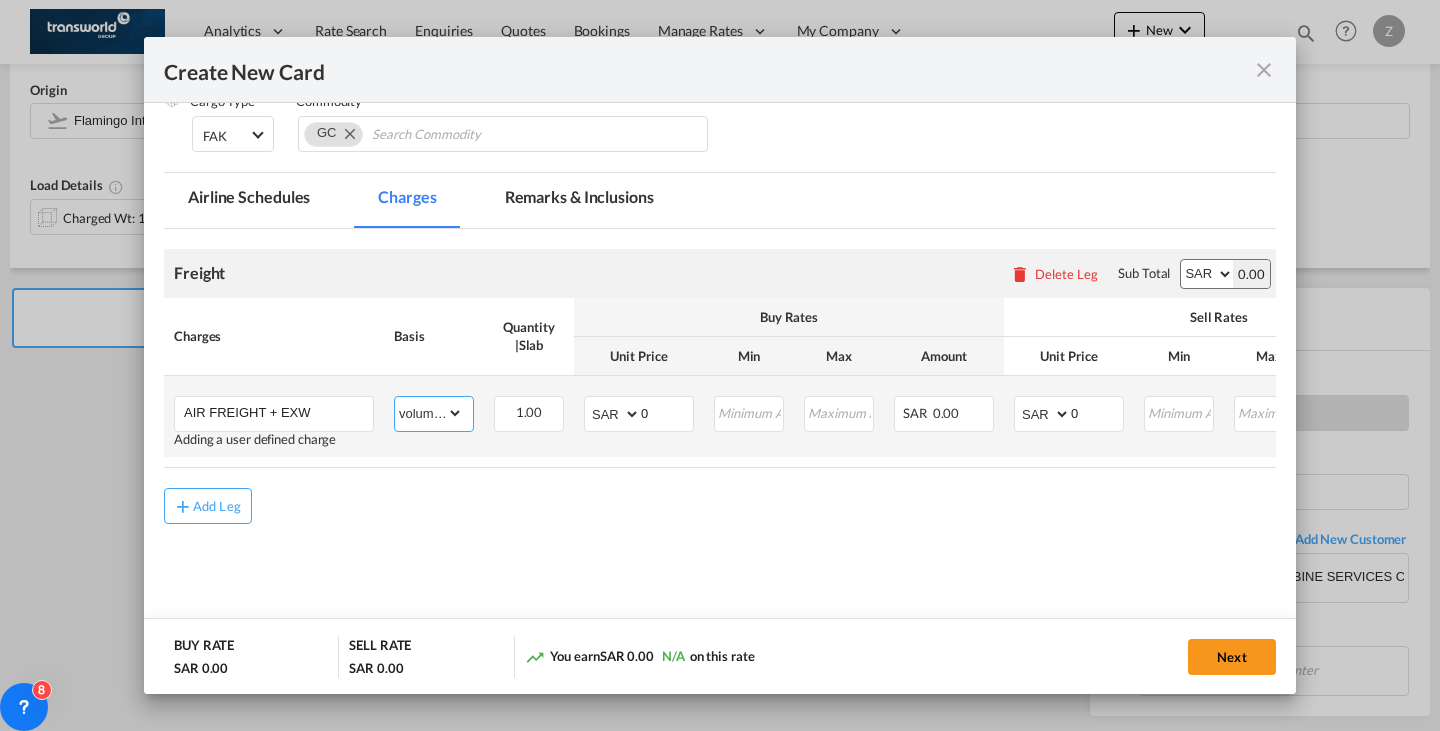 select on "per_shipment" 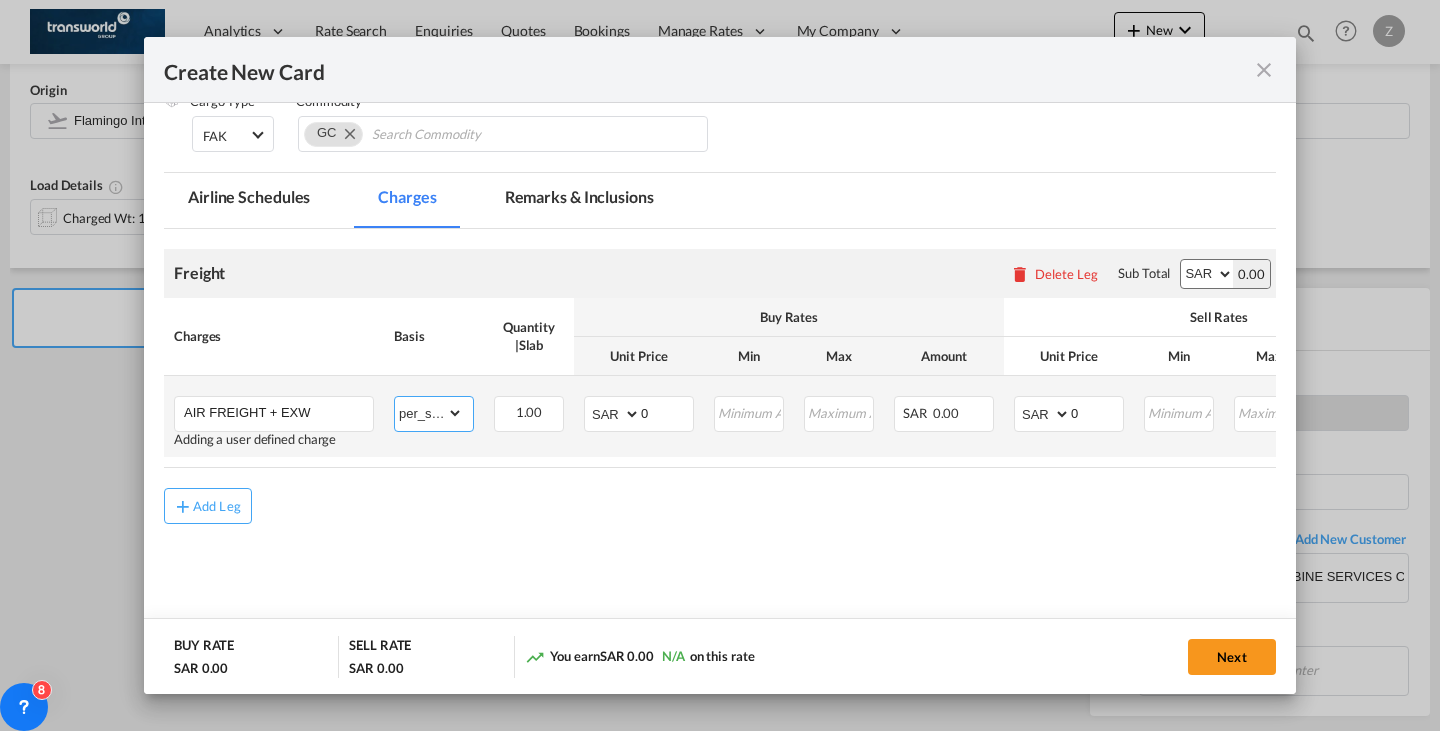 click on "gross_weight
volumetric_weight
per_shipment
per_bl
per_km
% on air freight
per_hawb
per_kg
per_pallet
per_carton
flat
chargeable_weight
per_ton
per_cbm
per_hbl
per_w/m
per_awb
per_sbl
per shipping bill
per_quintal
per_lbs
per_vehicle
per_shift
per_invoice
per_package
per_day
per_revalidation
per_declaration
per_document
per clearance" at bounding box center (429, 413) 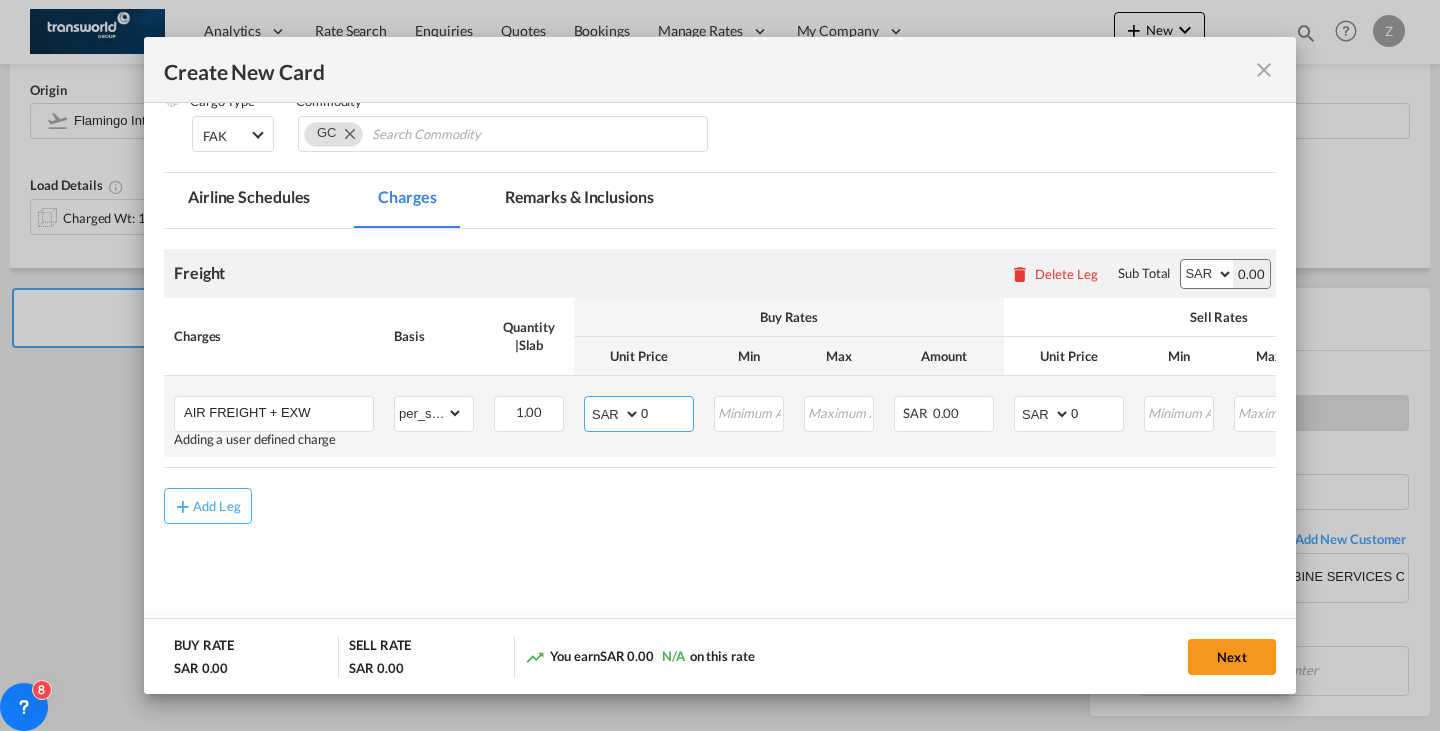click on "AED AFN ALL AMD ANG AOA ARS AUD AWG AZN BAM BBD BDT BGN BHD BIF BMD BND BOB BRL BSD BTN BWP BYN BZD CAD CDF CHF CLP CNY COP CRC CUC CUP CVE CZK DJF DKK DOP DZD EGP ERN ETB EUR FJD FKP FOK GBP GEL GGP GHS GIP GMD GNF GTQ GYD HKD HNL HRK HTG HUF IDR ILS IMP INR IQD IRR ISK JMD JOD JPY KES KGS KHR KID KMF KRW KWD KYD KZT LAK LBP LKR LRD LSL LYD MAD MDL MGA MKD MMK MNT MOP MRU MUR MVR MWK MXN MYR MZN NAD NGN NIO NOK NPR NZD OMR PAB PEN PGK PHP PKR PLN PYG QAR RON RSD RUB RWF SAR SBD SCR SDG SEK SGD SHP SLL SOS SRD SSP STN SYP SZL THB TJS TMT TND TOP TRY TTD TVD TWD TZS UAH UGX USD UYU UZS VES VND VUV WST XAF XCD XDR XOF XPF YER ZAR ZMW" at bounding box center [614, 414] 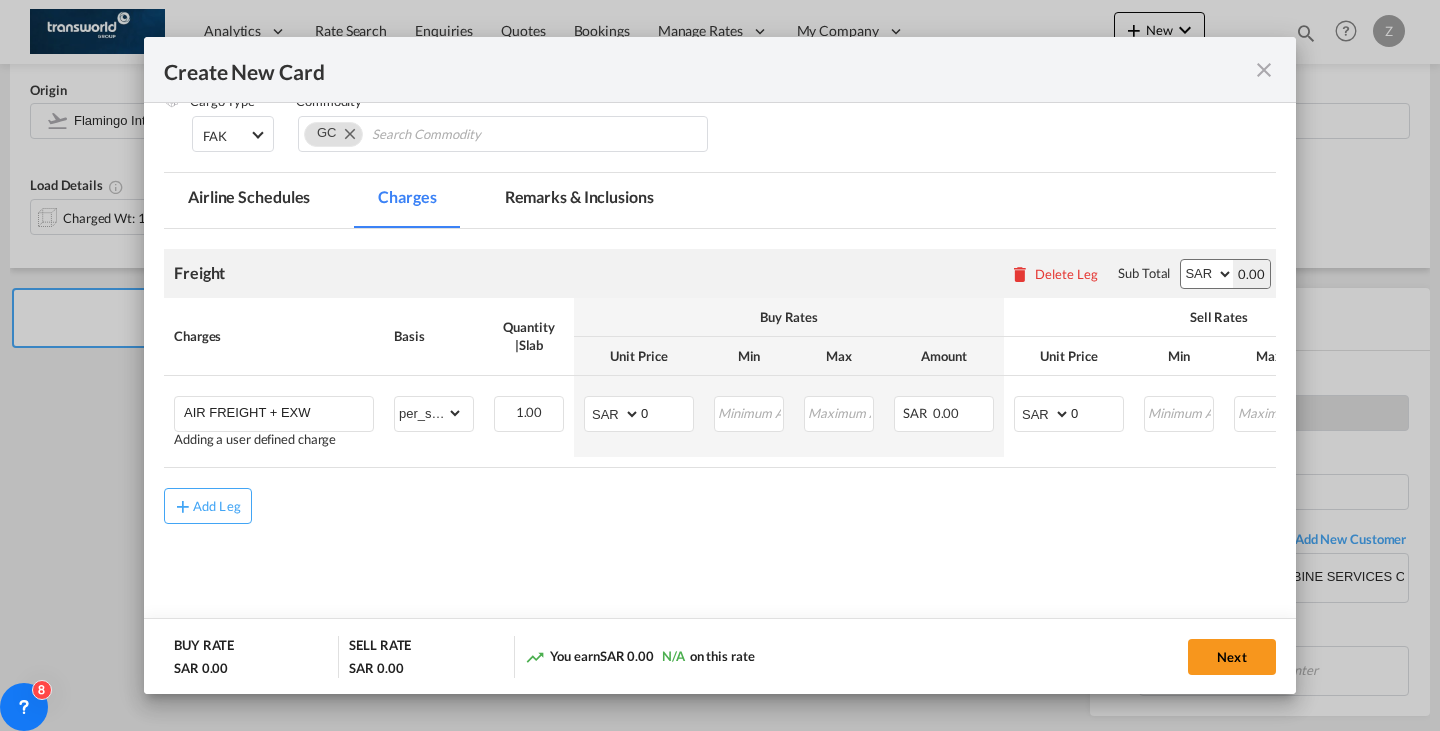 click on "AED AFN ALL AMD ANG AOA ARS AUD AWG AZN BAM BBD BDT BGN BHD BIF BMD BND BOB BRL BSD BTN BWP BYN BZD CAD CDF CHF CLP CNY COP CRC CUC CUP CVE CZK DJF DKK DOP DZD EGP ERN ETB EUR FJD FKP FOK GBP GEL GGP GHS GIP GMD GNF GTQ GYD HKD HNL HRK HTG HUF IDR ILS IMP INR IQD IRR ISK JMD JOD JPY KES KGS KHR KID KMF KRW KWD KYD KZT LAK LBP LKR LRD LSL LYD MAD MDL MGA MKD MMK MNT MOP MRU MUR MVR MWK MXN MYR MZN NAD NGN NIO NOK NPR NZD OMR PAB PEN PGK PHP PKR PLN PYG QAR RON RSD RUB RWF SAR SBD SCR SDG SEK SGD SHP SLL SOS SRD SSP STN SYP SZL THB TJS TMT TND TOP TRY TTD TVD TWD TZS UAH UGX USD UYU UZS VES VND VUV WST XAF XCD XDR XOF XPF YER ZAR ZMW" at bounding box center (1207, 274) 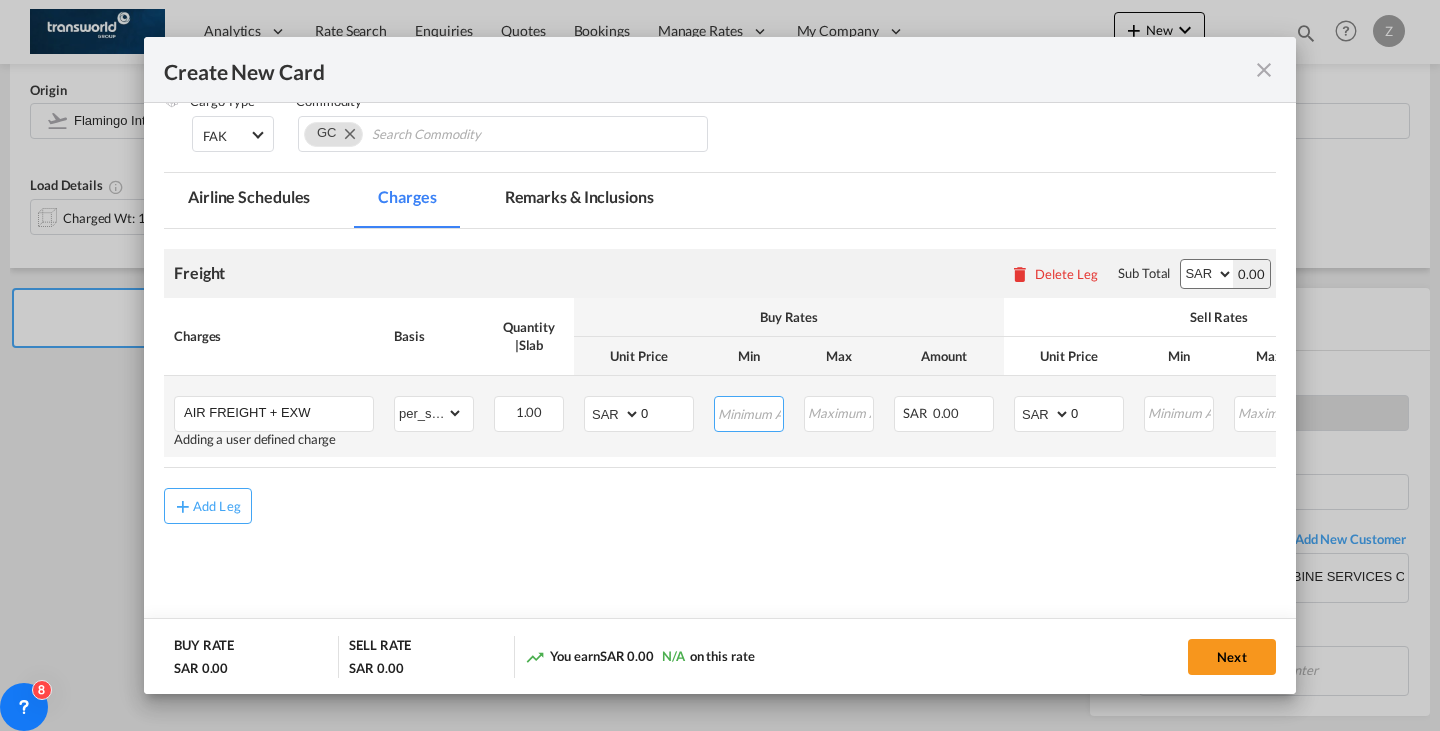 click at bounding box center (749, 412) 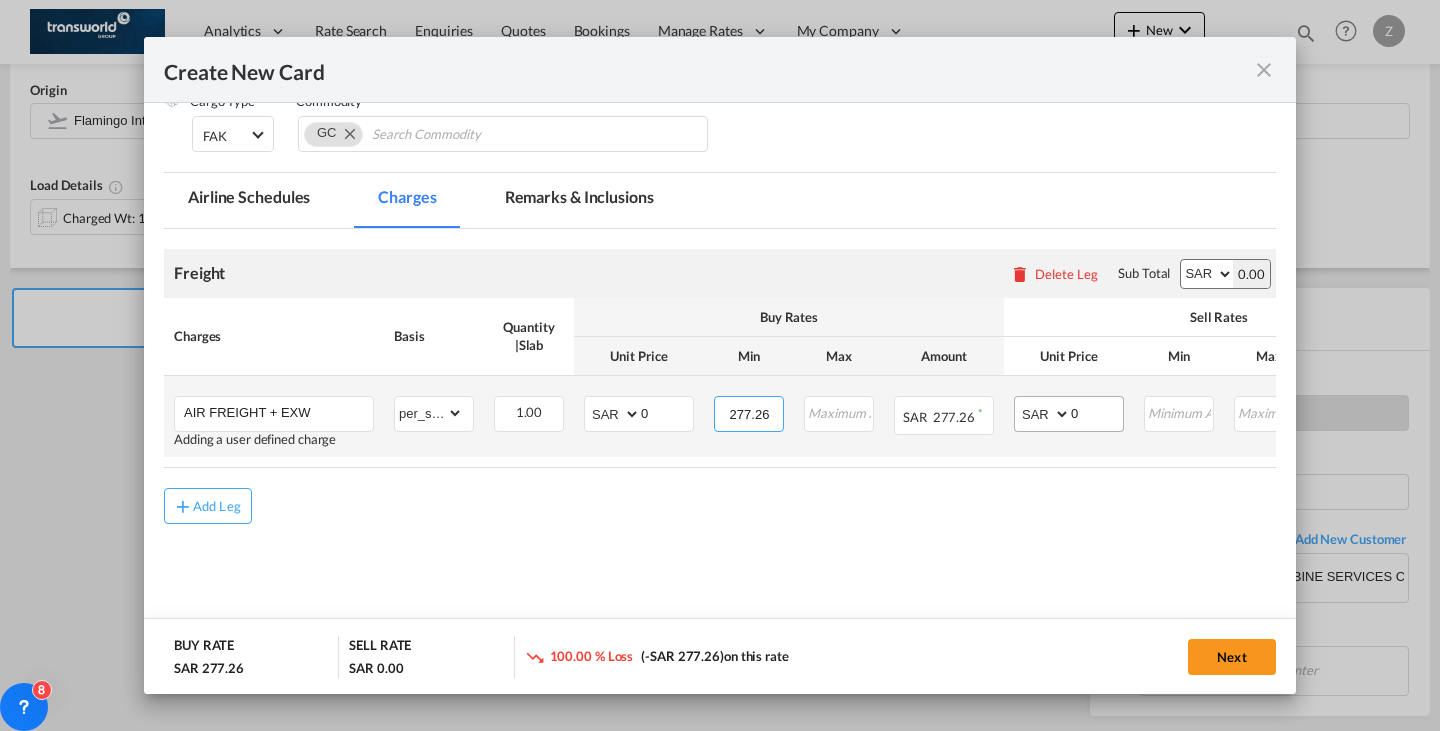 type on "277.26" 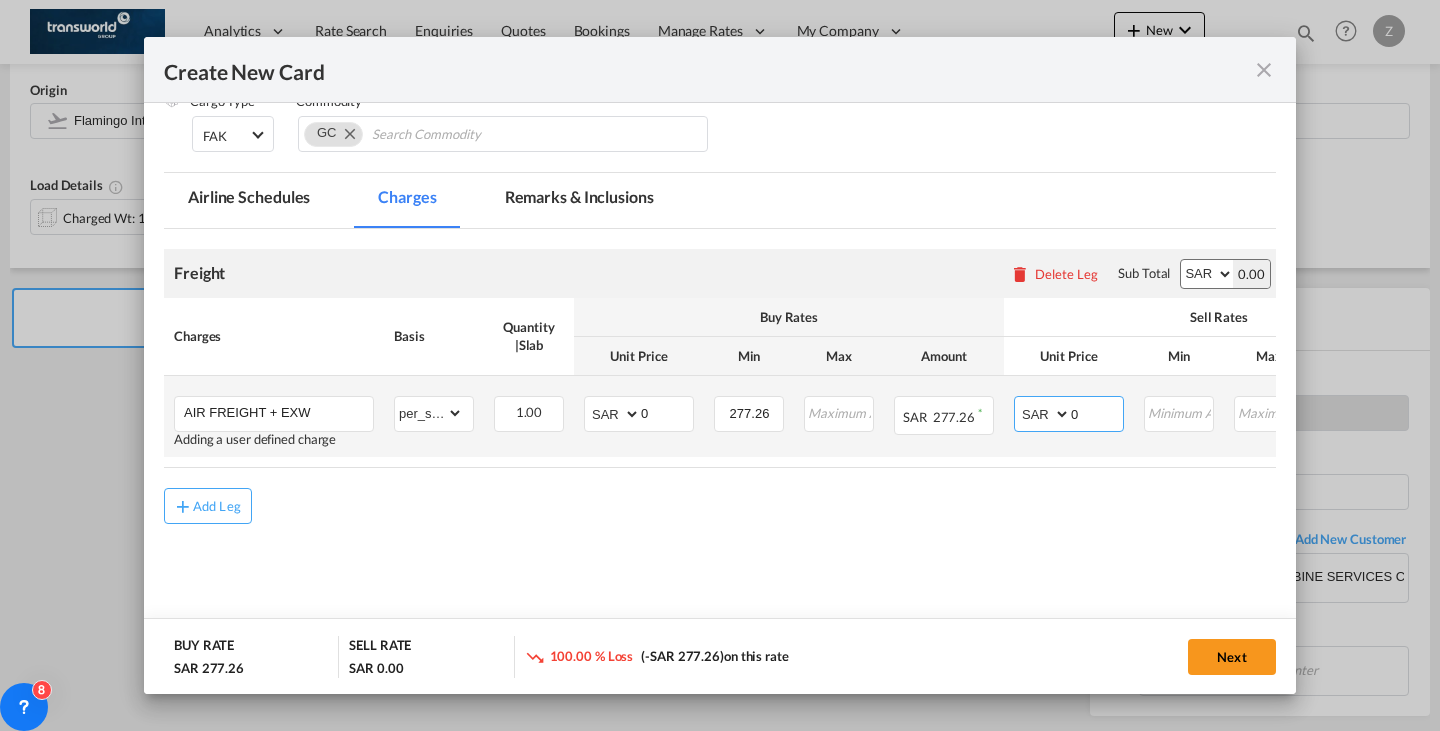 click on "0" at bounding box center (1097, 412) 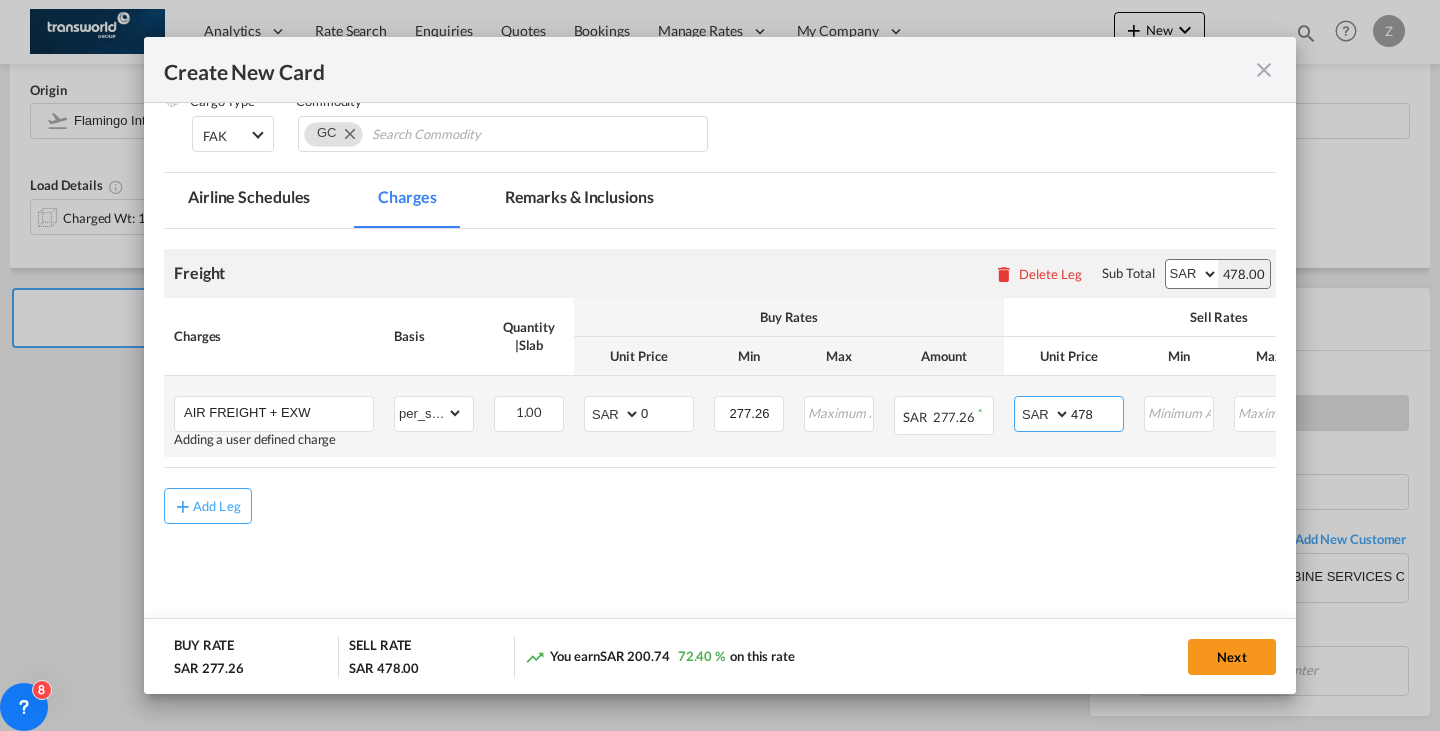 type on "478" 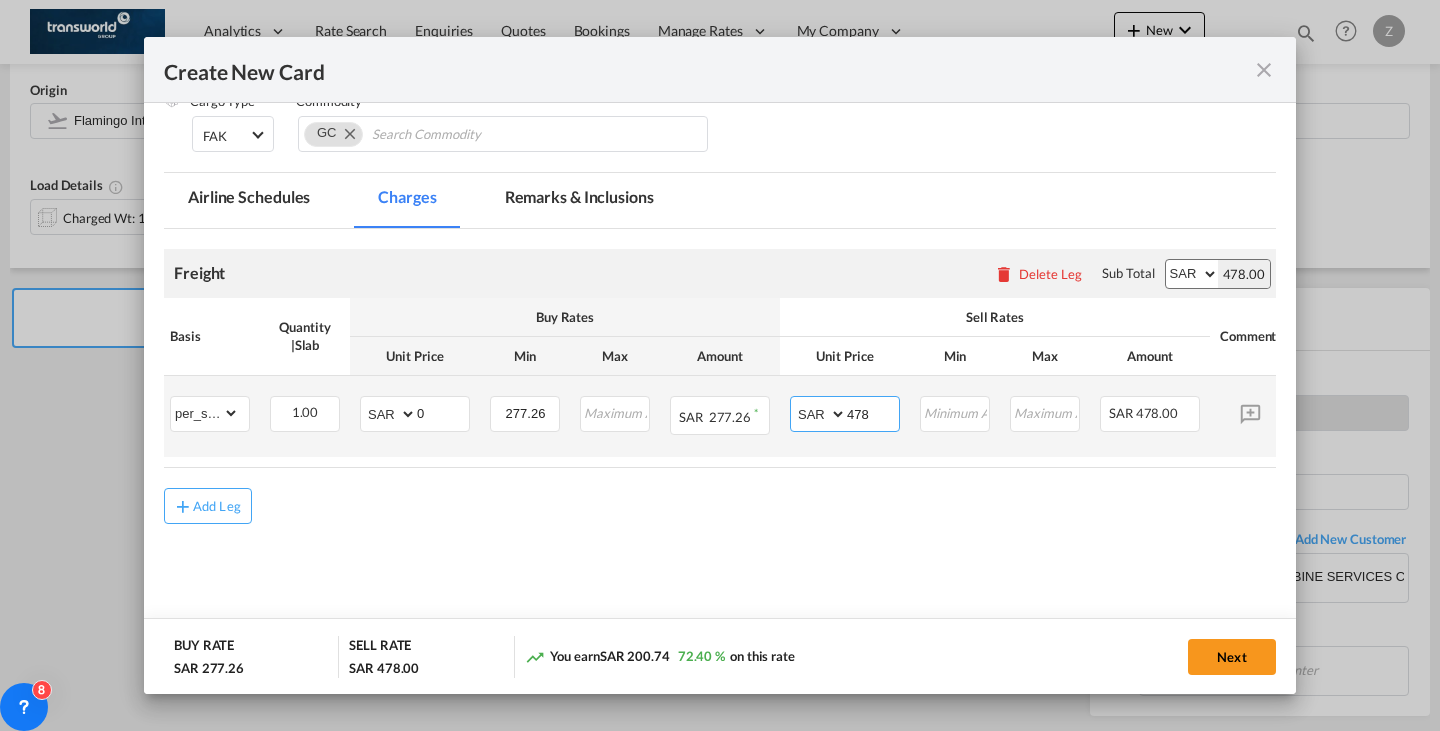 scroll, scrollTop: 0, scrollLeft: 0, axis: both 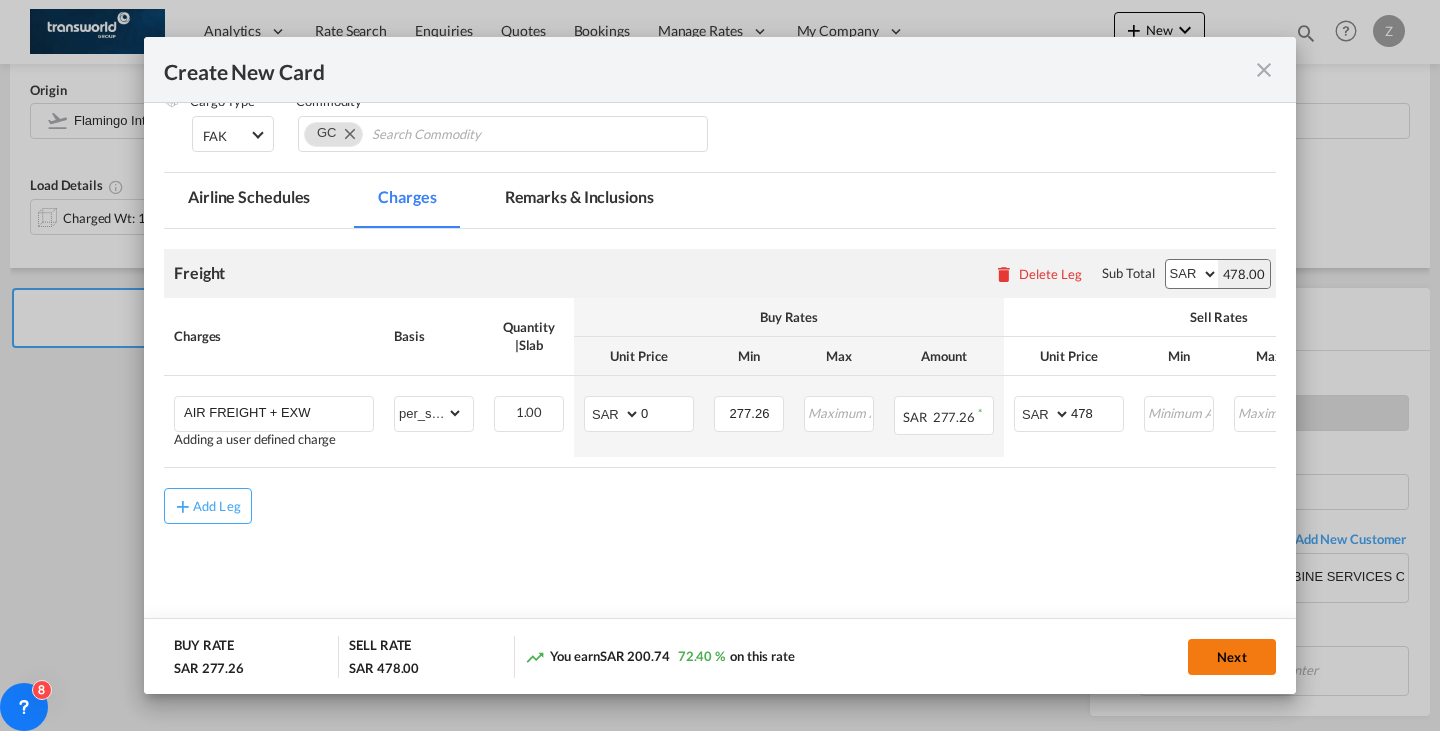 click on "Next" 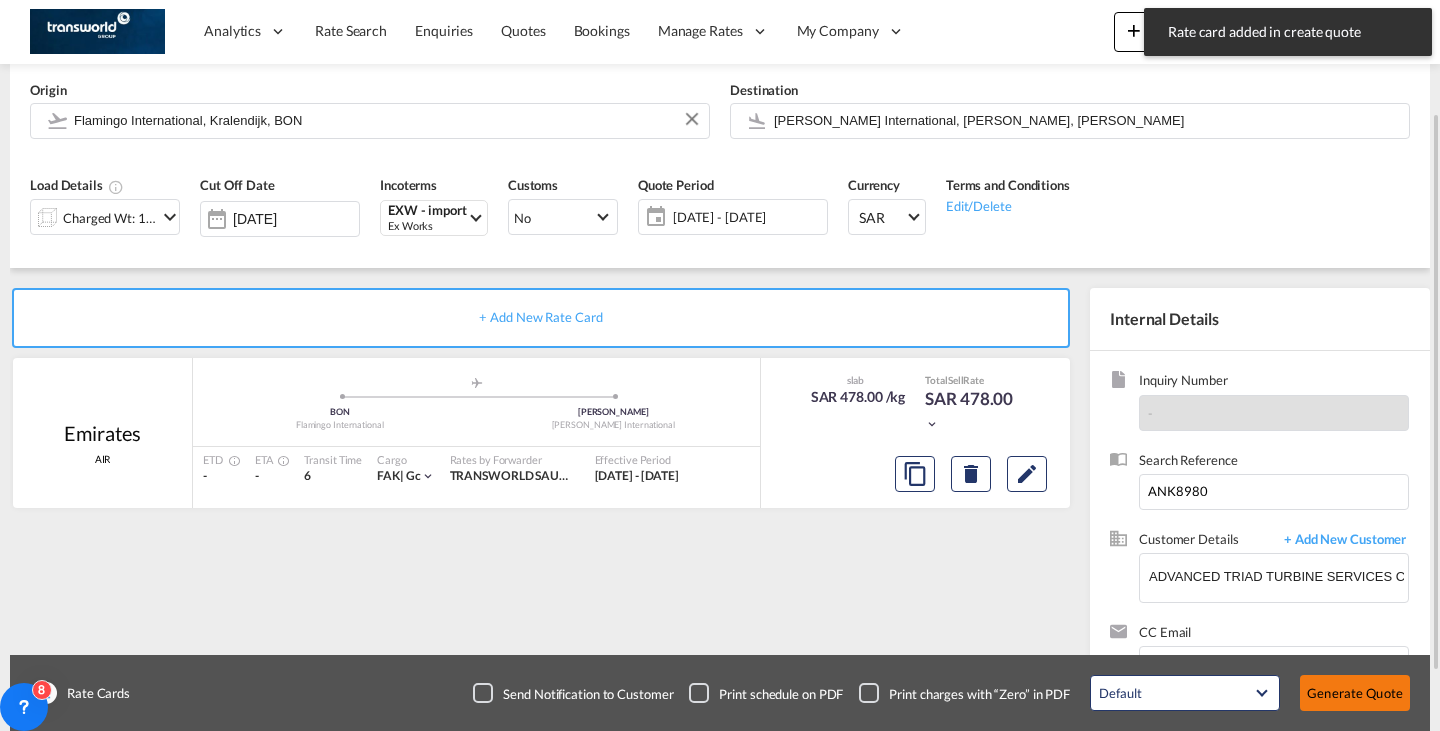 click on "Generate Quote" at bounding box center [1355, 693] 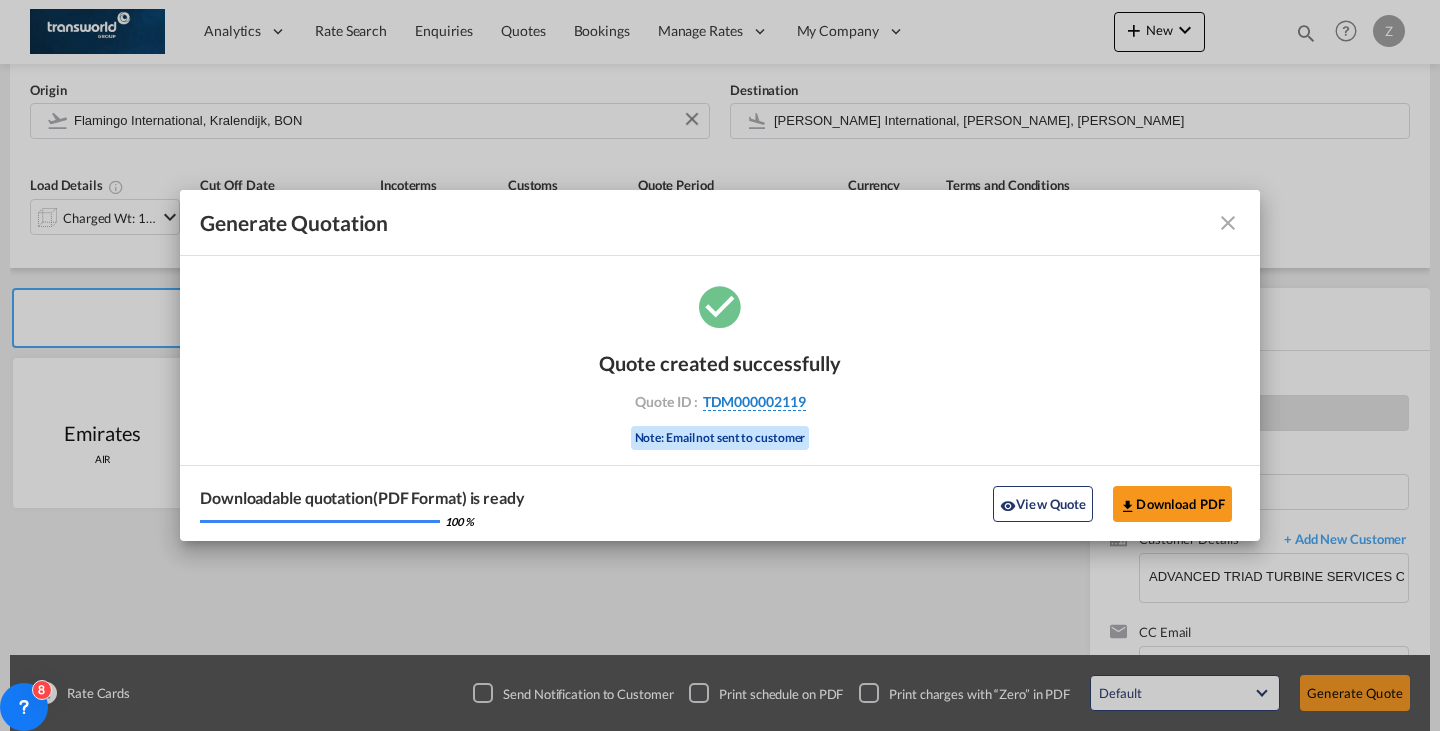 click on "TDM000002119" at bounding box center [754, 402] 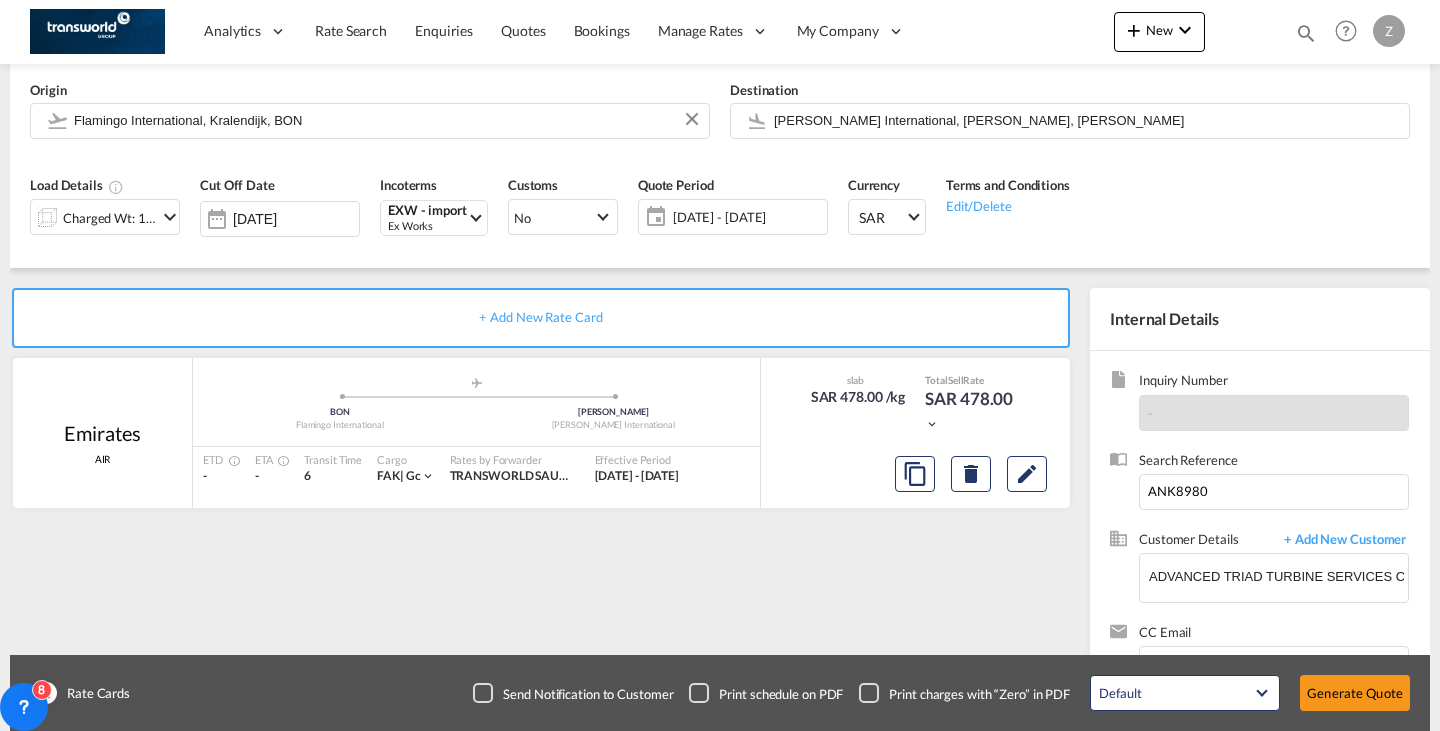 click on "Quote created successfully Quote ID :  TDM000002119
Note: Email not sent to customer" at bounding box center (720, 381) 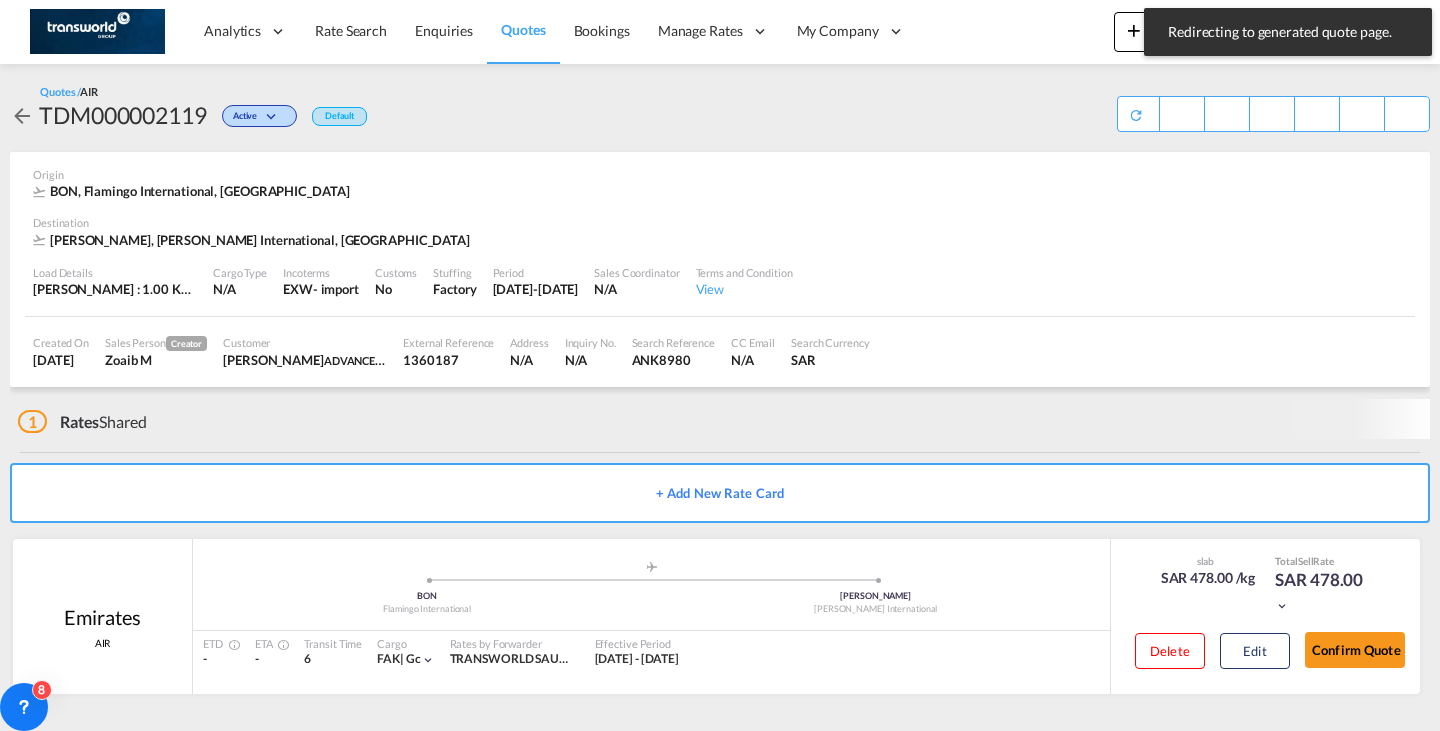 scroll, scrollTop: 0, scrollLeft: 0, axis: both 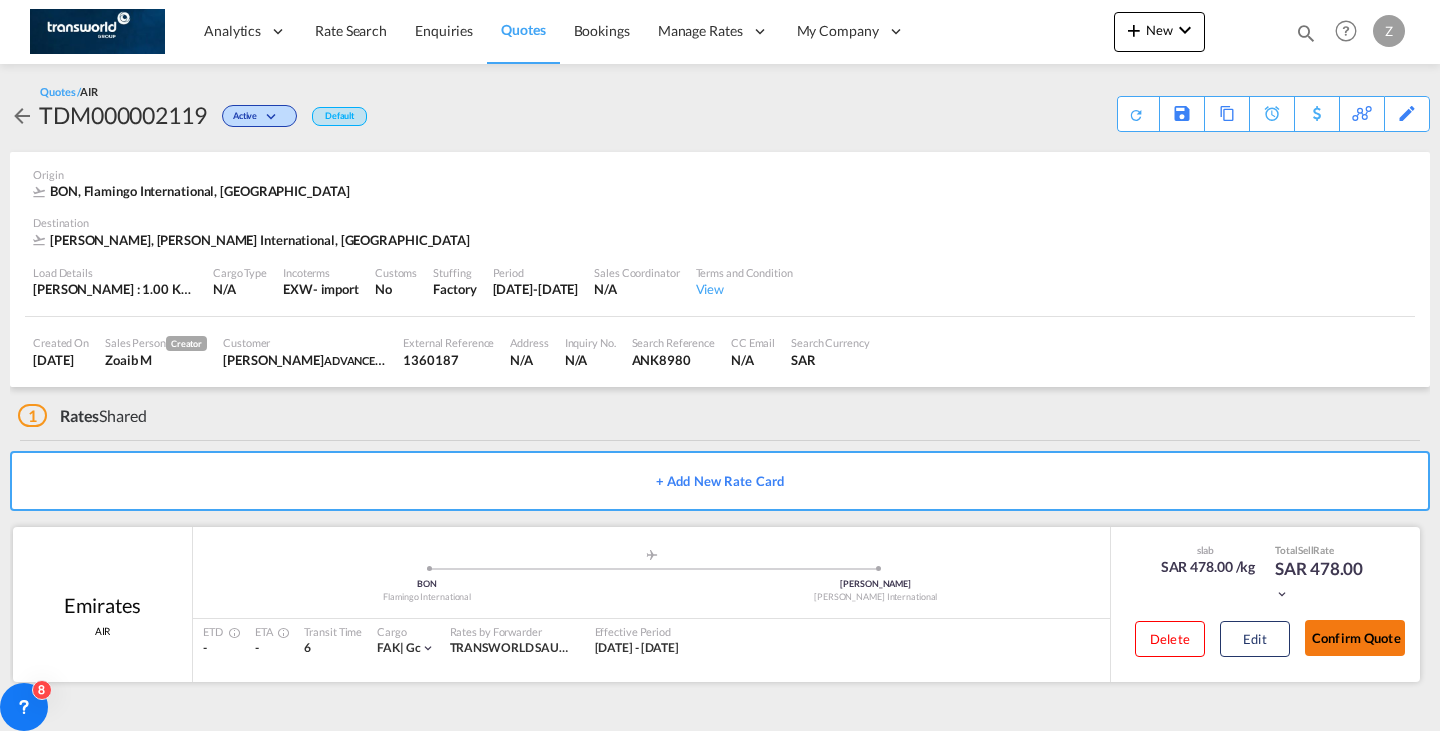 click on "Confirm Quote" at bounding box center [1355, 638] 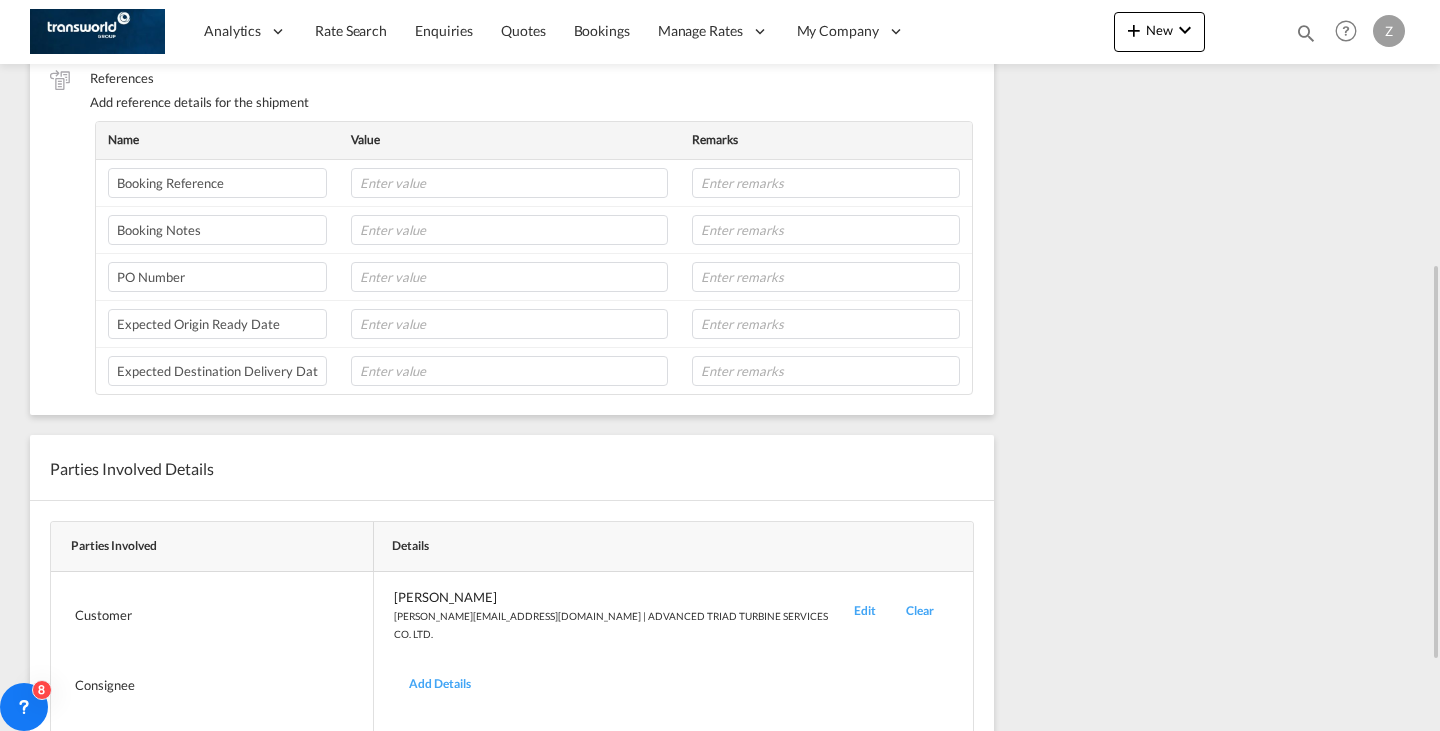 scroll, scrollTop: 616, scrollLeft: 0, axis: vertical 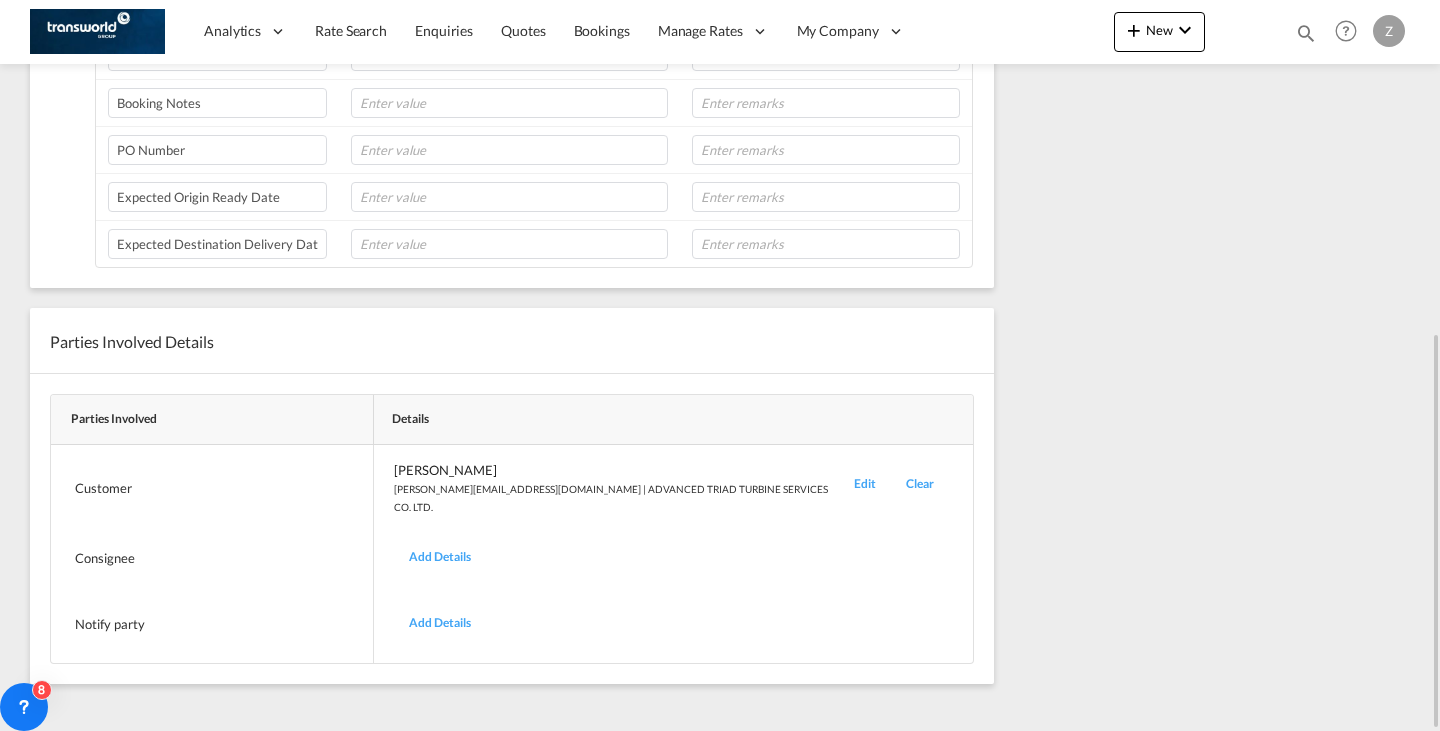 click on "Edit" at bounding box center [865, 488] 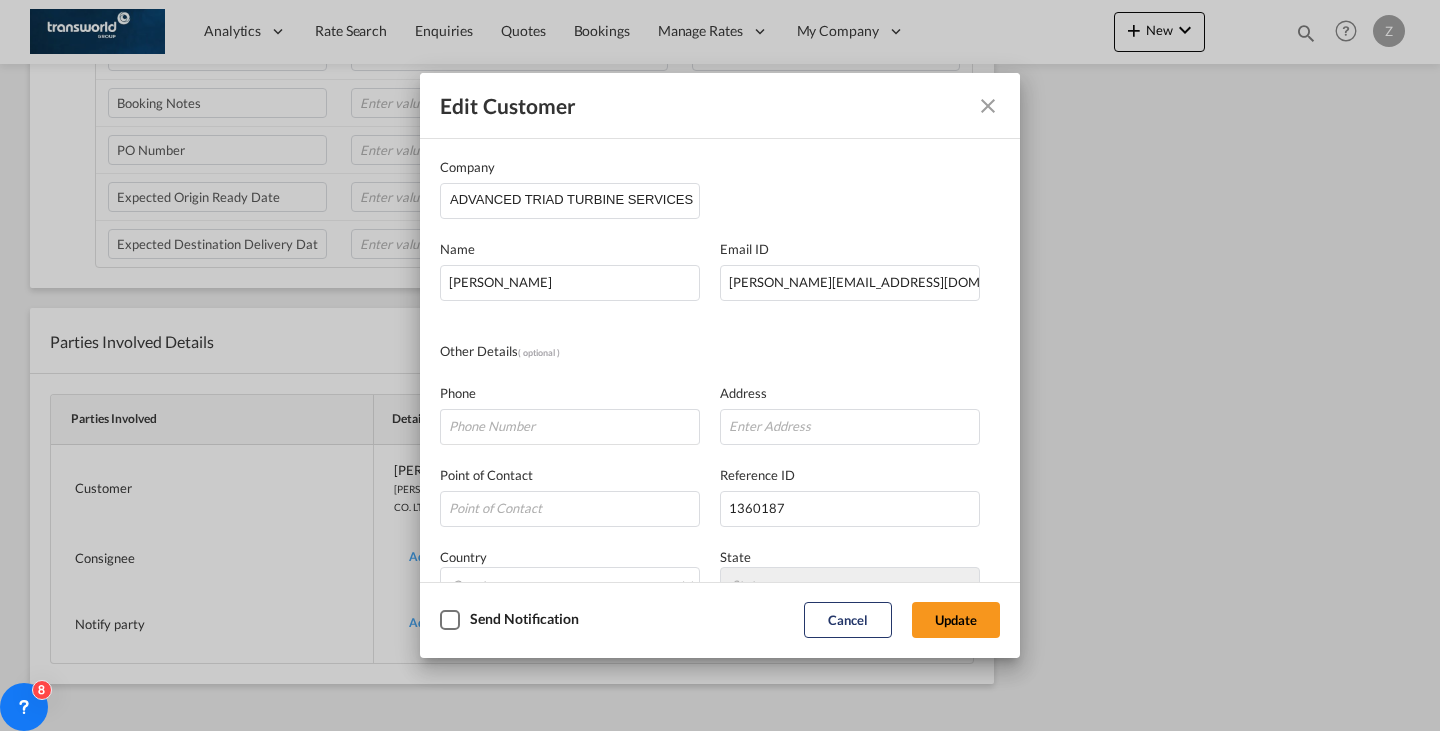 click at bounding box center (988, 106) 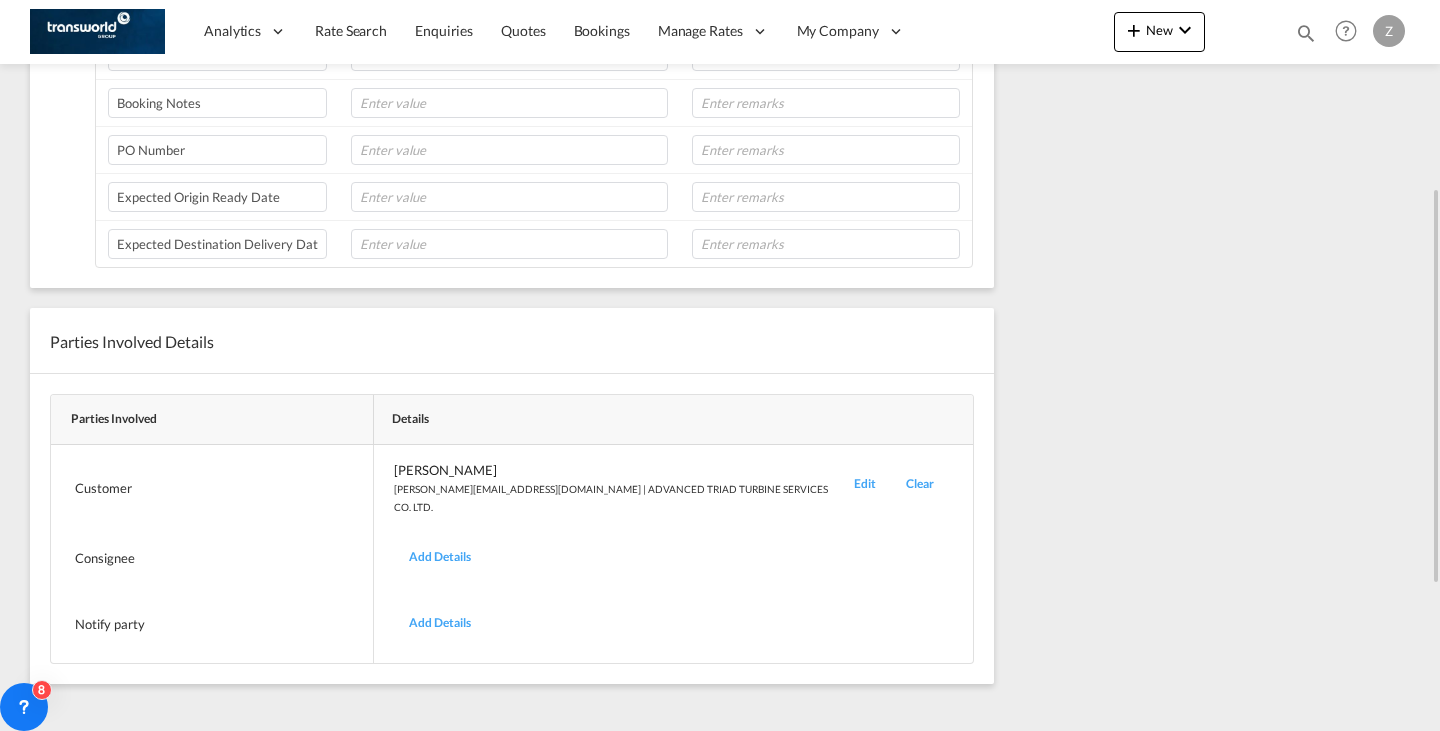scroll, scrollTop: 0, scrollLeft: 0, axis: both 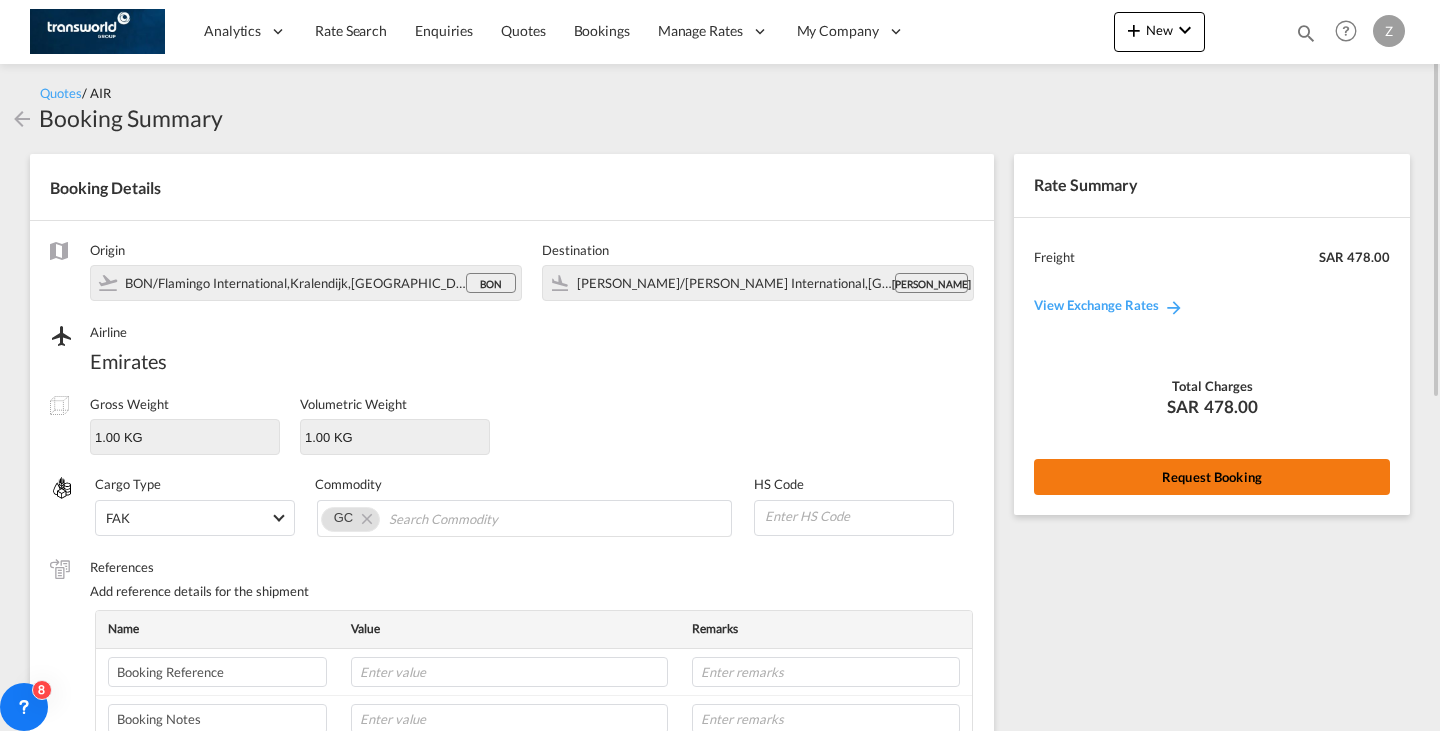 click on "Request Booking" at bounding box center [1212, 477] 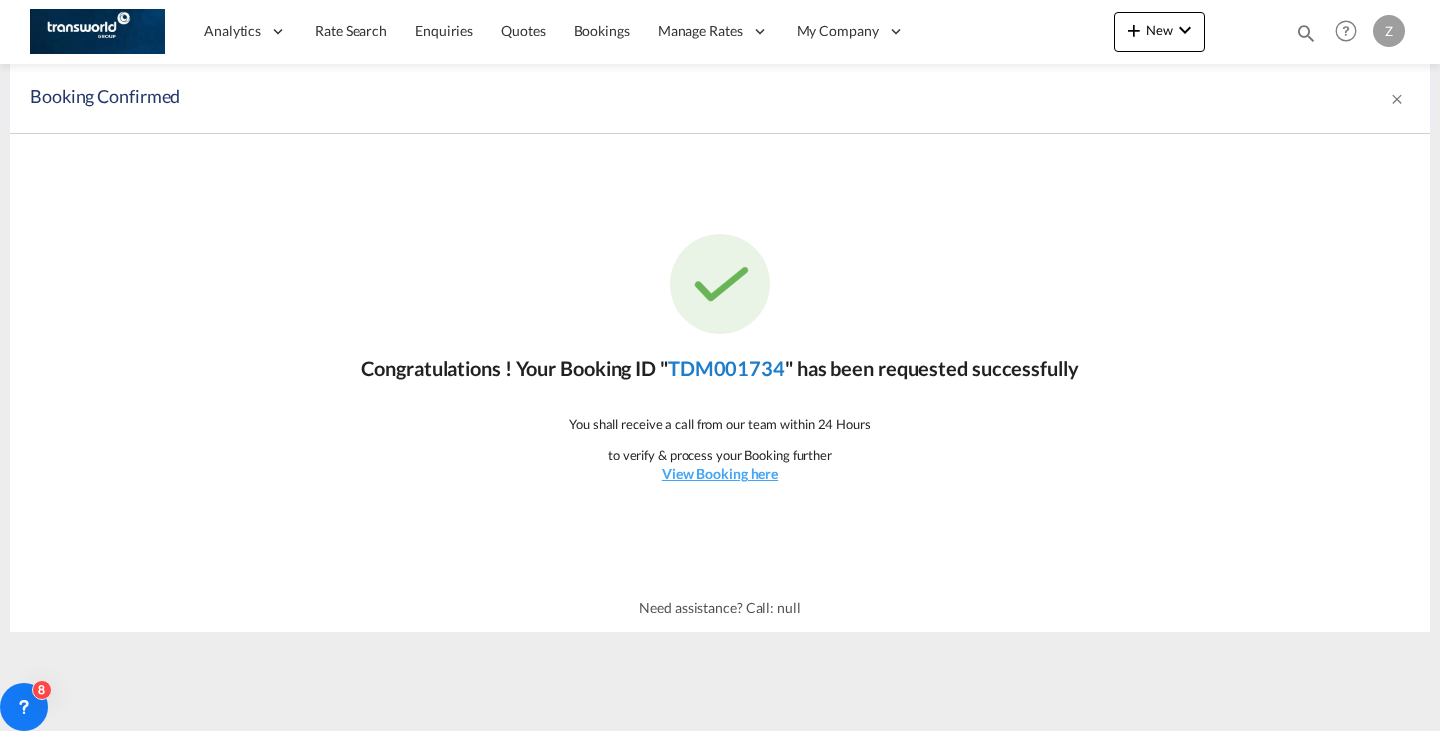 click on "TDM001734" 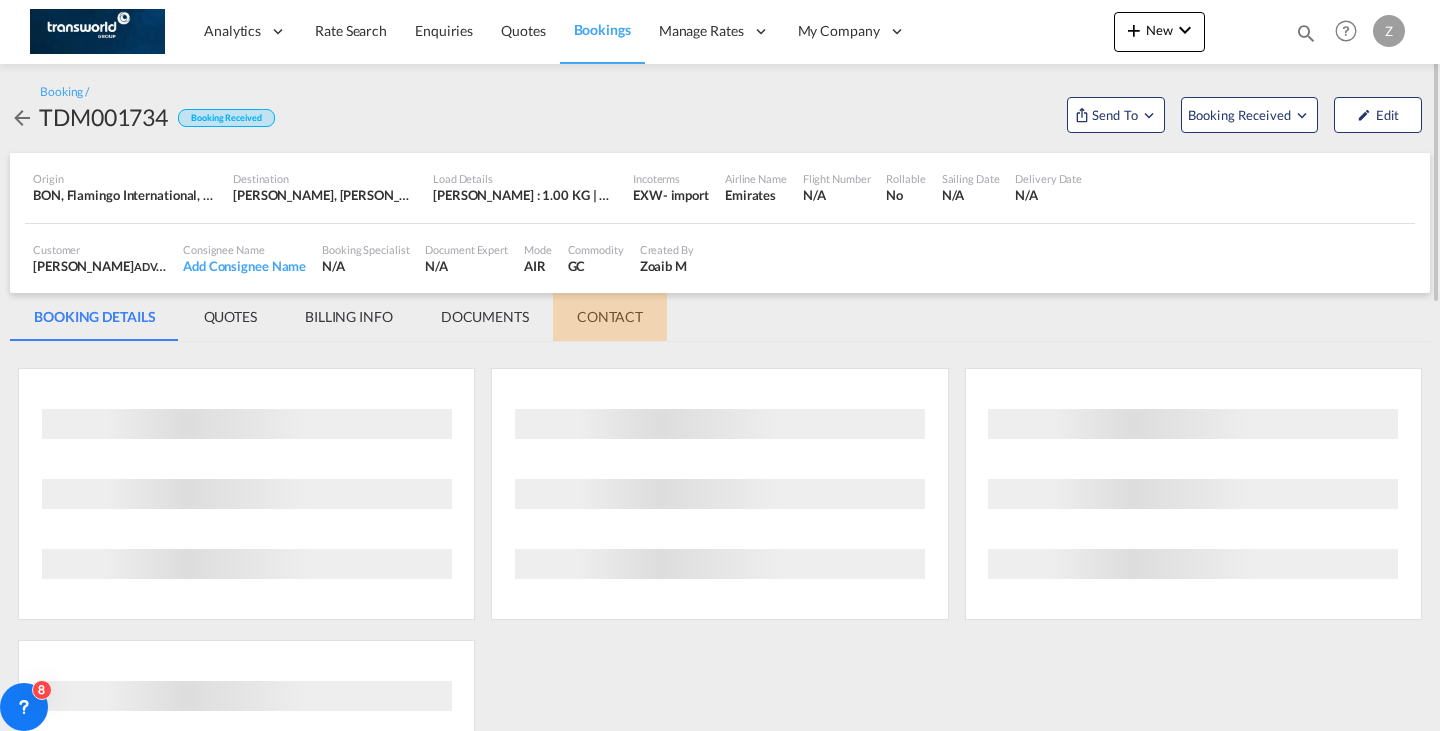 click on "CONTACT" at bounding box center (610, 317) 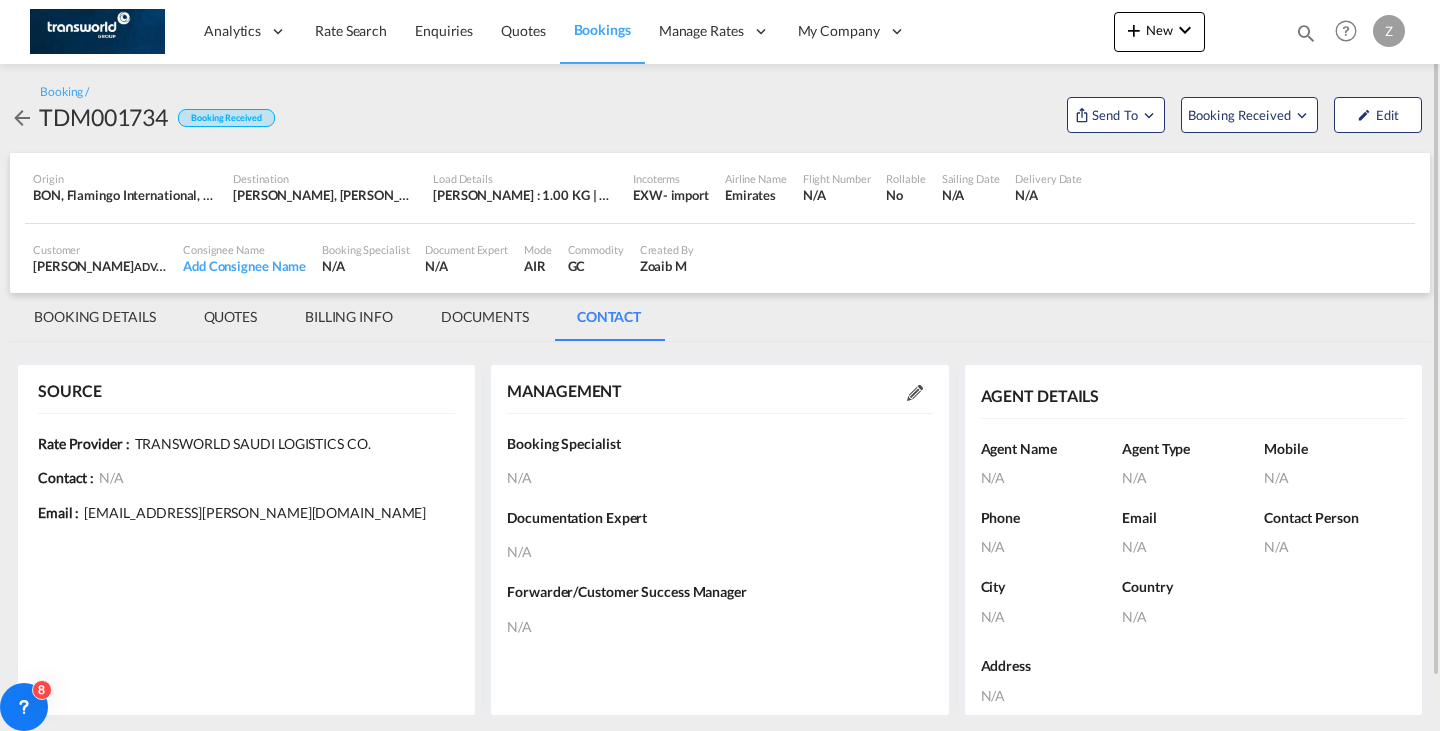 click at bounding box center [915, 392] 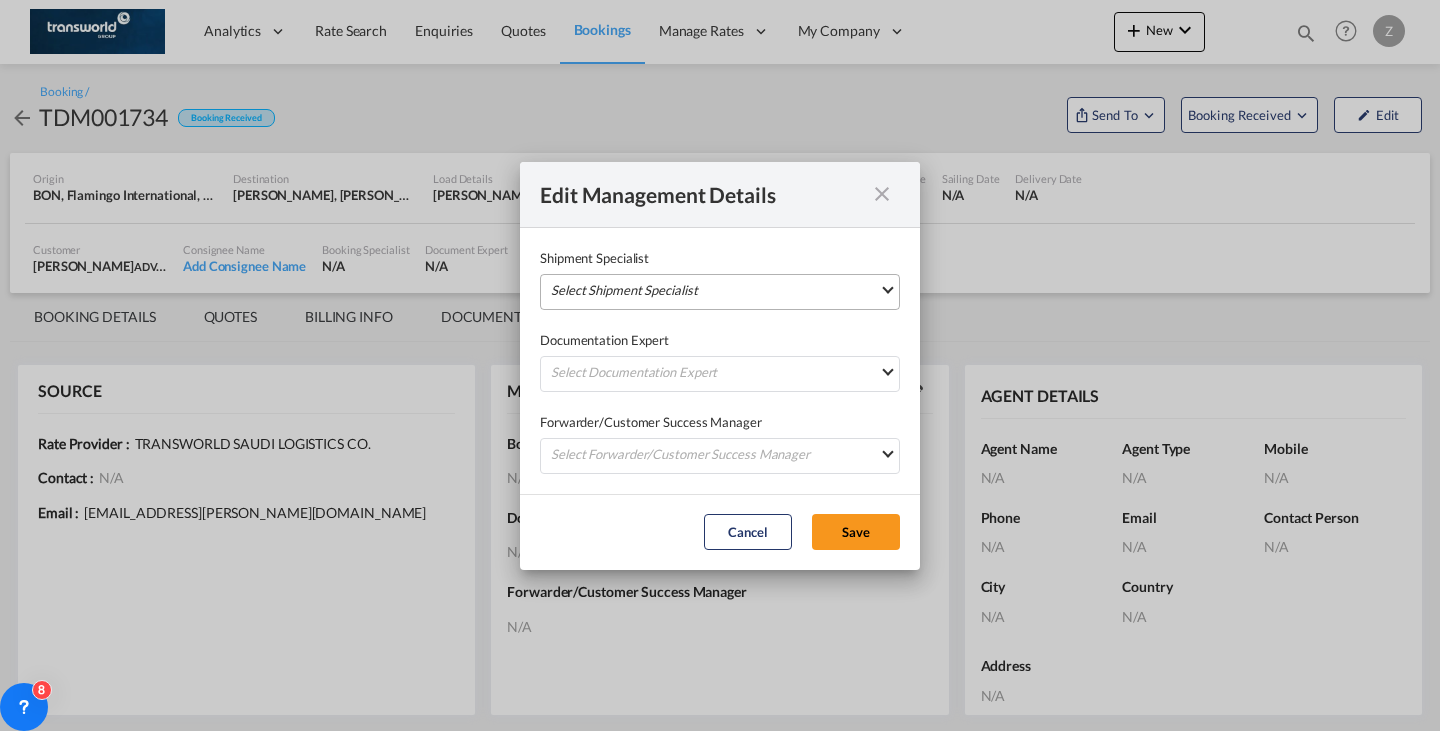 click on "Select Shipment Specialist
[PERSON_NAME] W
[PERSON_NAME][EMAIL_ADDRESS][PERSON_NAME][DOMAIN_NAME] [PERSON_NAME]
[PERSON_NAME][EMAIL_ADDRESS][DOMAIN_NAME] [DEMOGRAPHIC_DATA] Kiran
[EMAIL_ADDRESS][DOMAIN_NAME] Zoaib M
[EMAIL_ADDRESS][PERSON_NAME][DOMAIN_NAME] [PERSON_NAME]
[PERSON_NAME][EMAIL_ADDRESS][PERSON_NAME][DOMAIN_NAME] [PERSON_NAME] P
[PERSON_NAME][EMAIL_ADDRESS][DOMAIN_NAME] [PERSON_NAME] Test
[EMAIL_ADDRESS][DOMAIN_NAME] [PERSON_NAME]
[EMAIL_ADDRESS][PERSON_NAME][DOMAIN_NAME] [PERSON_NAME] tlssus
[PERSON_NAME][EMAIL_ADDRESS][DOMAIN_NAME] Abdullah Obaid
[EMAIL_ADDRESS][PERSON_NAME][DOMAIN_NAME] [PERSON_NAME]
[PERSON_NAME][EMAIL_ADDRESS][DOMAIN_NAME] [PERSON_NAME]
[EMAIL_ADDRESS][PERSON_NAME][DOMAIN_NAME] [PERSON_NAME]
[EMAIL_ADDRESS][DOMAIN_NAME] OTM USER
[EMAIL_ADDRESS][DOMAIN_NAME] [PERSON_NAME]
[PERSON_NAME][EMAIL_ADDRESS][DOMAIN_NAME] Naji Abdel
[EMAIL_ADDRESS][PERSON_NAME][DOMAIN_NAME] [PERSON_NAME]
[EMAIL_ADDRESS][DOMAIN_NAME] [PERSON_NAME]
[PERSON_NAME][EMAIL_ADDRESS][DOMAIN_NAME] [PERSON_NAME]
[PERSON_NAME][EMAIL_ADDRESS][PERSON_NAME][DOMAIN_NAME] [PERSON_NAME] Shahil
[EMAIL_ADDRESS][PERSON_NAME][DOMAIN_NAME] [PERSON_NAME]
[PERSON_NAME][EMAIL_ADDRESS][PERSON_NAME][DOMAIN_NAME] [PERSON_NAME]
[PERSON_NAME][EMAIL_ADDRESS][PERSON_NAME][DOMAIN_NAME] R [PERSON_NAME]" at bounding box center (720, 292) 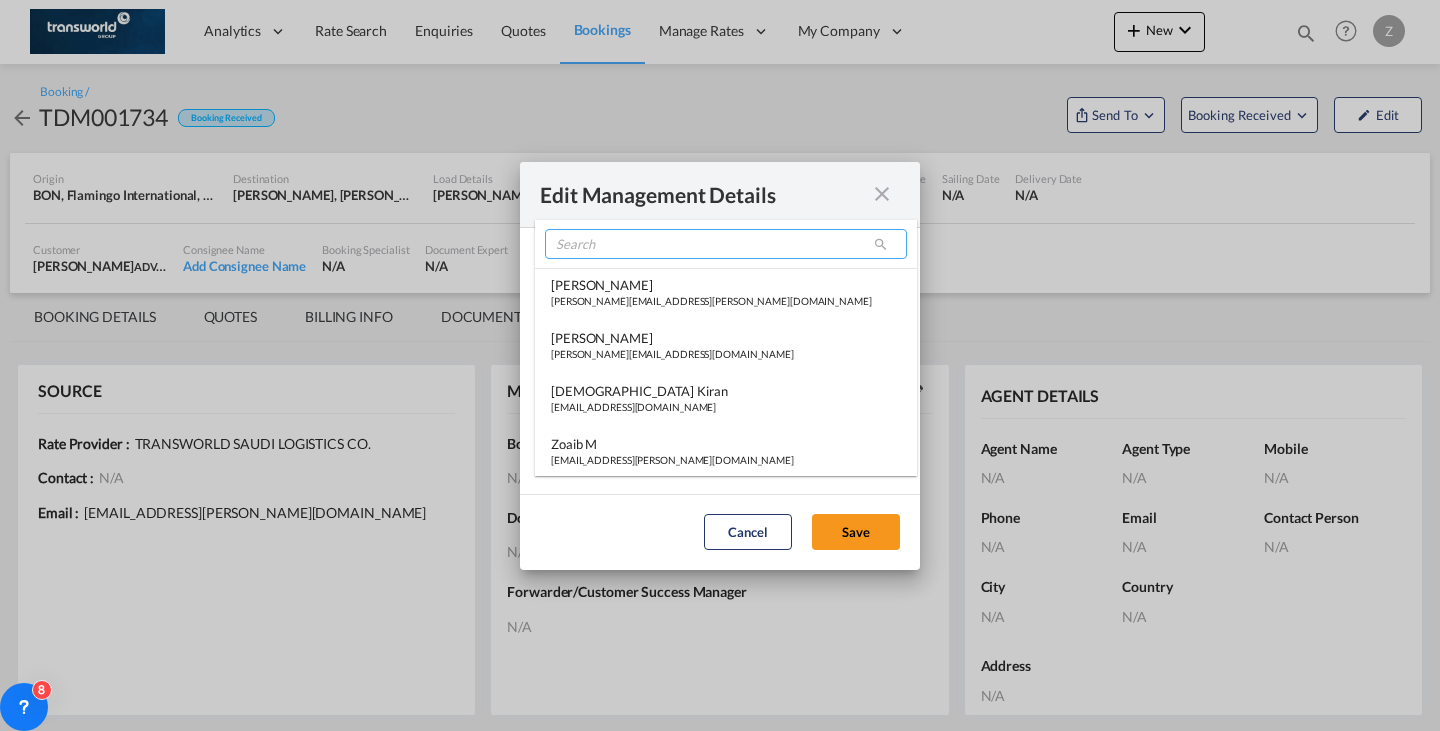 click at bounding box center (726, 244) 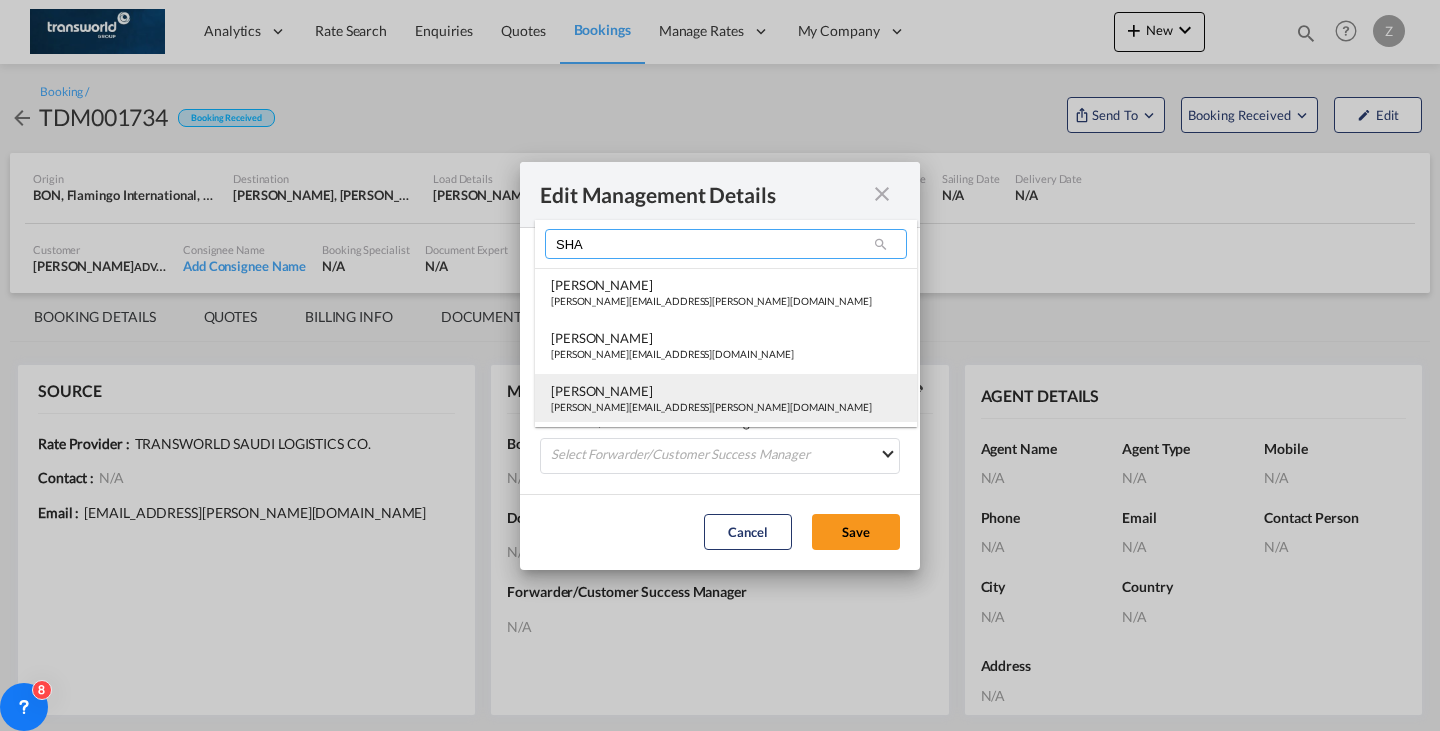type on "SHA" 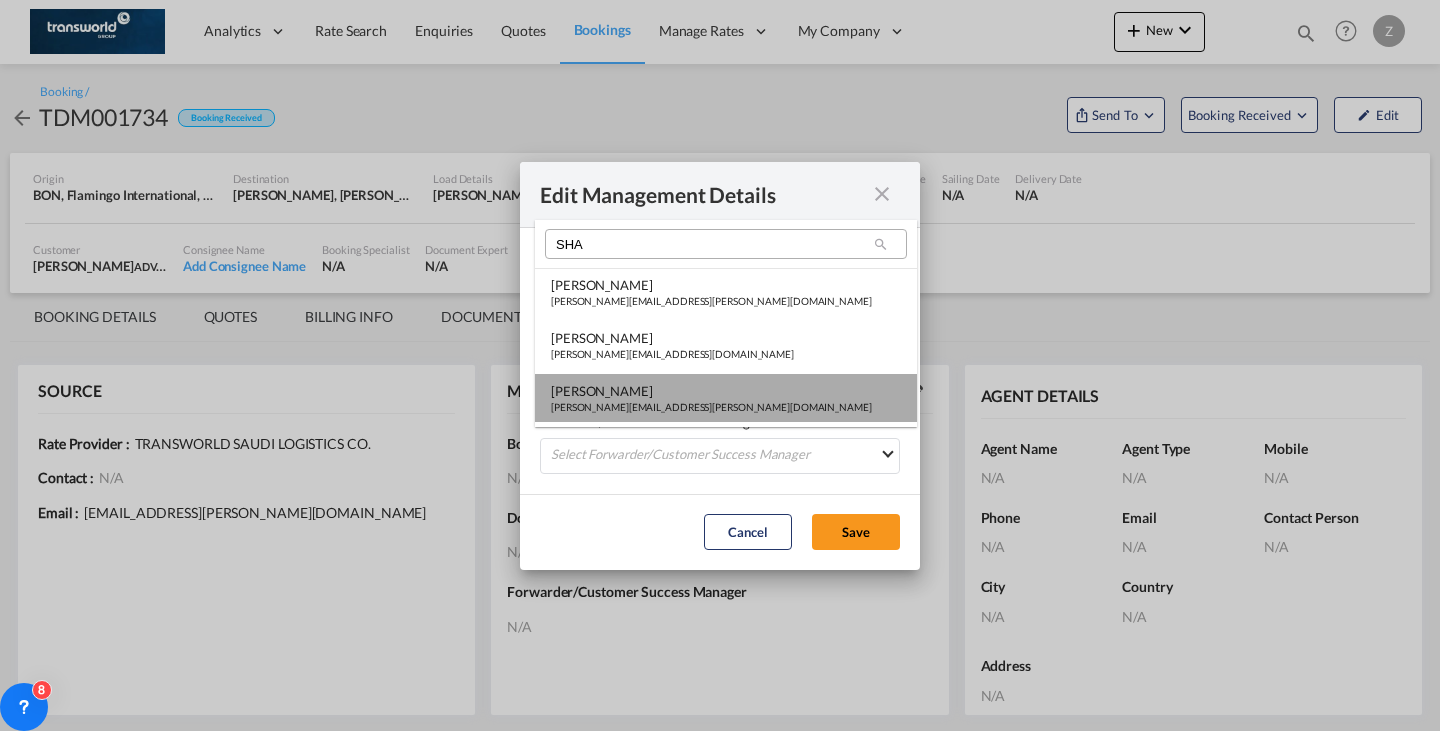 click on "[PERSON_NAME] Shahil
[EMAIL_ADDRESS][PERSON_NAME][DOMAIN_NAME]" at bounding box center [726, 398] 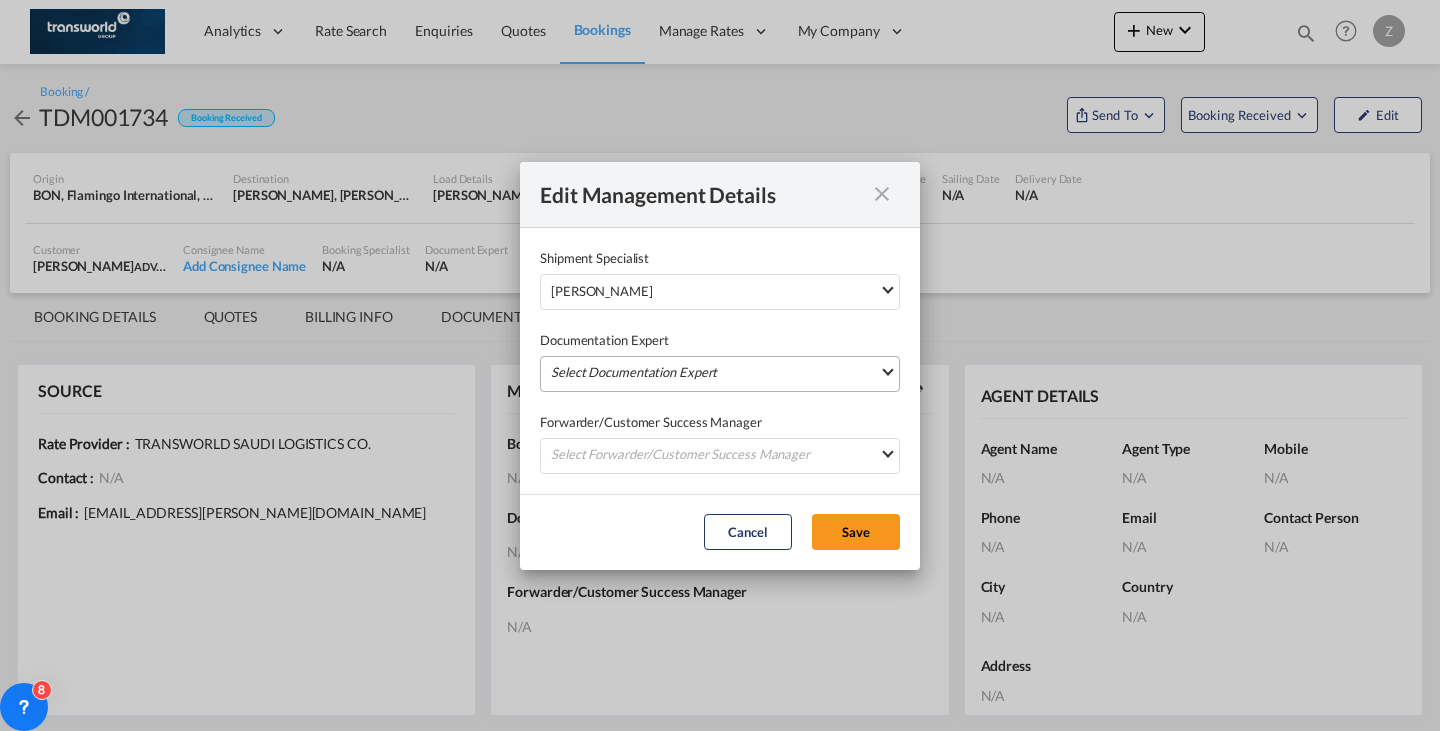 click on "Select Documentation Expert
[PERSON_NAME] W
[PERSON_NAME][EMAIL_ADDRESS][PERSON_NAME][DOMAIN_NAME] [PERSON_NAME]
[PERSON_NAME][EMAIL_ADDRESS][DOMAIN_NAME] [DEMOGRAPHIC_DATA] Kiran
[EMAIL_ADDRESS][DOMAIN_NAME] Zoaib M
[EMAIL_ADDRESS][PERSON_NAME][DOMAIN_NAME] [PERSON_NAME]
[PERSON_NAME][EMAIL_ADDRESS][PERSON_NAME][DOMAIN_NAME] [PERSON_NAME] P
[PERSON_NAME][EMAIL_ADDRESS][DOMAIN_NAME] [PERSON_NAME] Test
[EMAIL_ADDRESS][DOMAIN_NAME] [PERSON_NAME]
[EMAIL_ADDRESS][PERSON_NAME][DOMAIN_NAME] [PERSON_NAME] tlssus
[PERSON_NAME][EMAIL_ADDRESS][DOMAIN_NAME] Abdullah Obaid
[EMAIL_ADDRESS][PERSON_NAME][DOMAIN_NAME] [PERSON_NAME]
[PERSON_NAME][EMAIL_ADDRESS][DOMAIN_NAME] [PERSON_NAME]
[EMAIL_ADDRESS][PERSON_NAME][DOMAIN_NAME] [PERSON_NAME]
[EMAIL_ADDRESS][DOMAIN_NAME] OTM USER
[EMAIL_ADDRESS][DOMAIN_NAME] [PERSON_NAME]
[PERSON_NAME][EMAIL_ADDRESS][DOMAIN_NAME] Naji Abdel
[EMAIL_ADDRESS][PERSON_NAME][DOMAIN_NAME] [PERSON_NAME]
[EMAIL_ADDRESS][DOMAIN_NAME] [PERSON_NAME]
[PERSON_NAME][EMAIL_ADDRESS][DOMAIN_NAME] [PERSON_NAME]
[PERSON_NAME][EMAIL_ADDRESS][PERSON_NAME][DOMAIN_NAME] [PERSON_NAME] Shahil
[EMAIL_ADDRESS][PERSON_NAME][DOMAIN_NAME] [PERSON_NAME]
[PERSON_NAME][EMAIL_ADDRESS][PERSON_NAME][DOMAIN_NAME] [PERSON_NAME]
[PERSON_NAME][EMAIL_ADDRESS][PERSON_NAME][DOMAIN_NAME] R [PERSON_NAME]" at bounding box center [720, 374] 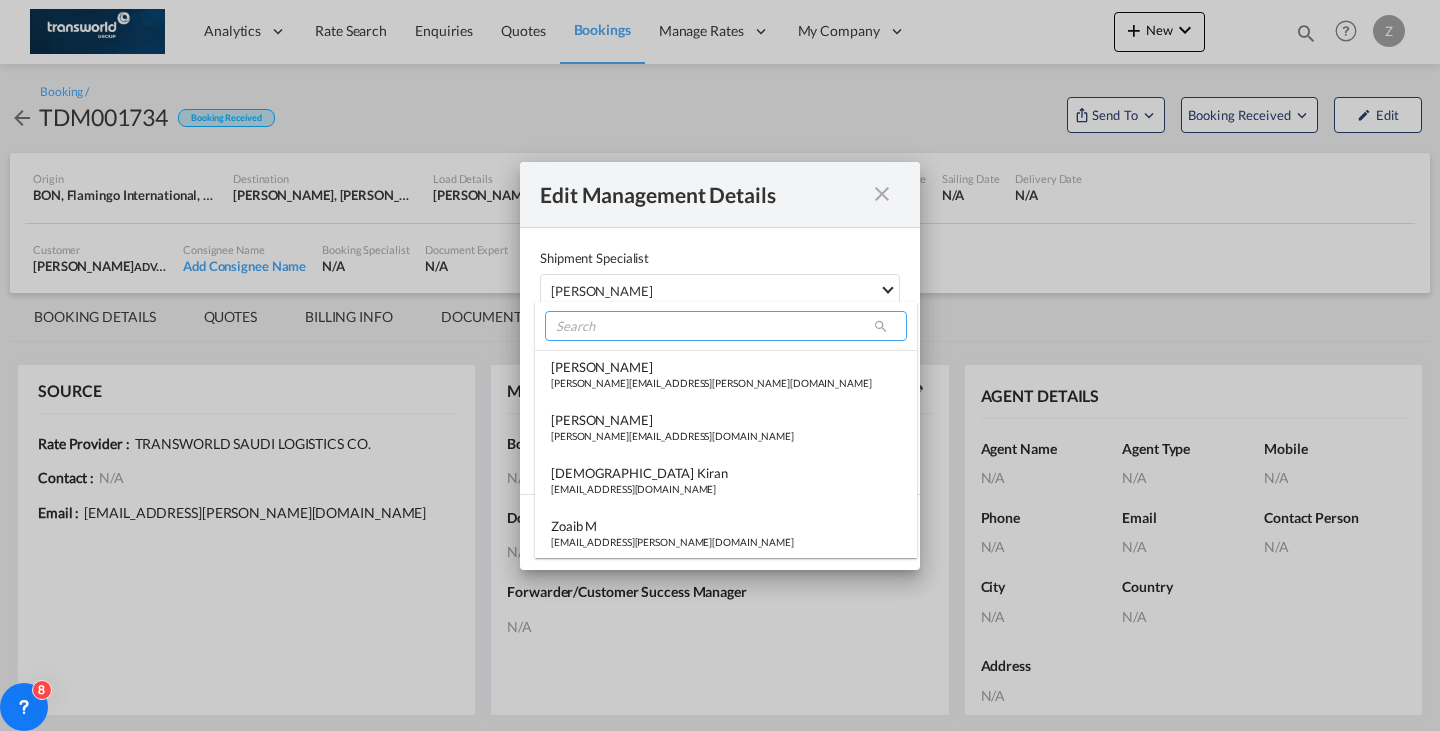 click at bounding box center [726, 326] 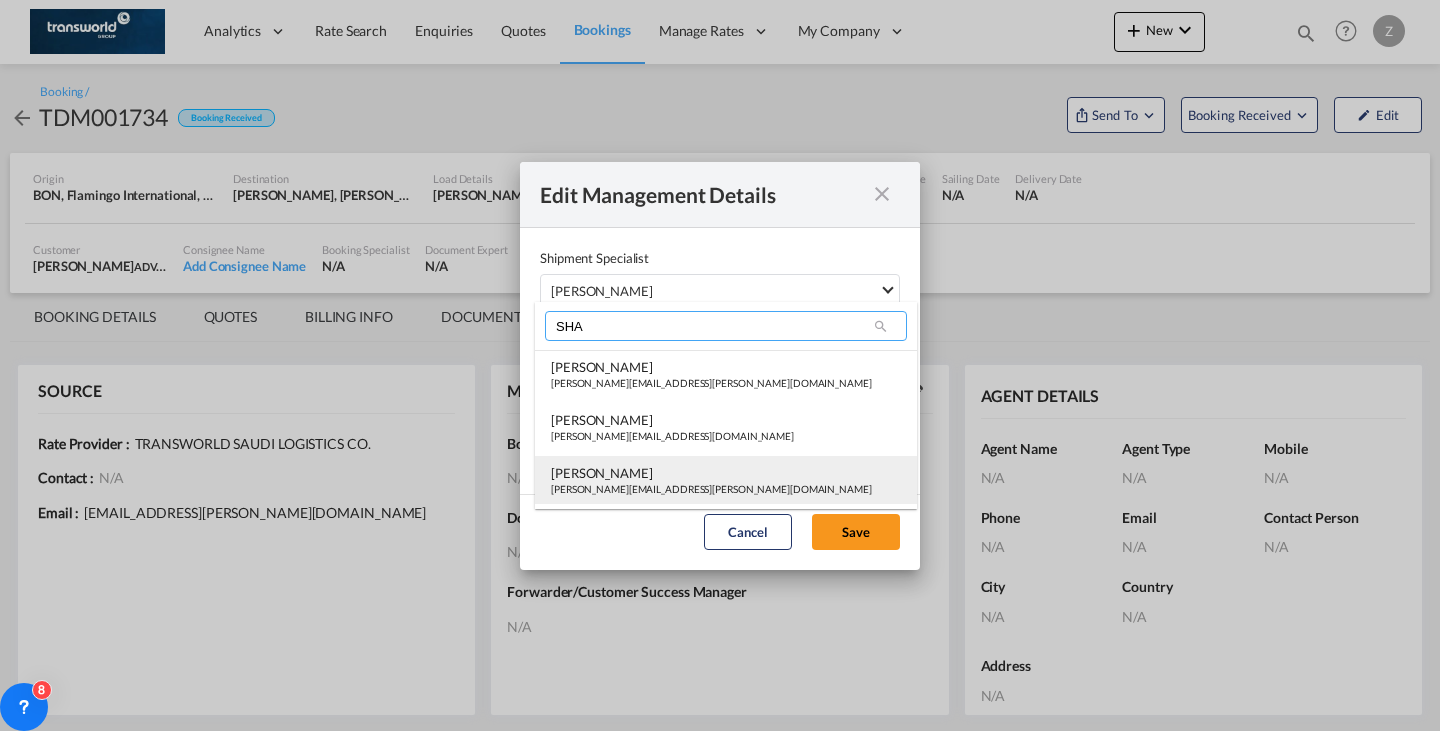 type on "SHA" 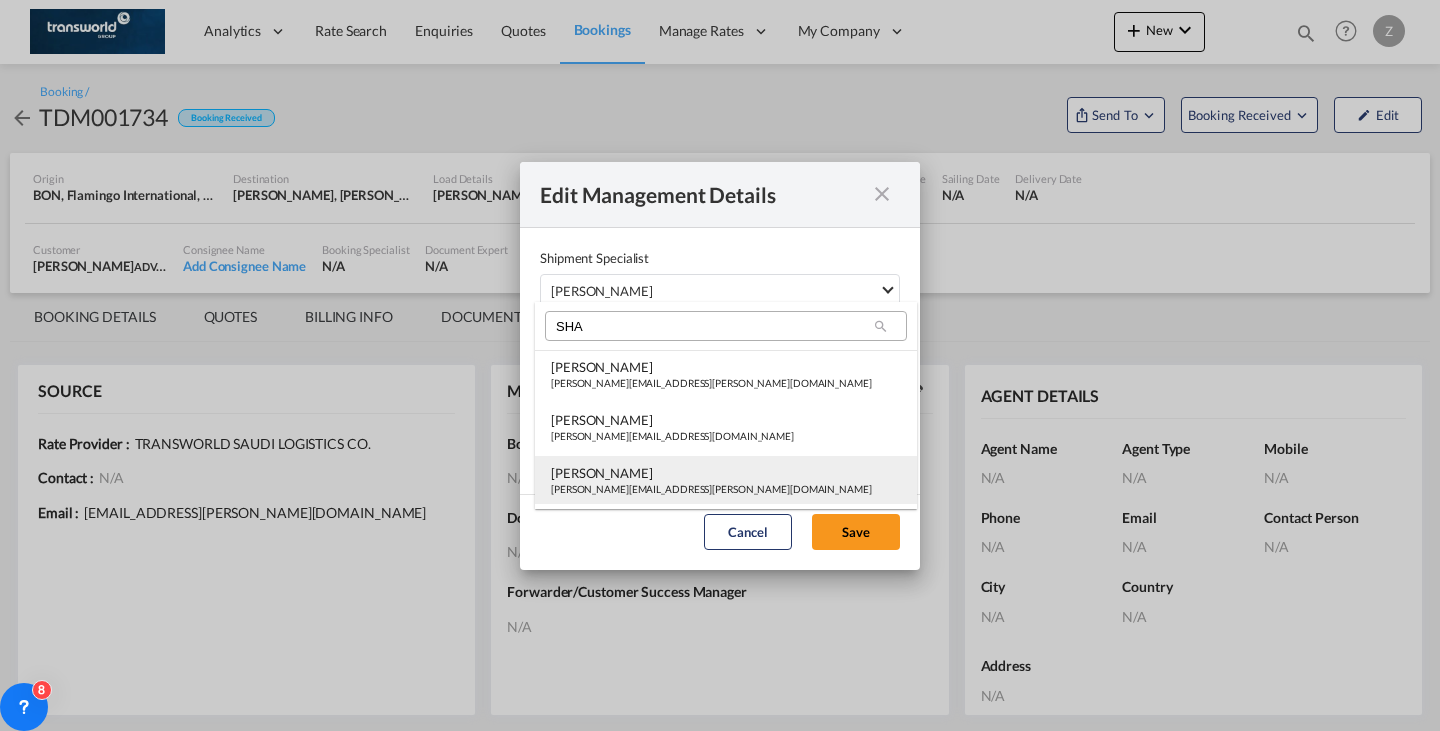 click on "[PERSON_NAME] Shahil
[EMAIL_ADDRESS][PERSON_NAME][DOMAIN_NAME]" at bounding box center (726, 480) 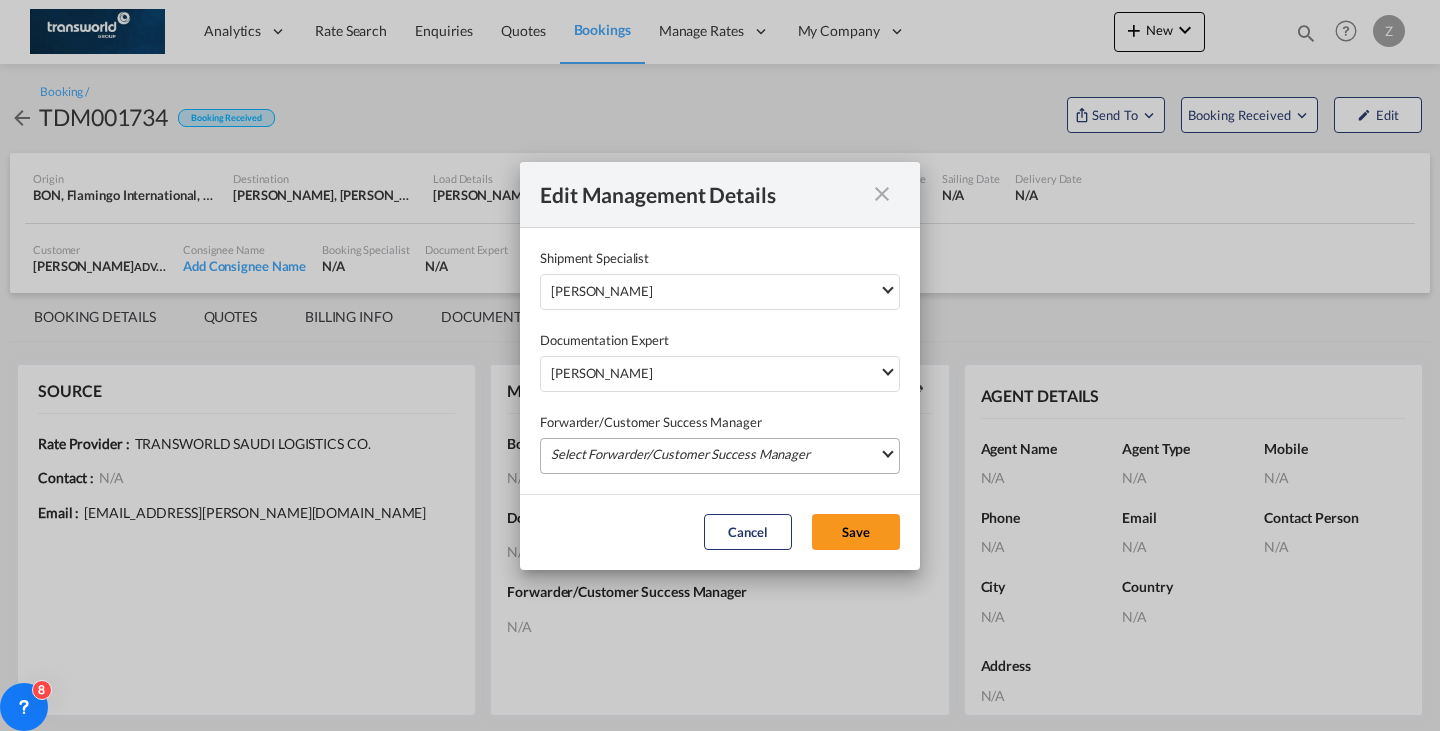 click on "Select Forwarder/Customer Success Manager
[PERSON_NAME] [PERSON_NAME][EMAIL_ADDRESS][PERSON_NAME][DOMAIN_NAME] [PERSON_NAME] [PERSON_NAME][EMAIL_ADDRESS][DOMAIN_NAME] [DEMOGRAPHIC_DATA] Kiran [EMAIL_ADDRESS][DOMAIN_NAME] Zoaib M [EMAIL_ADDRESS][PERSON_NAME][DOMAIN_NAME] [PERSON_NAME] [PERSON_NAME][EMAIL_ADDRESS][PERSON_NAME][DOMAIN_NAME] [PERSON_NAME] P [PERSON_NAME][EMAIL_ADDRESS][DOMAIN_NAME] [PERSON_NAME] Test [EMAIL_ADDRESS][DOMAIN_NAME] [PERSON_NAME] [EMAIL_ADDRESS][PERSON_NAME][DOMAIN_NAME] [PERSON_NAME] tlssus [PERSON_NAME][EMAIL_ADDRESS][DOMAIN_NAME] Abdullah Obaid [EMAIL_ADDRESS][PERSON_NAME][DOMAIN_NAME] [PERSON_NAME] [PERSON_NAME][EMAIL_ADDRESS][DOMAIN_NAME] [PERSON_NAME] [EMAIL_ADDRESS][PERSON_NAME][DOMAIN_NAME] [PERSON_NAME] [EMAIL_ADDRESS][DOMAIN_NAME] OTM USER [EMAIL_ADDRESS][DOMAIN_NAME] [PERSON_NAME] [PERSON_NAME][EMAIL_ADDRESS][DOMAIN_NAME] Naji Abdel [EMAIL_ADDRESS][PERSON_NAME][DOMAIN_NAME] [PERSON_NAME] [EMAIL_ADDRESS][DOMAIN_NAME] [PERSON_NAME] [PERSON_NAME][EMAIL_ADDRESS][DOMAIN_NAME] [PERSON_NAME] [PERSON_NAME][EMAIL_ADDRESS][PERSON_NAME][DOMAIN_NAME] [PERSON_NAME] Shahil [EMAIL_ADDRESS][PERSON_NAME][DOMAIN_NAME] [PERSON_NAME] [PERSON_NAME][EMAIL_ADDRESS][PERSON_NAME][DOMAIN_NAME] [PERSON_NAME] [PERSON_NAME][EMAIL_ADDRESS][PERSON_NAME][DOMAIN_NAME] R Venkat [EMAIL_ADDRESS][DOMAIN_NAME] [PERSON_NAME] [PERSON_NAME] M" at bounding box center (720, 456) 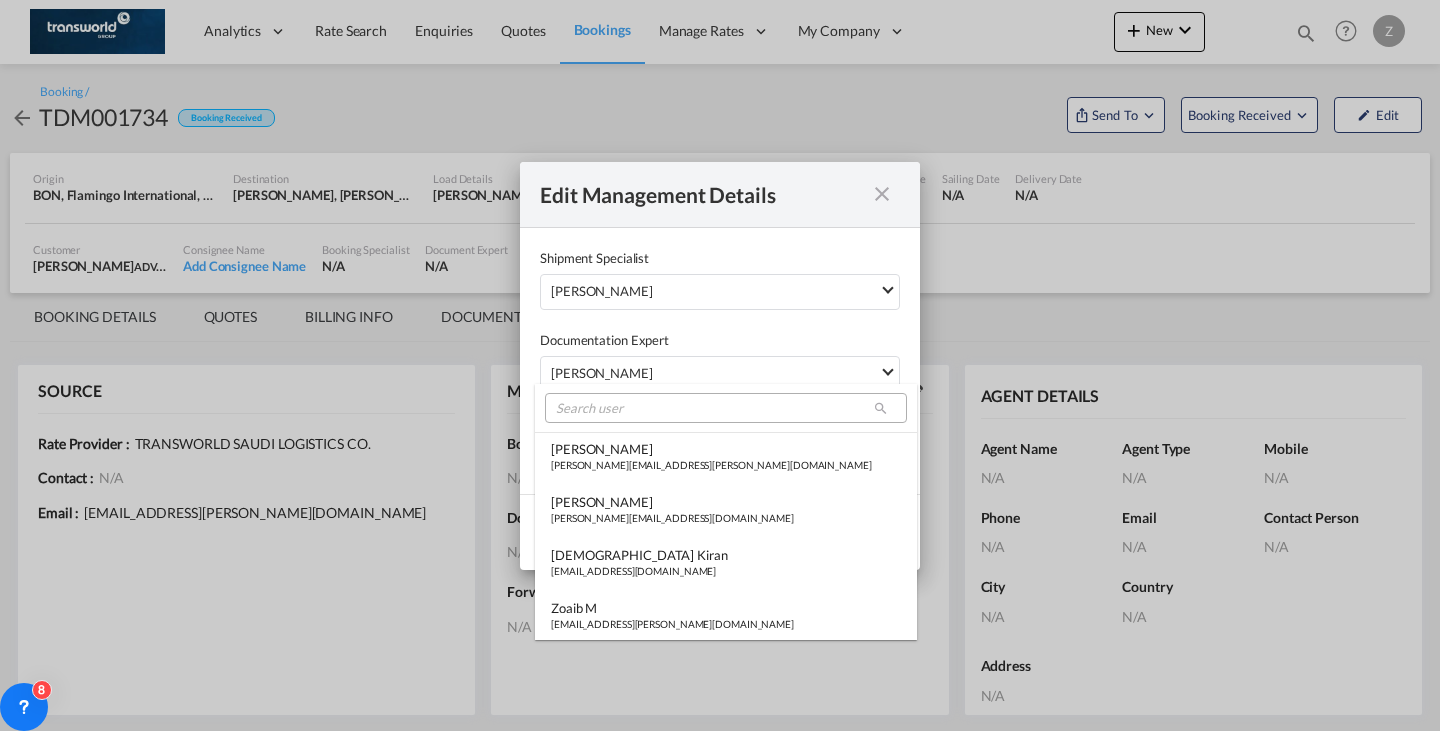 type on "[object Object]" 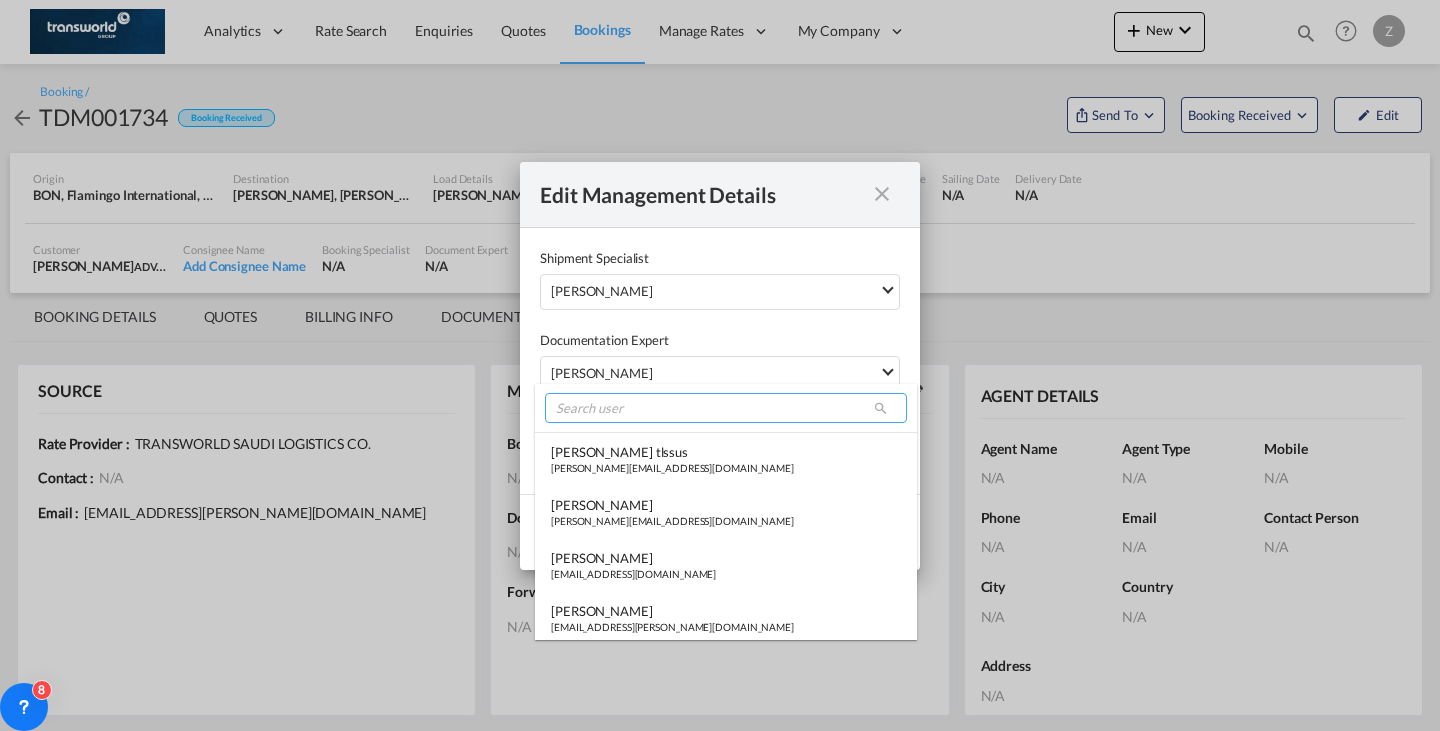 click at bounding box center (726, 408) 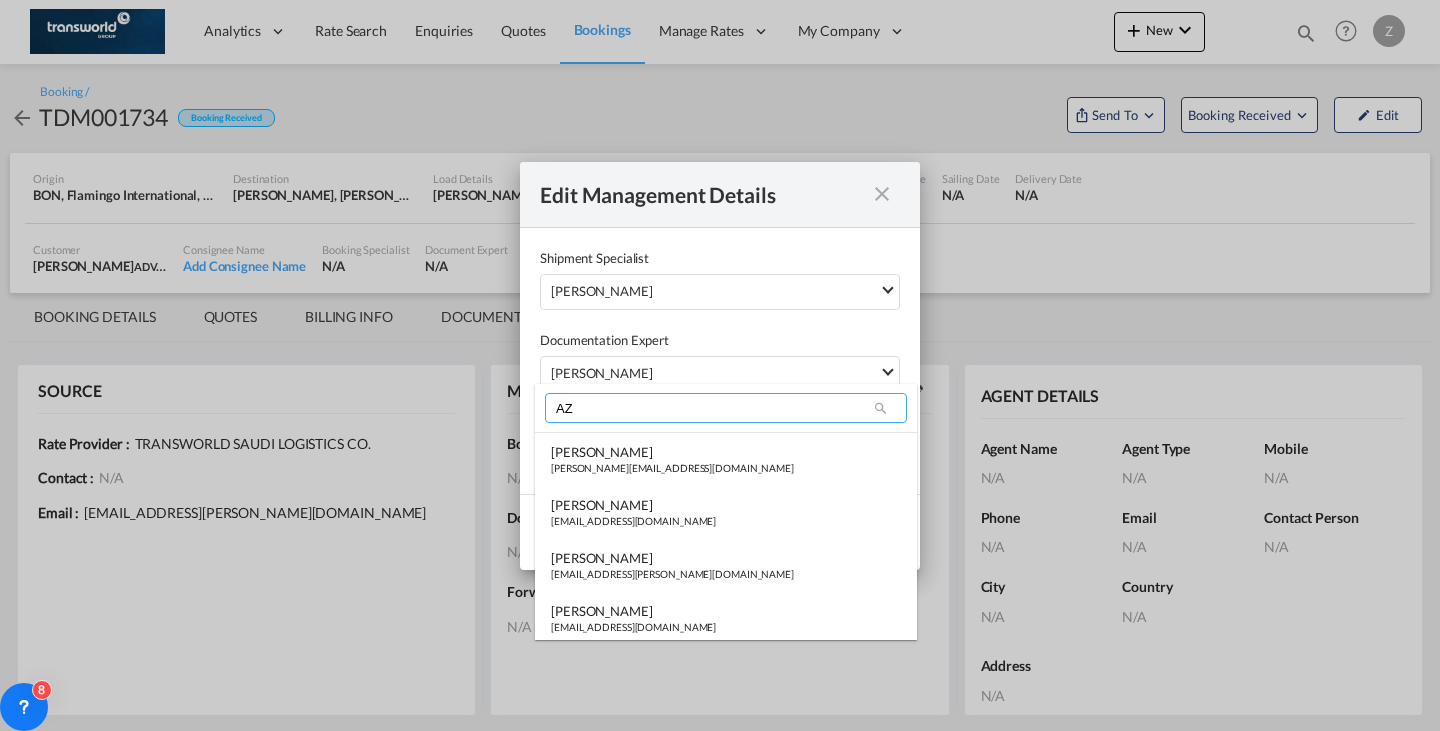 scroll, scrollTop: 0, scrollLeft: 0, axis: both 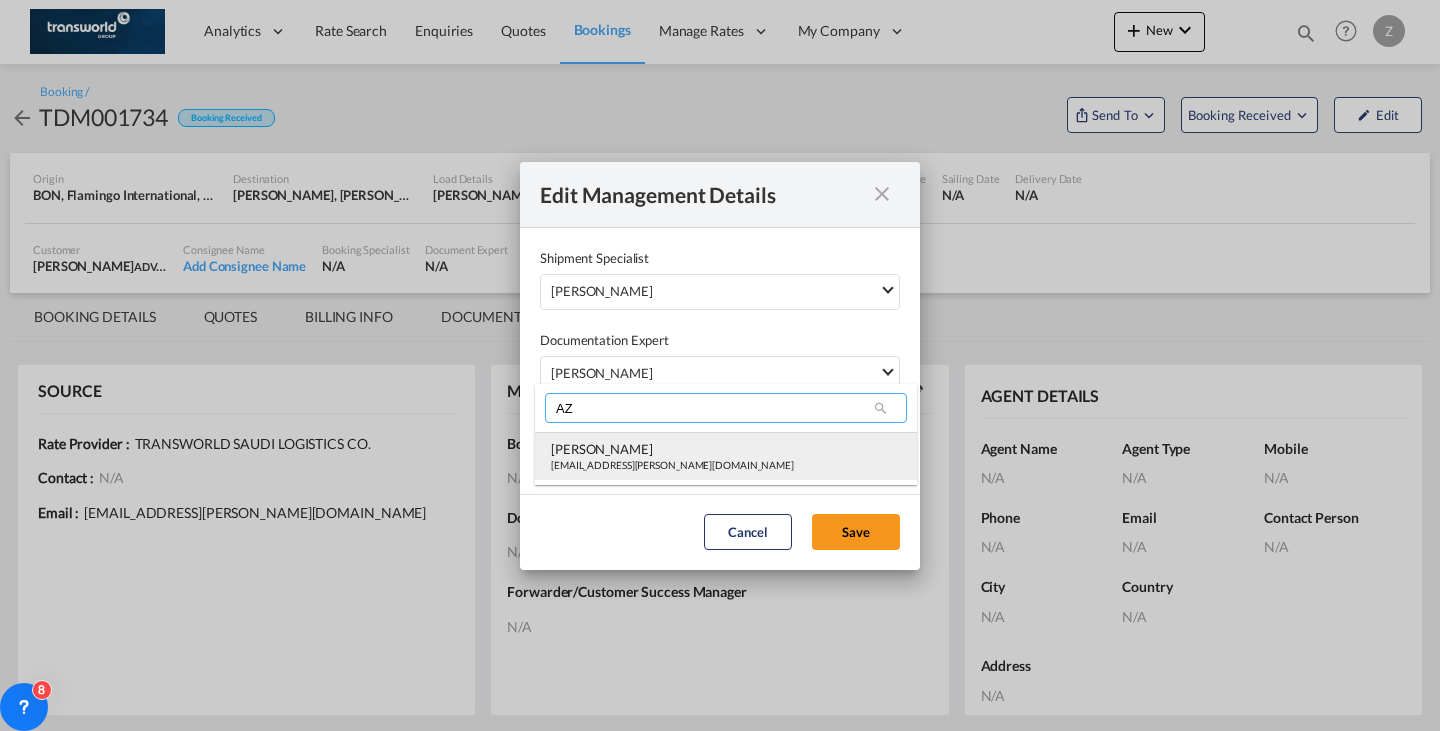 type on "AZ" 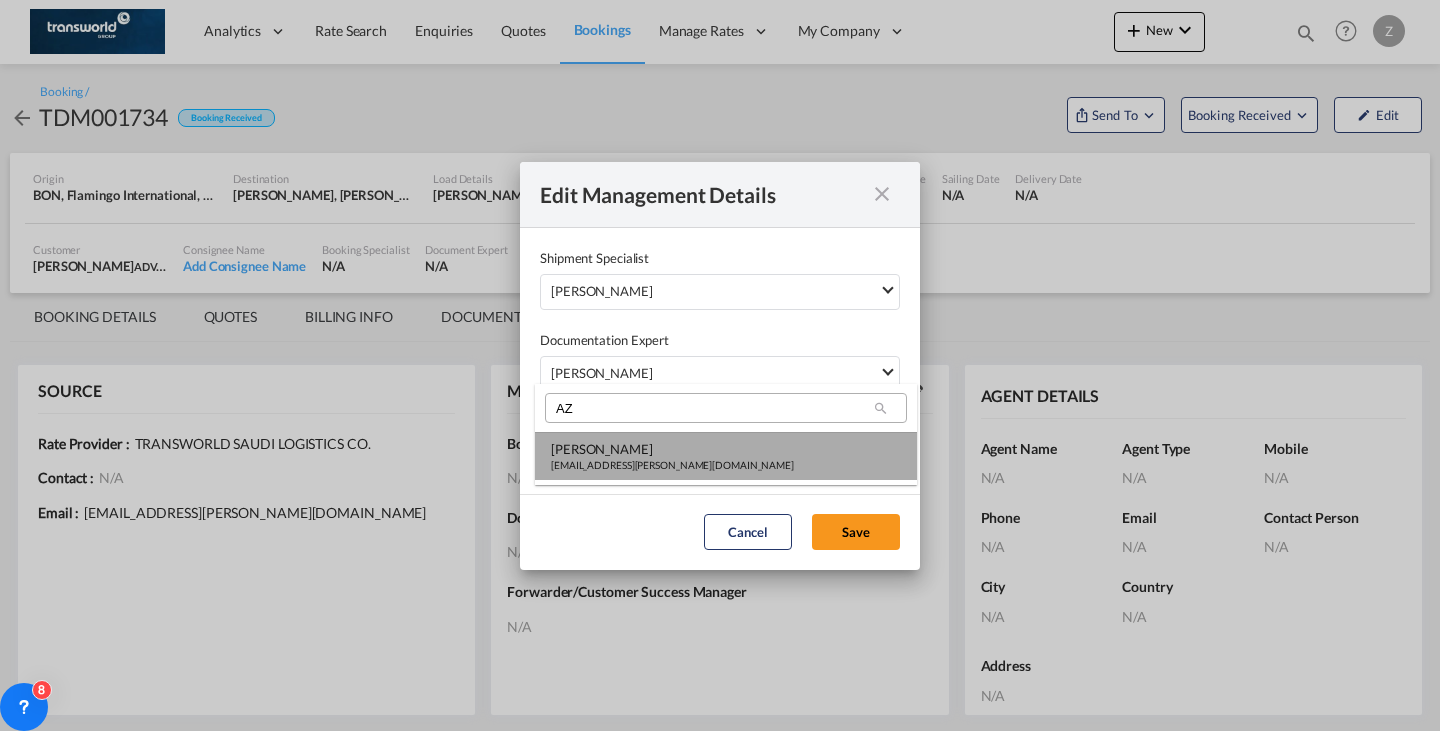 click on "[PERSON_NAME] [PERSON_NAME][EMAIL_ADDRESS][PERSON_NAME][DOMAIN_NAME]" at bounding box center (726, 456) 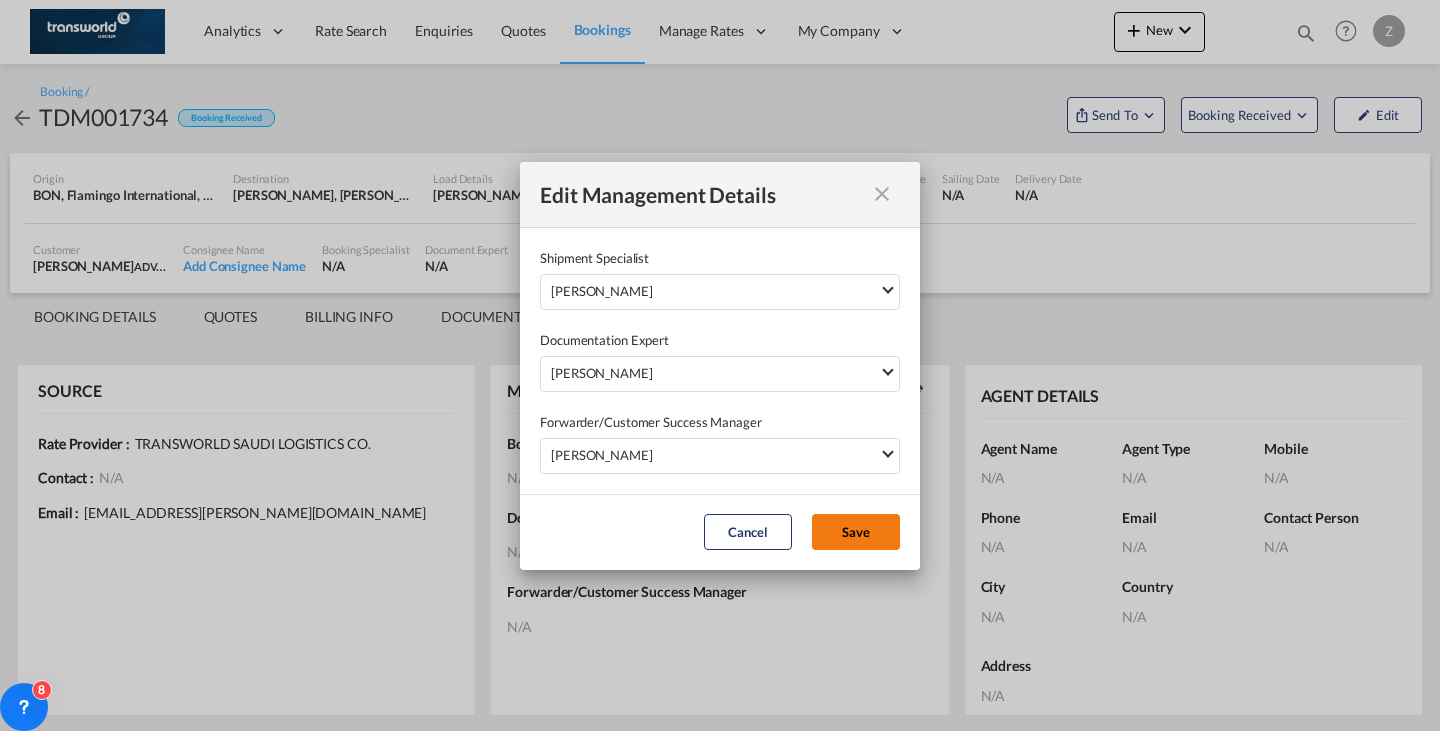 click on "Save" 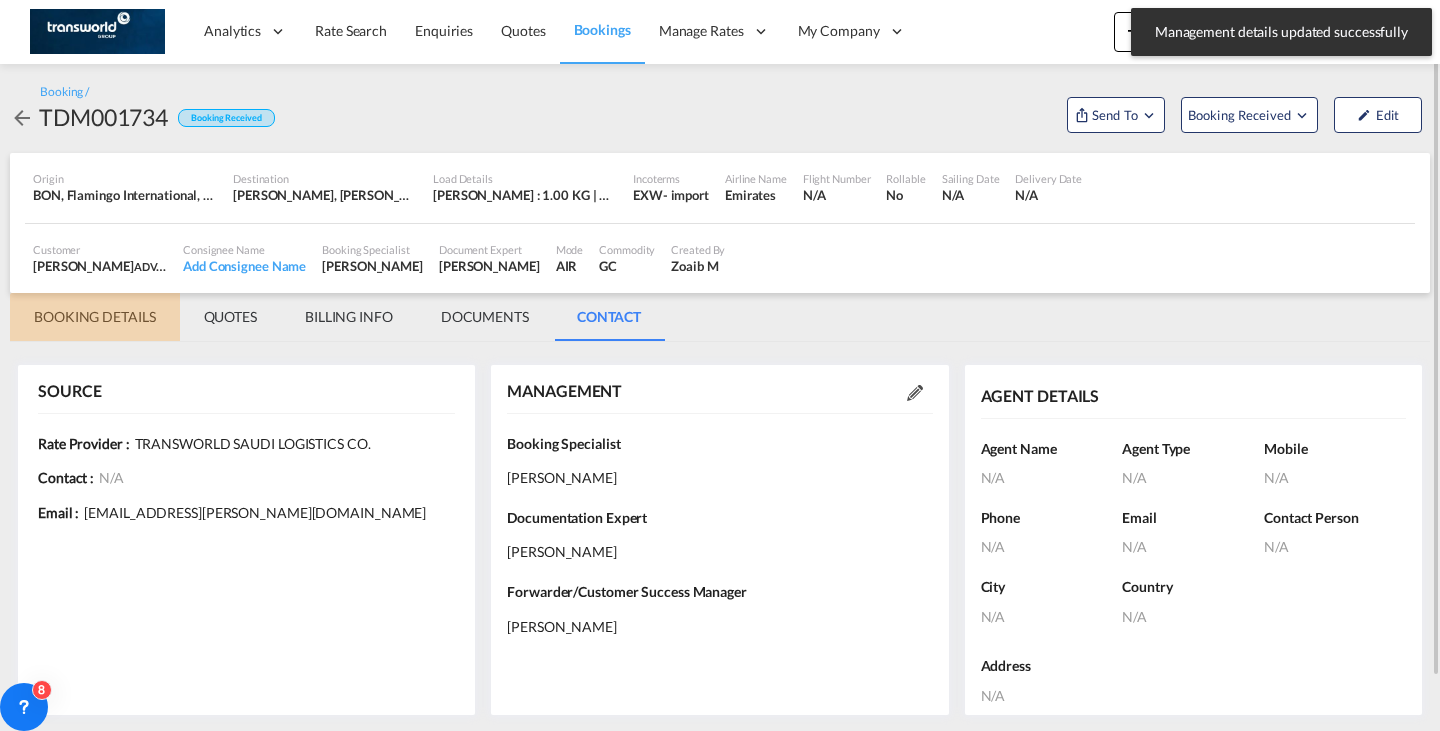 click on "BOOKING DETAILS" at bounding box center (95, 317) 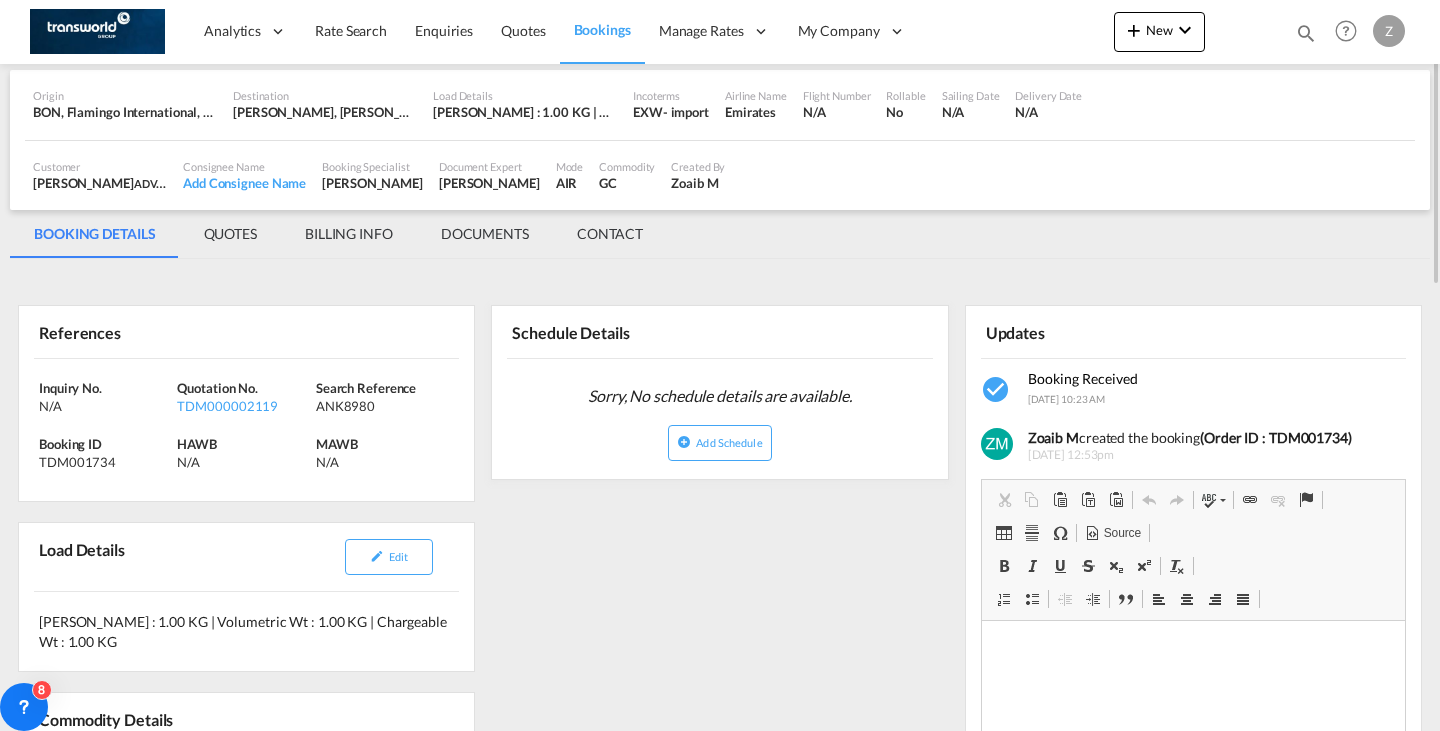 scroll, scrollTop: 0, scrollLeft: 0, axis: both 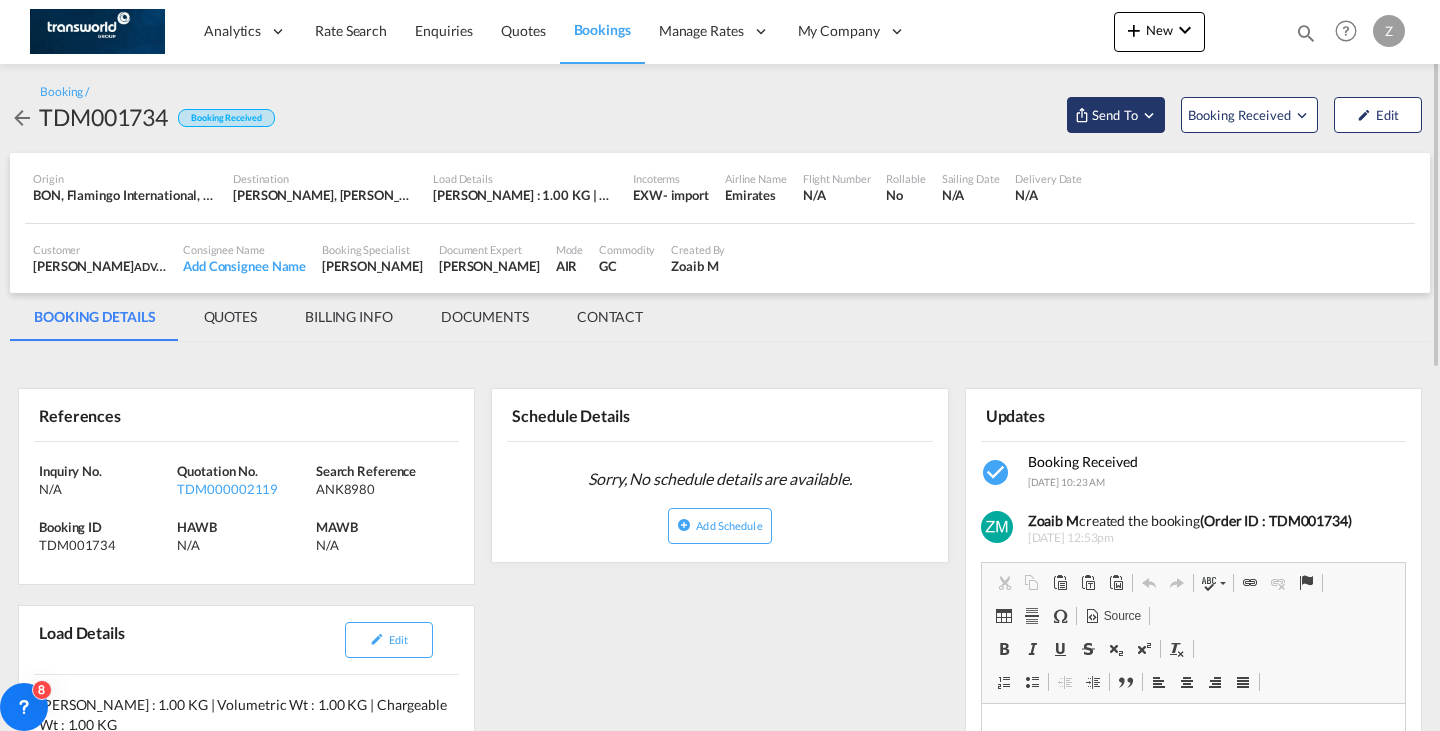 click on "Send To" at bounding box center [1115, 115] 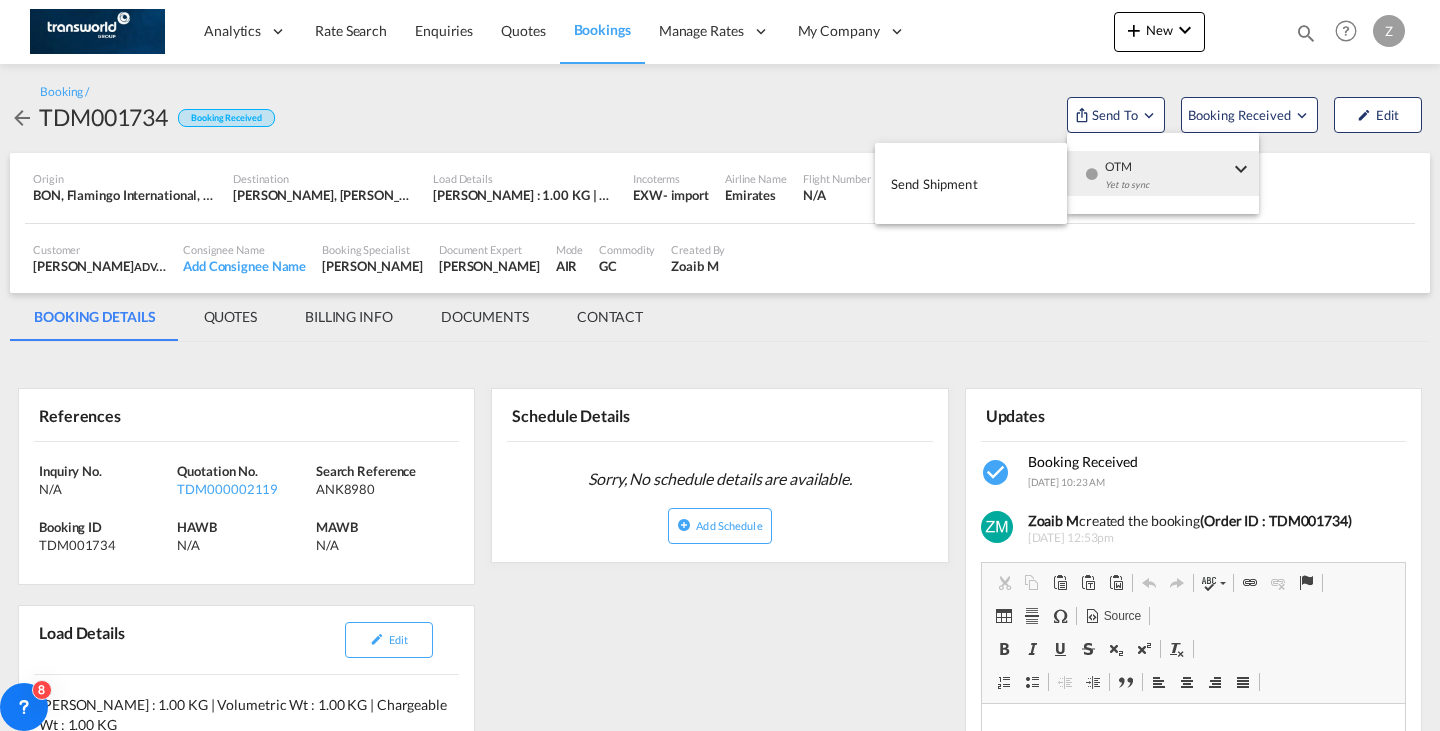 click on "Yet to sync" at bounding box center (1167, 190) 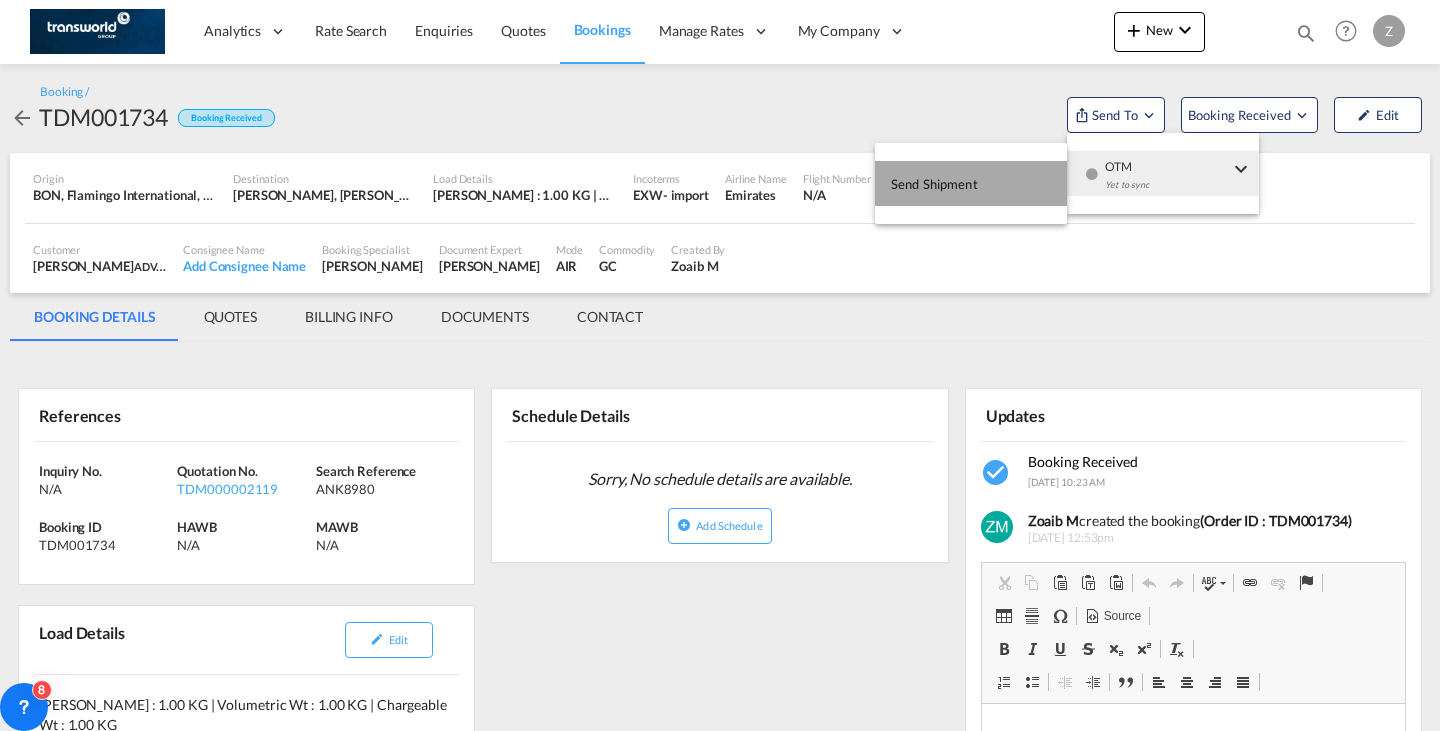 click on "Send Shipment" at bounding box center (971, 183) 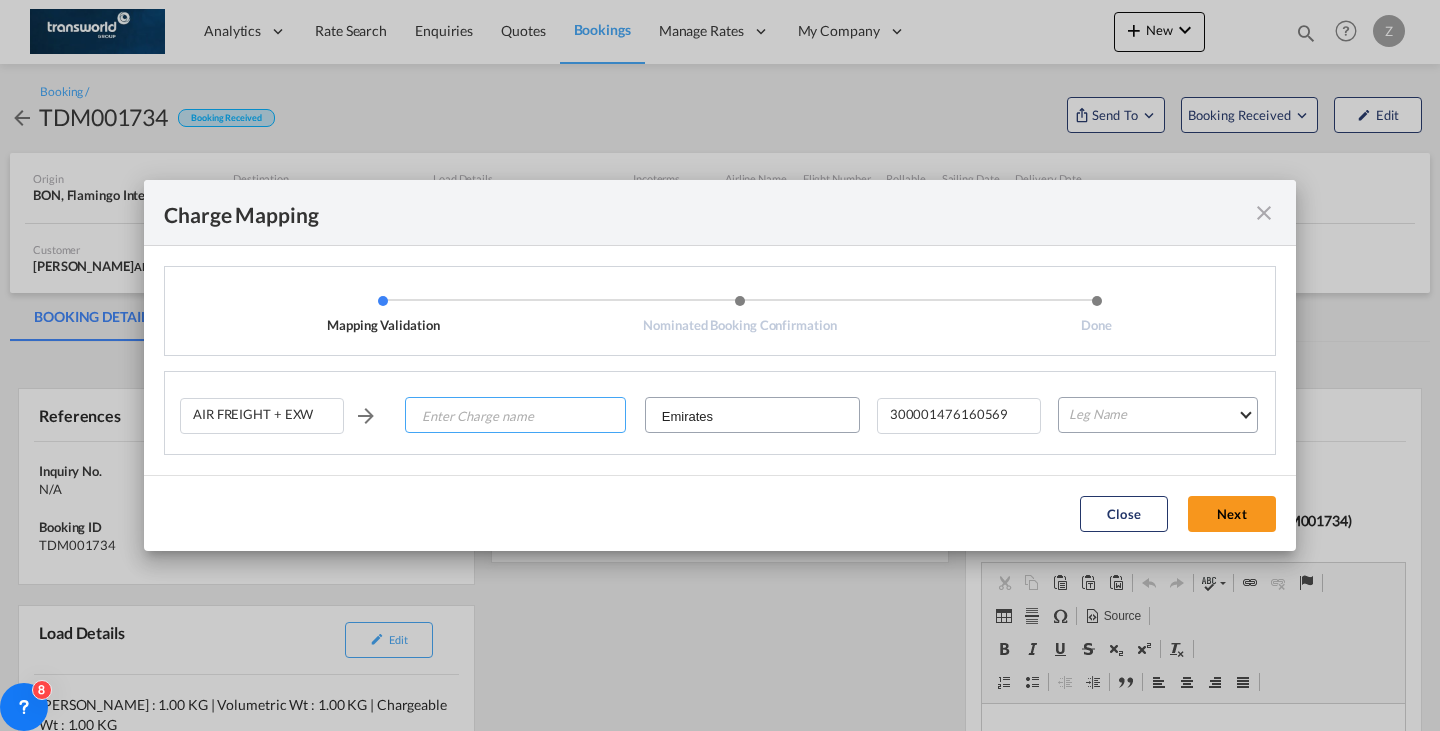 click at bounding box center (516, 416) 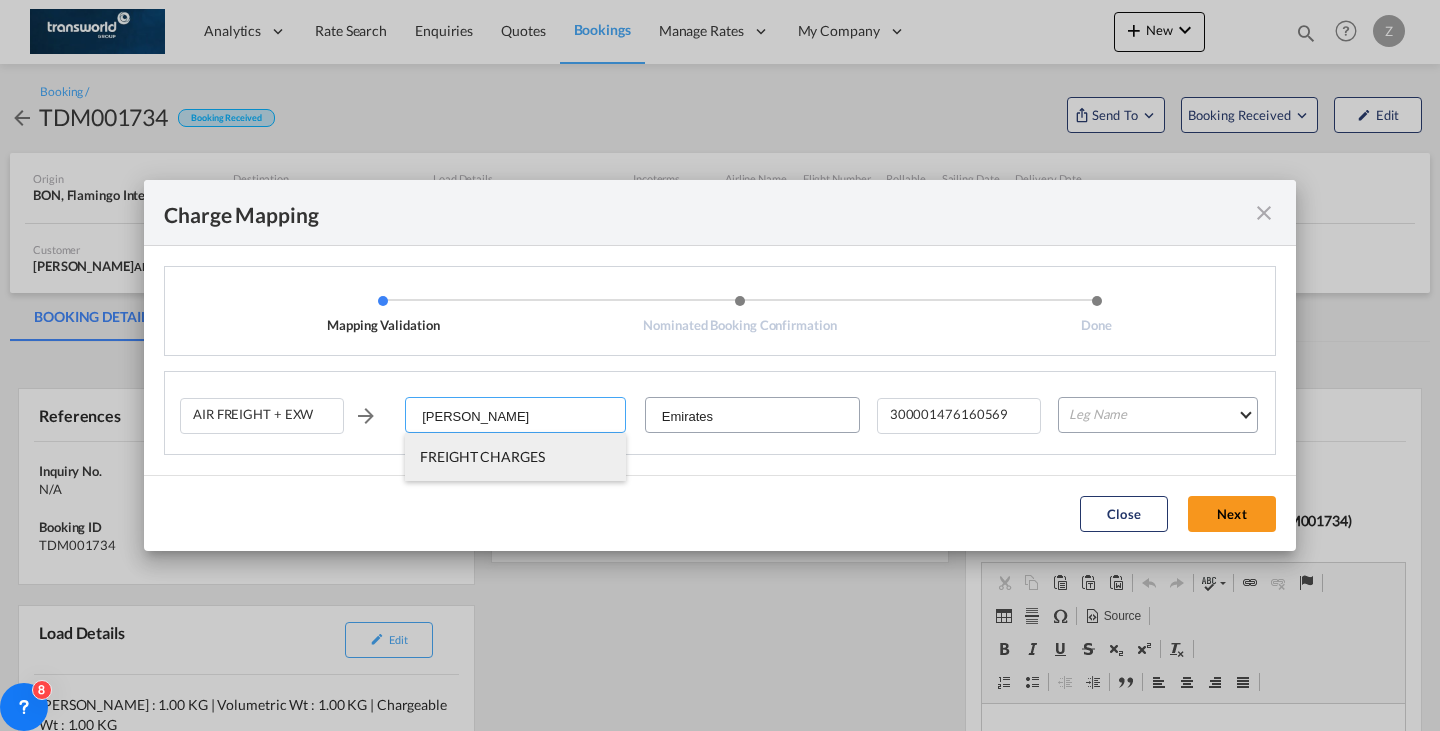 click on "FREIGHT CHARGES" at bounding box center [515, 457] 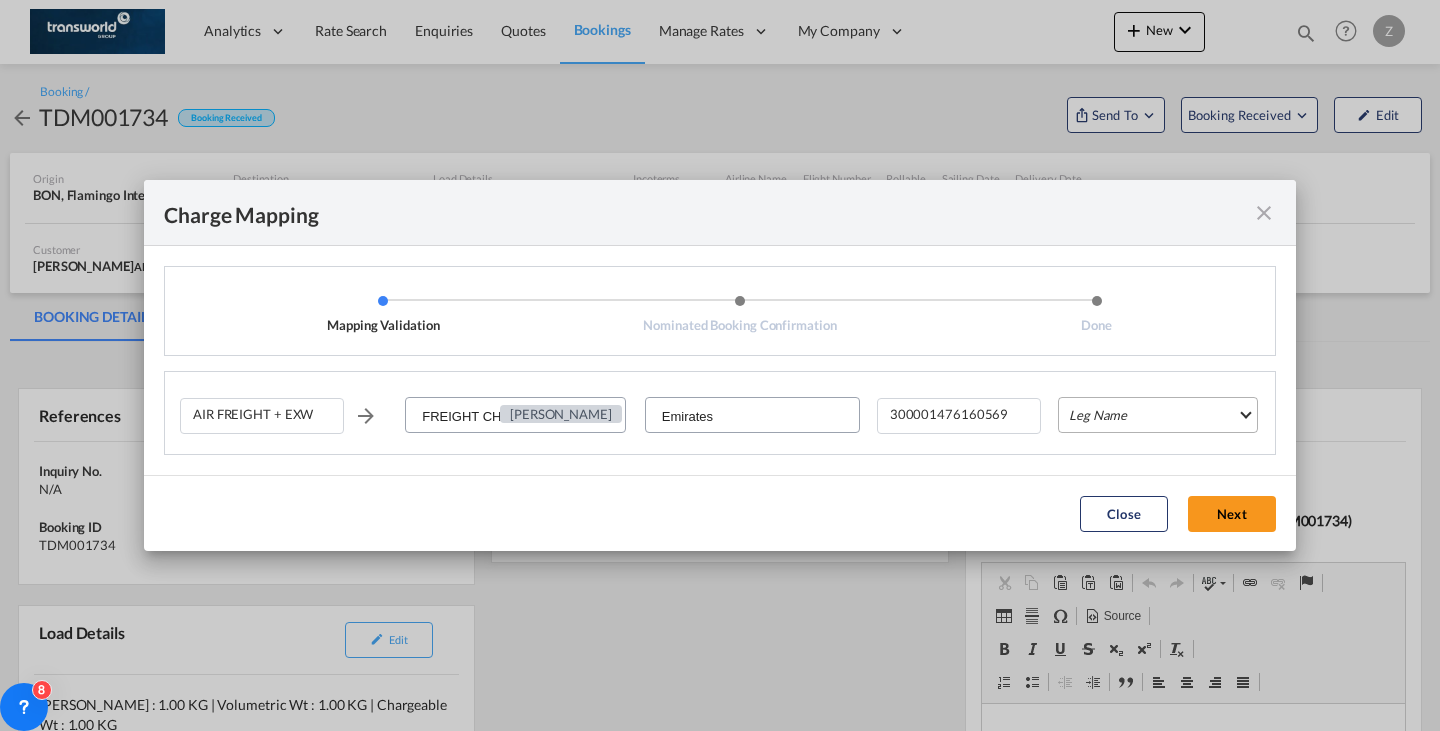 click on "Leg Name HANDLING ORIGIN HANDLING DESTINATION OTHERS TL PICK UP CUSTOMS ORIGIN AIR CUSTOMS DESTINATION TL DELIVERY" at bounding box center (1158, 415) 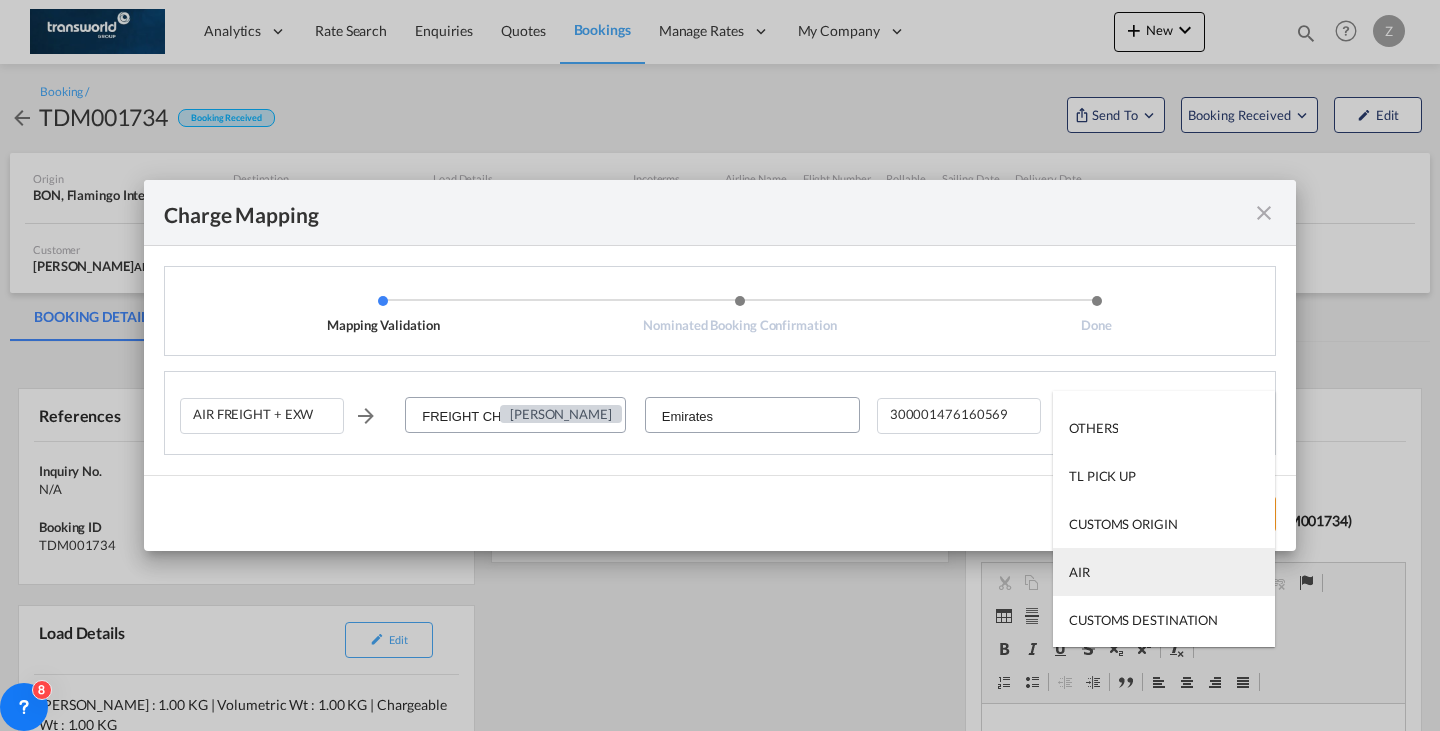 scroll, scrollTop: 0, scrollLeft: 0, axis: both 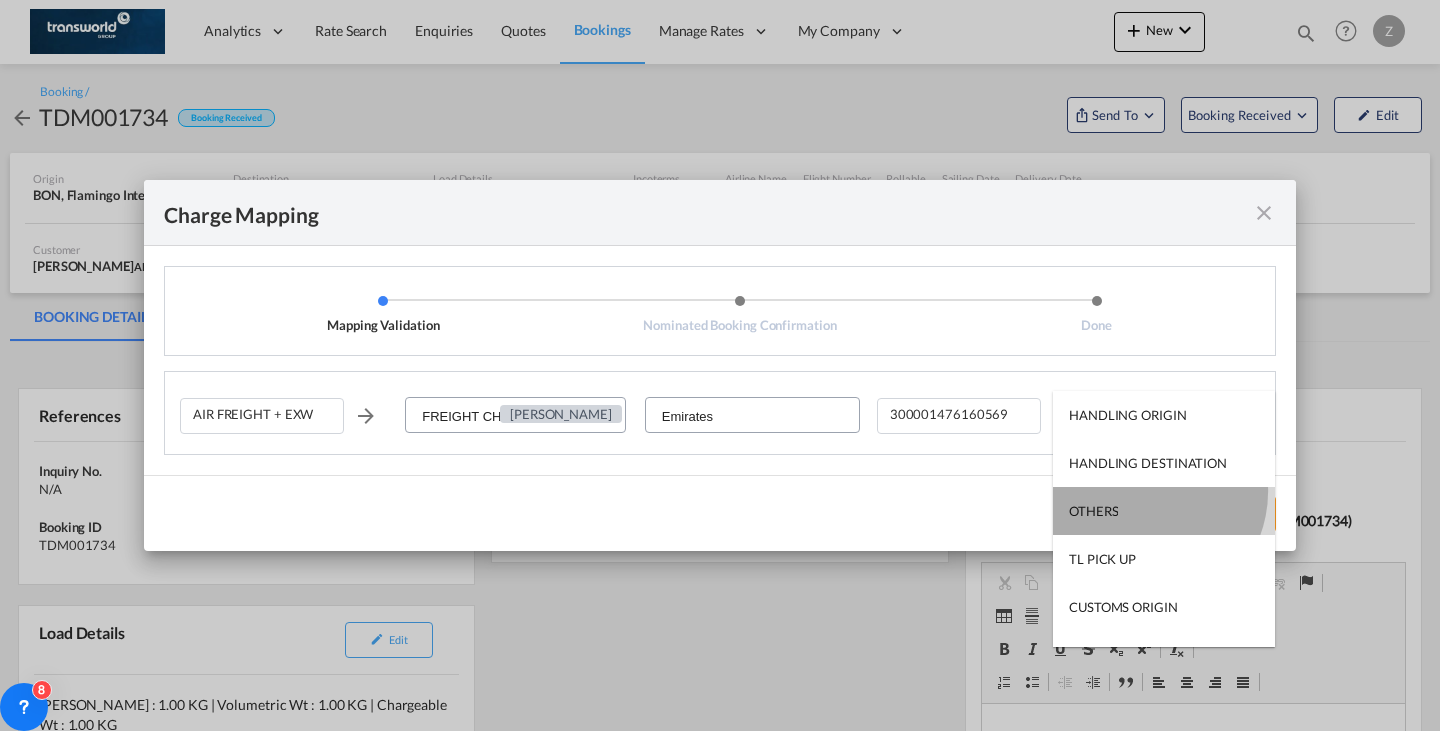click on "OTHERS" at bounding box center (1164, 511) 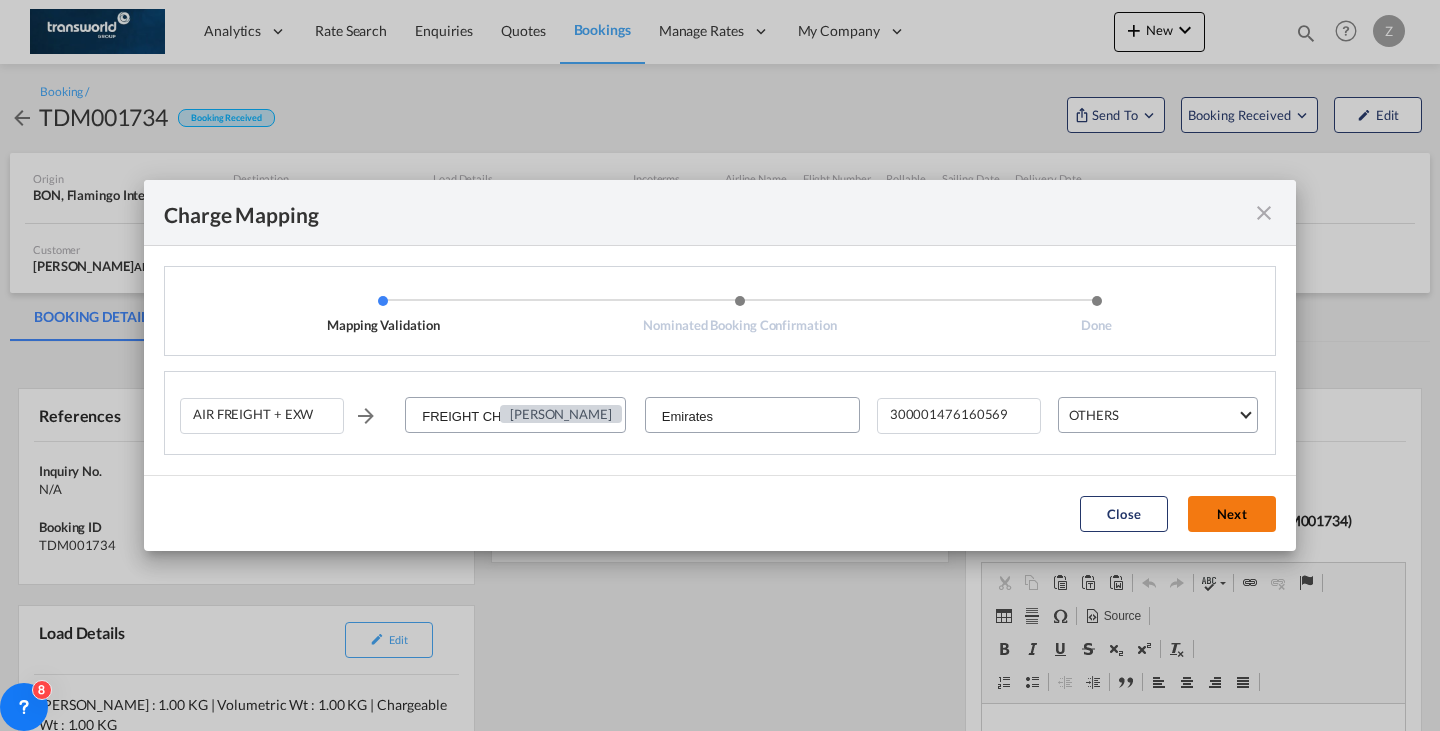 click on "Next" 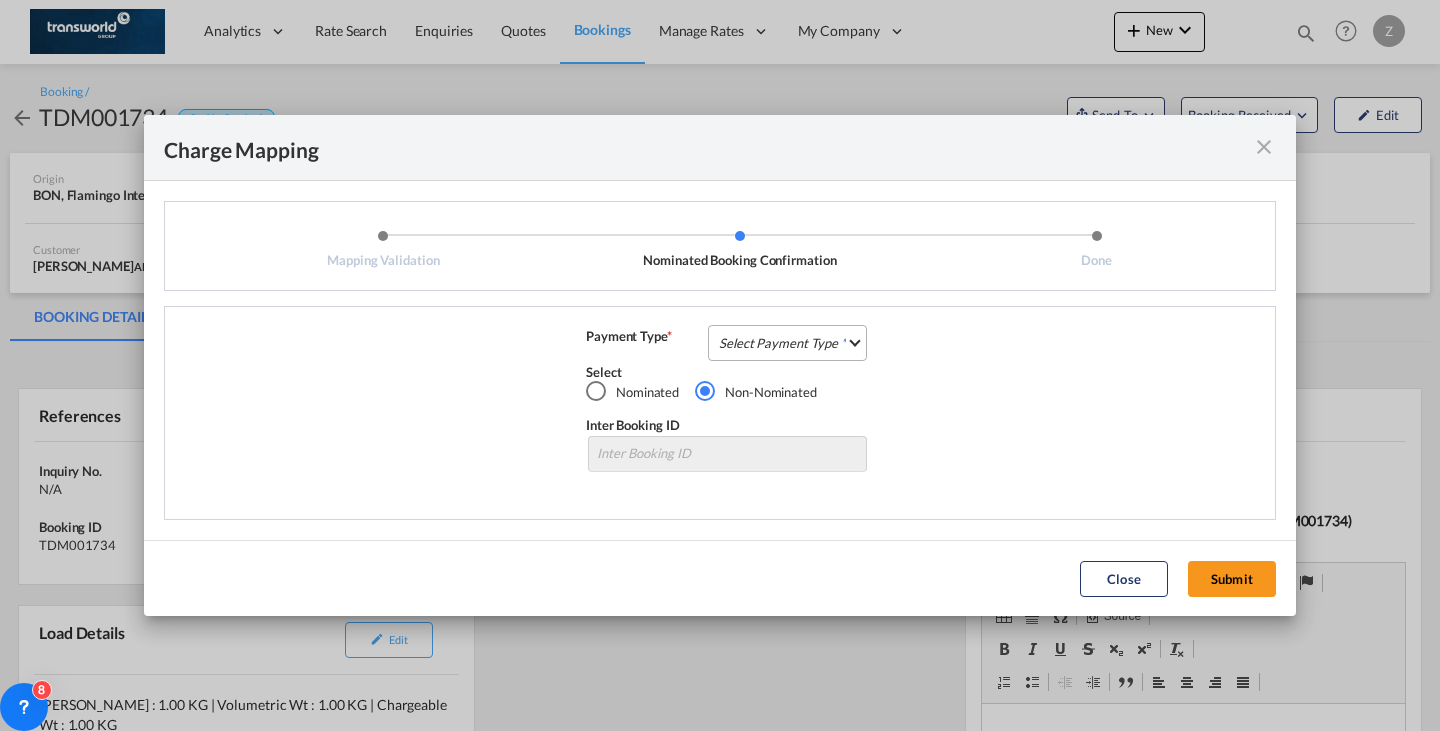 click on "Select Payment Type
COLLECT
PREPAID" at bounding box center (787, 343) 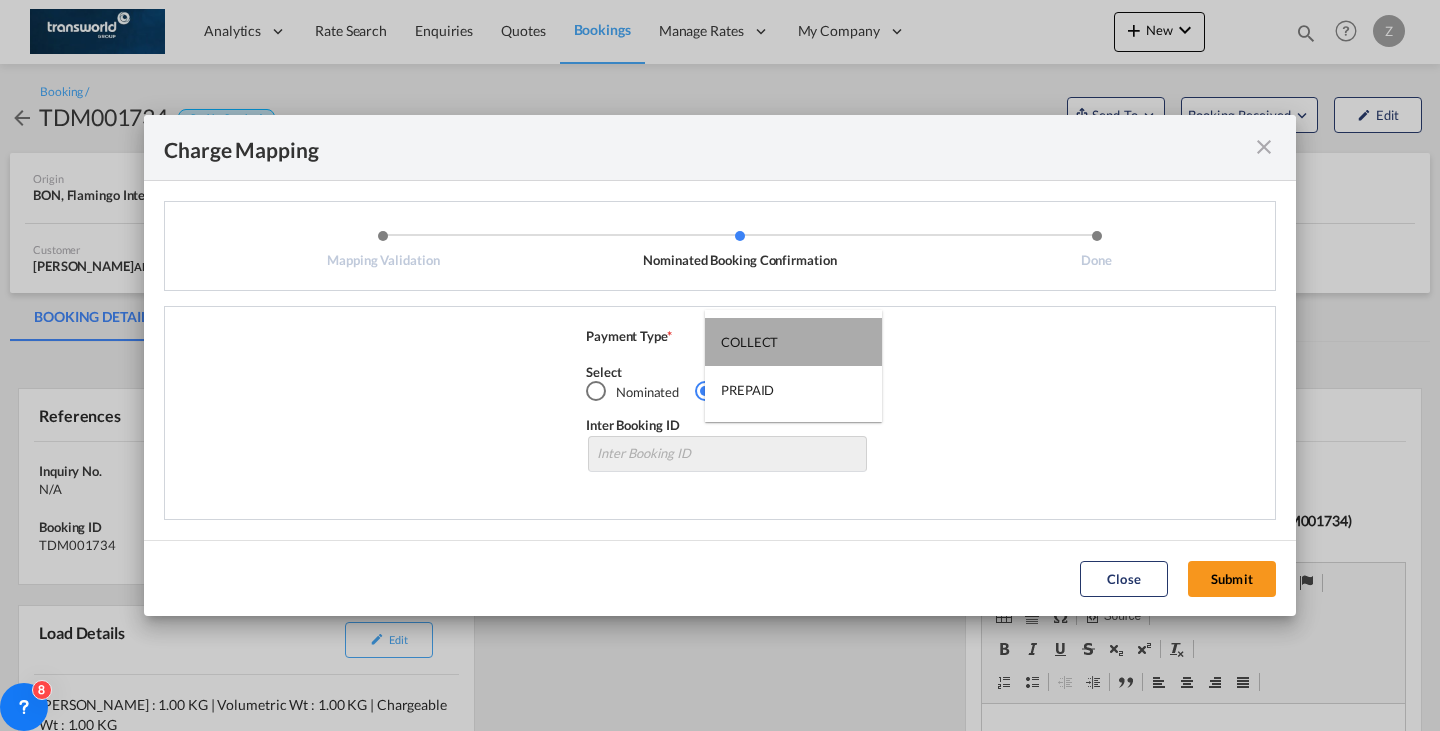click on "COLLECT" at bounding box center [793, 342] 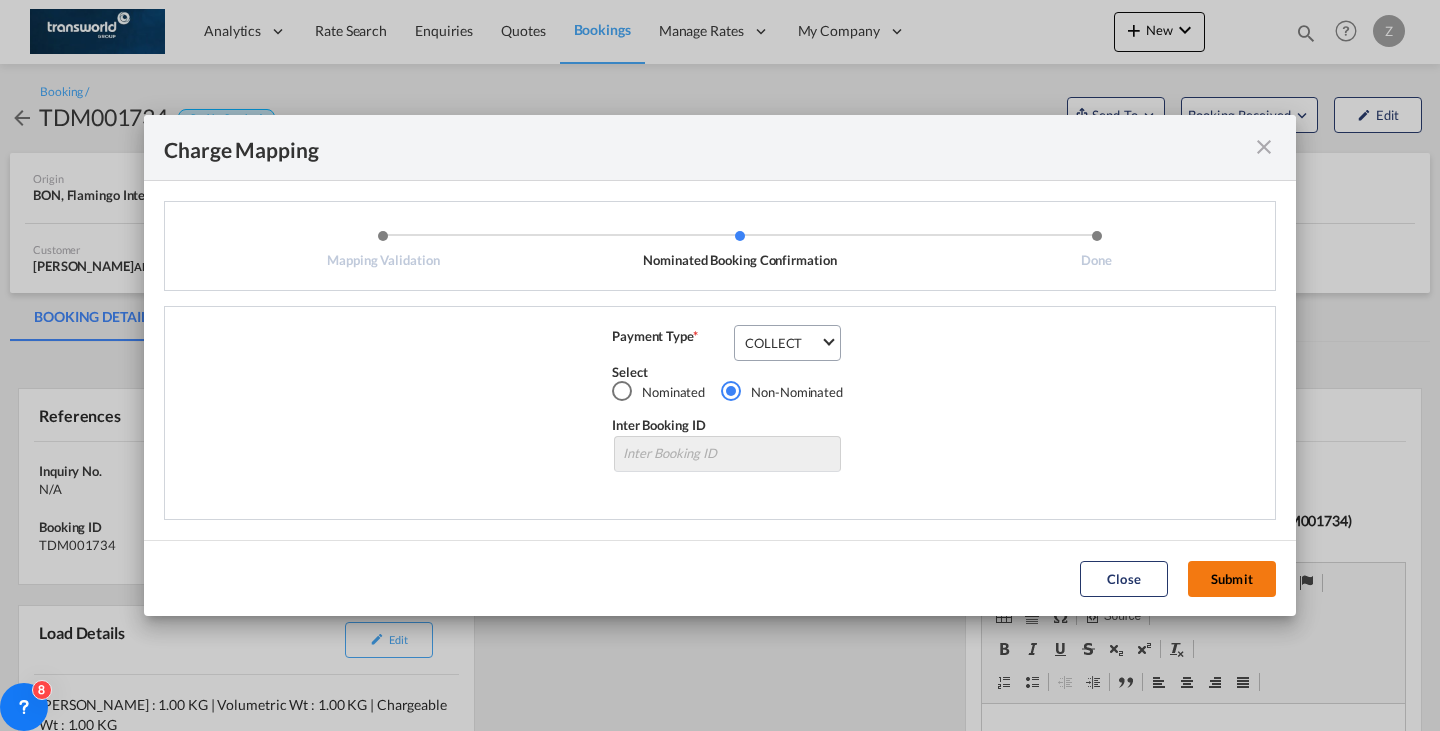 click on "Submit" 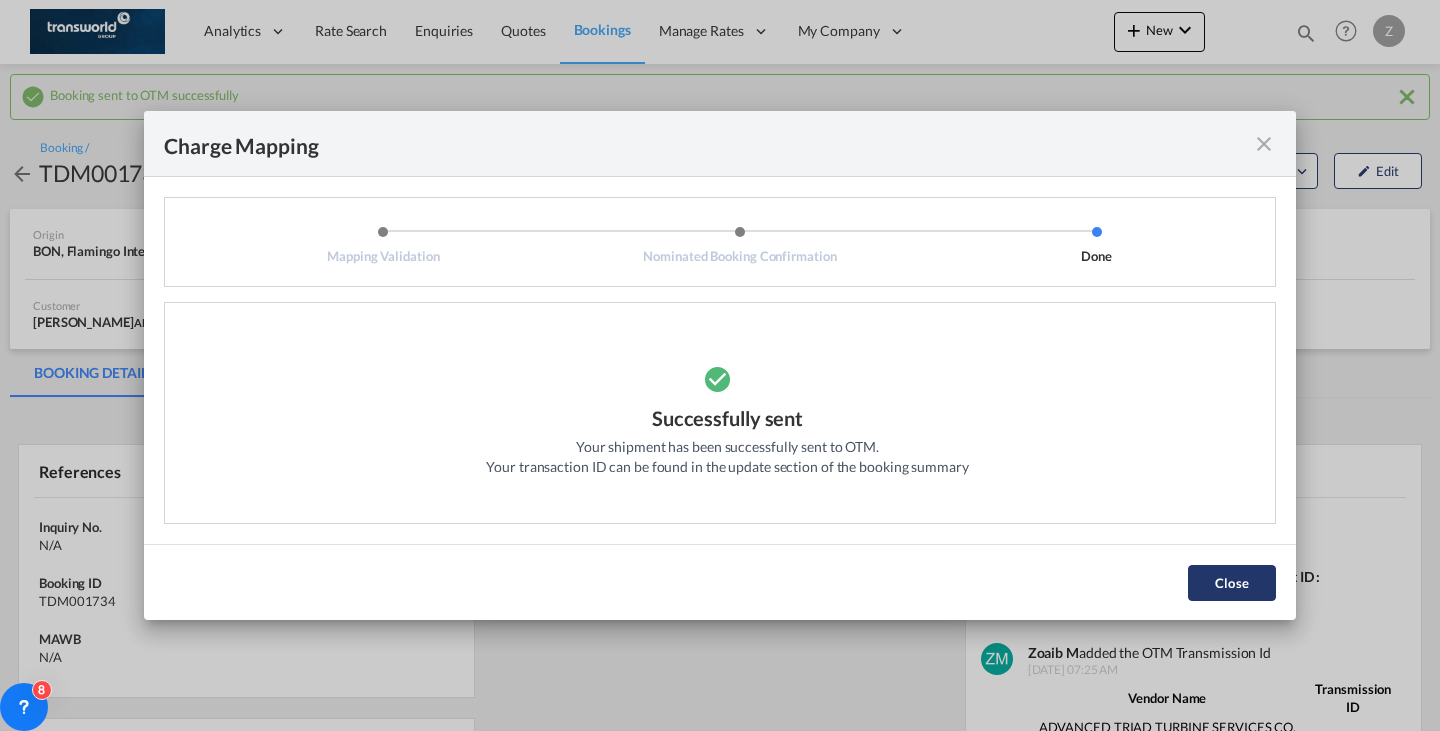 click on "Close" 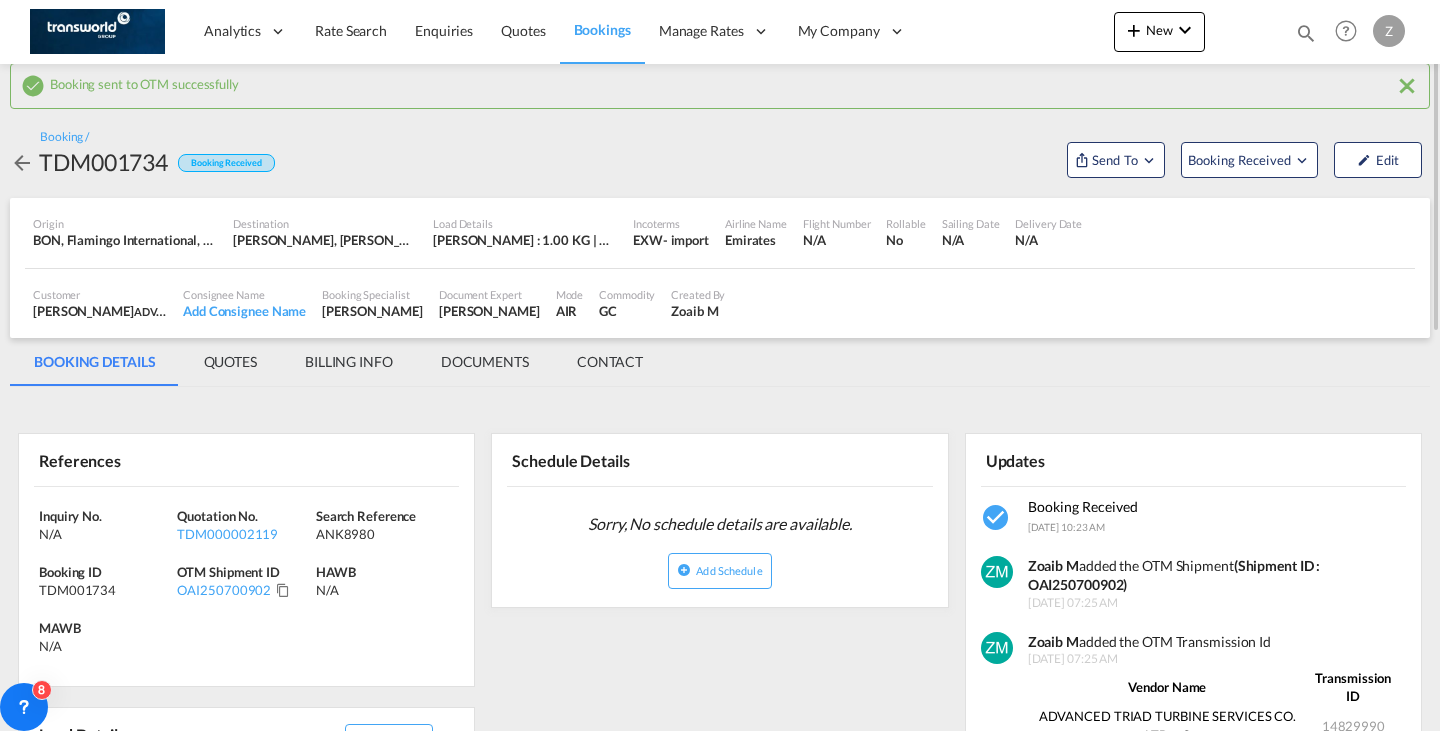 scroll, scrollTop: 0, scrollLeft: 0, axis: both 